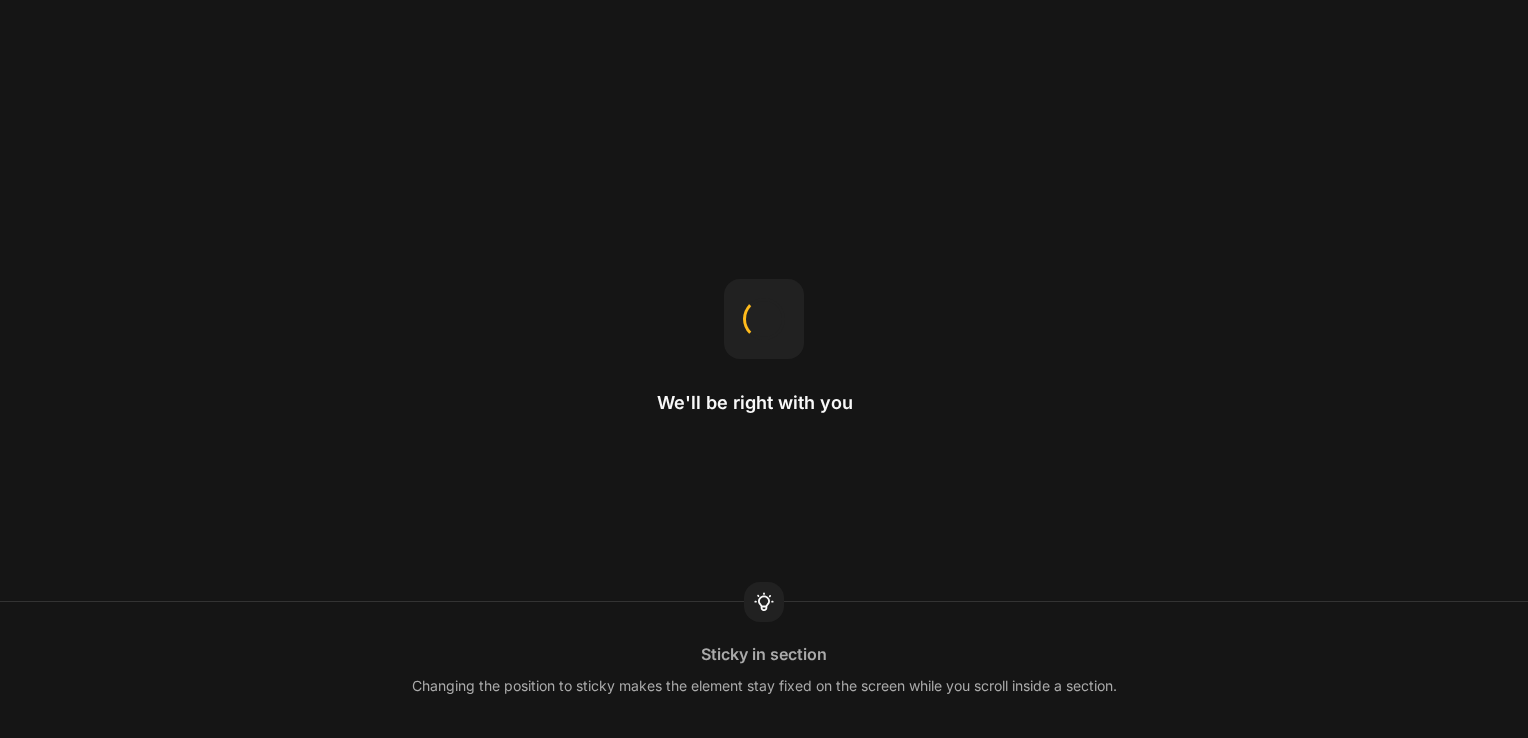 scroll, scrollTop: 0, scrollLeft: 0, axis: both 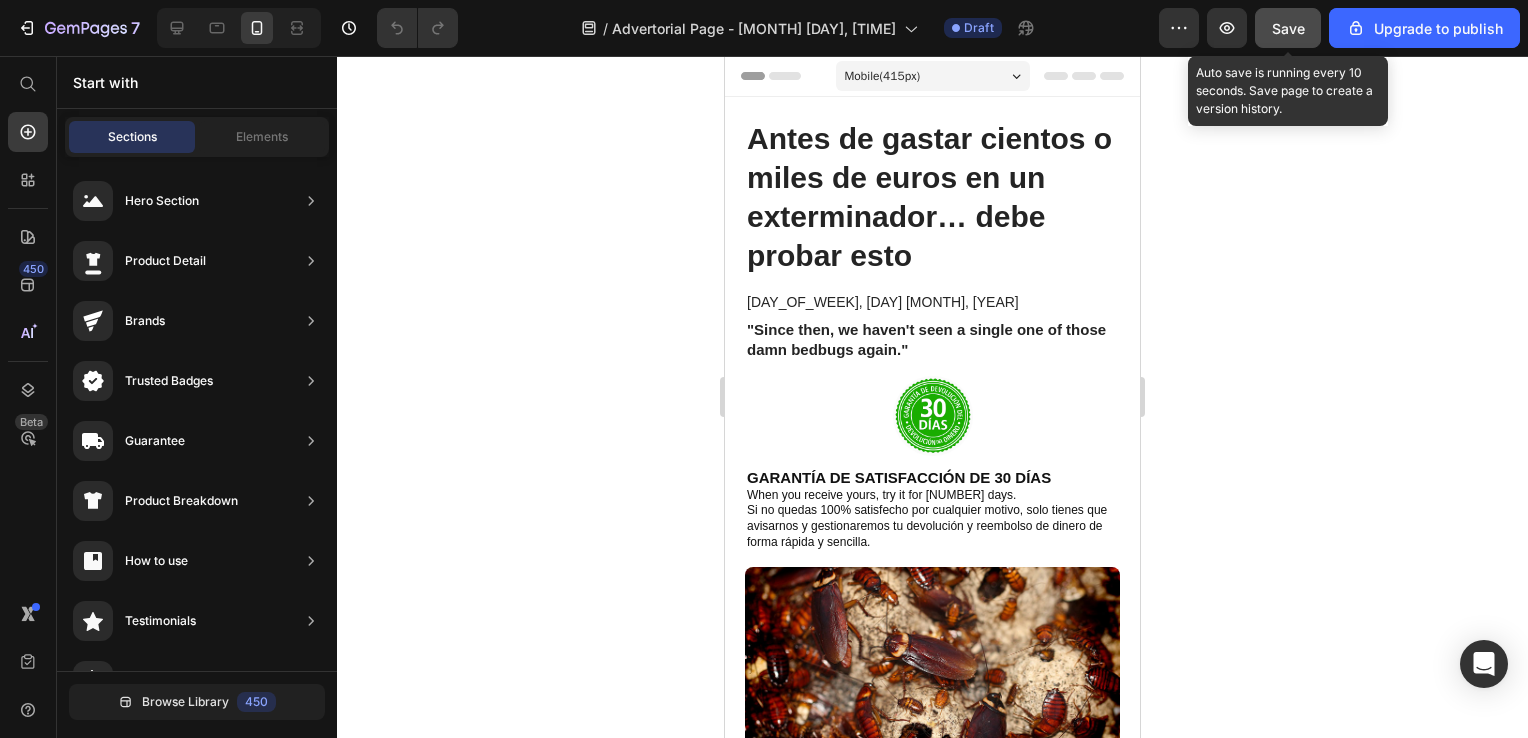 click on "Save" 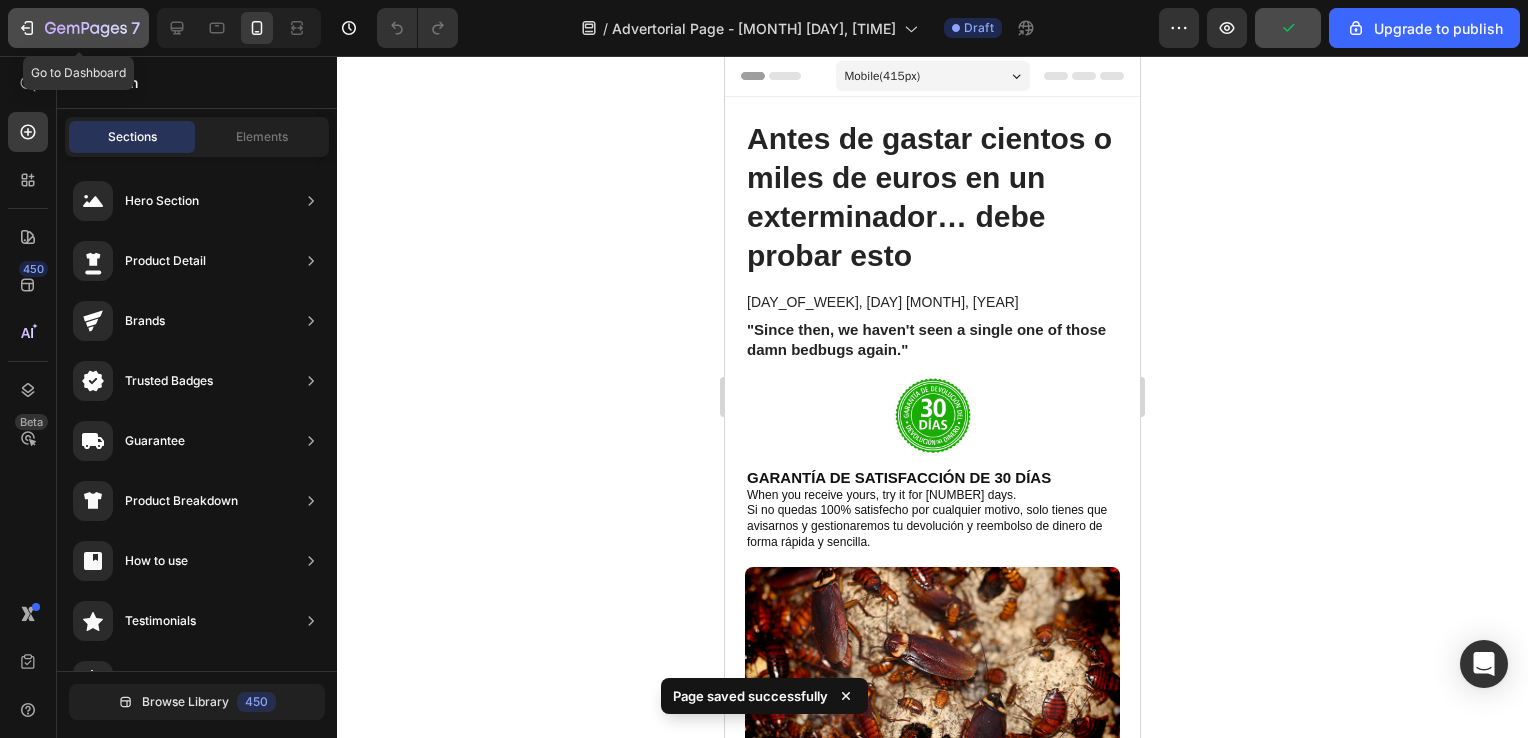 click 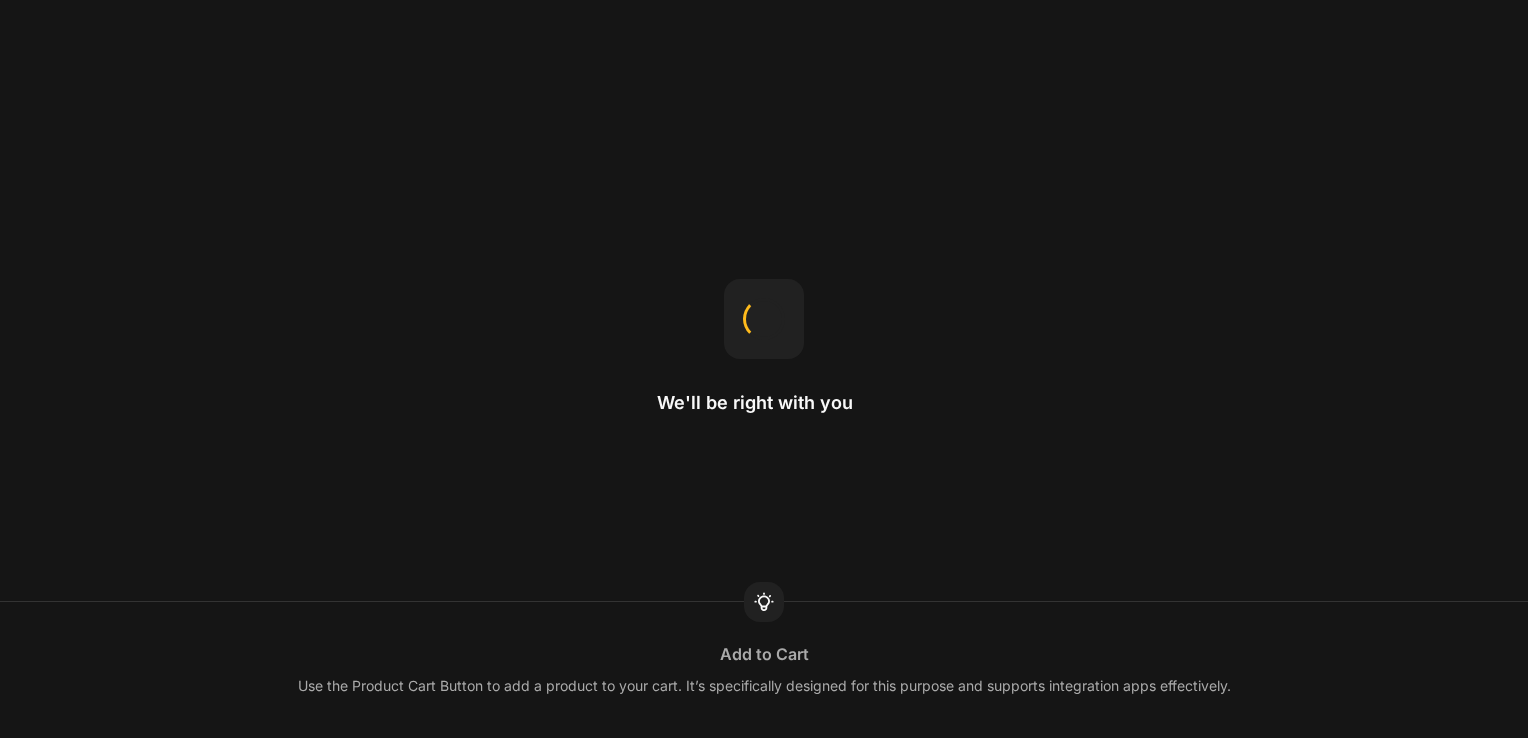 scroll, scrollTop: 0, scrollLeft: 0, axis: both 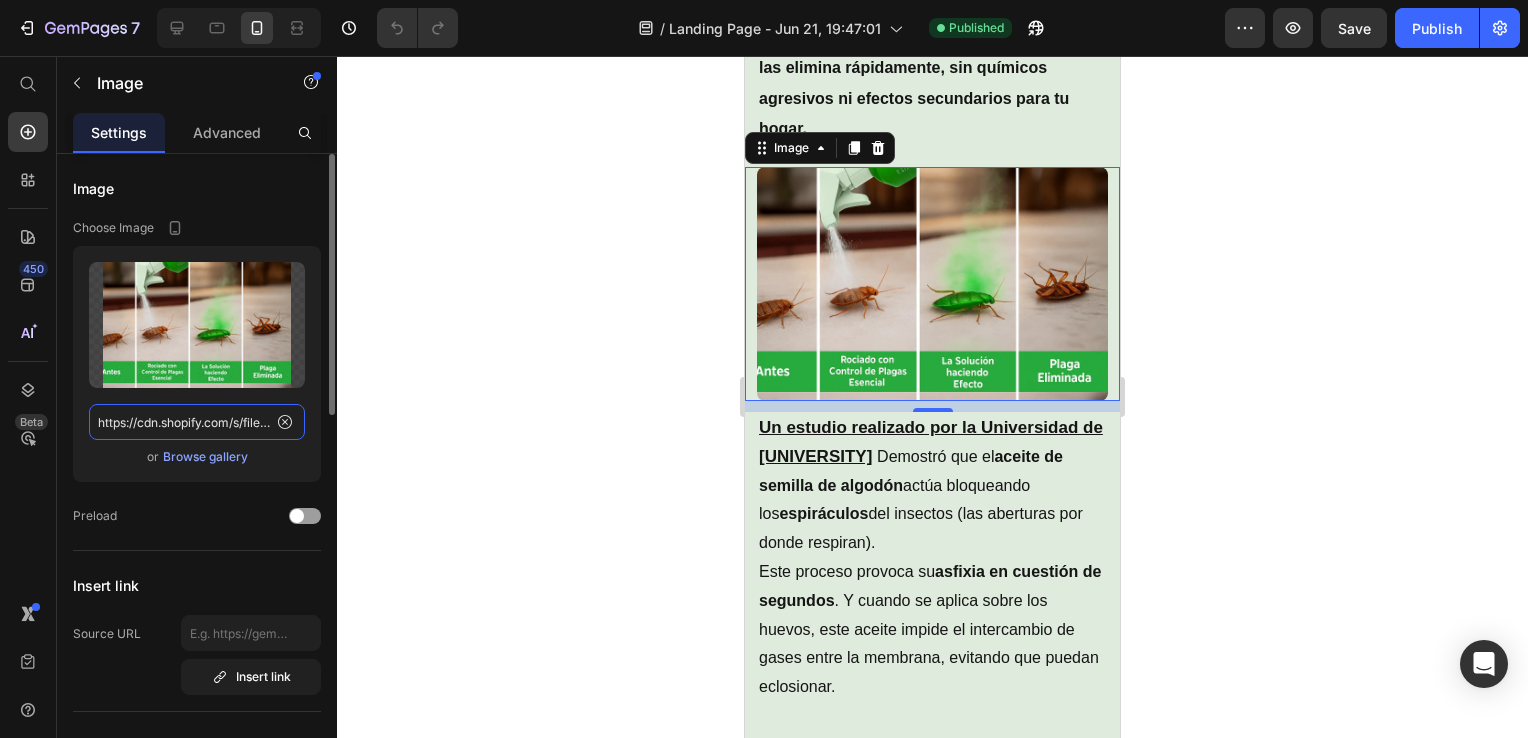 click on "https://cdn.shopify.com/s/files/1/0784/3846/5861/files/gempages_544394216629863407-f6805790-65e0-49ab-b378-271b44ada9e9.webp" 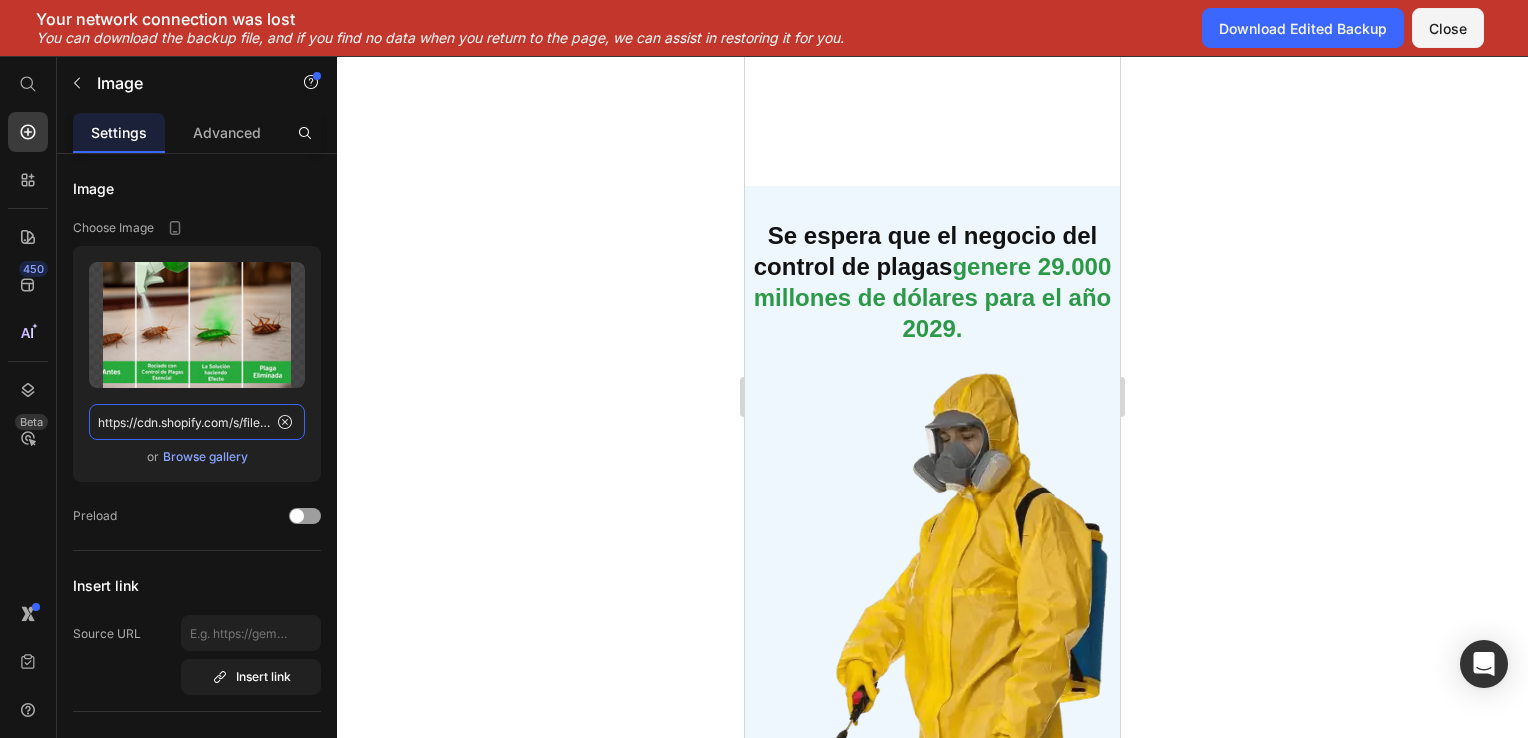 scroll, scrollTop: 3236, scrollLeft: 0, axis: vertical 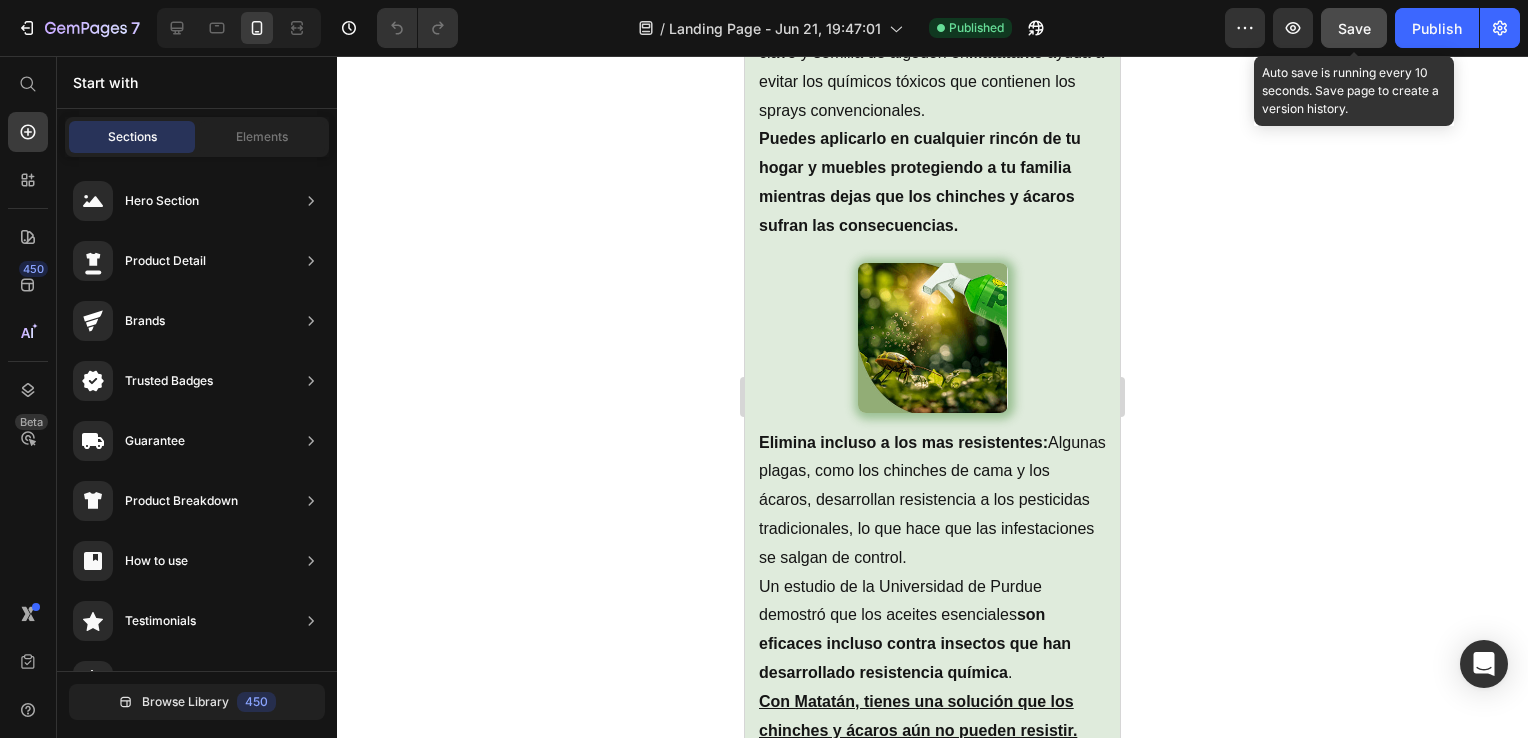 click on "Save" 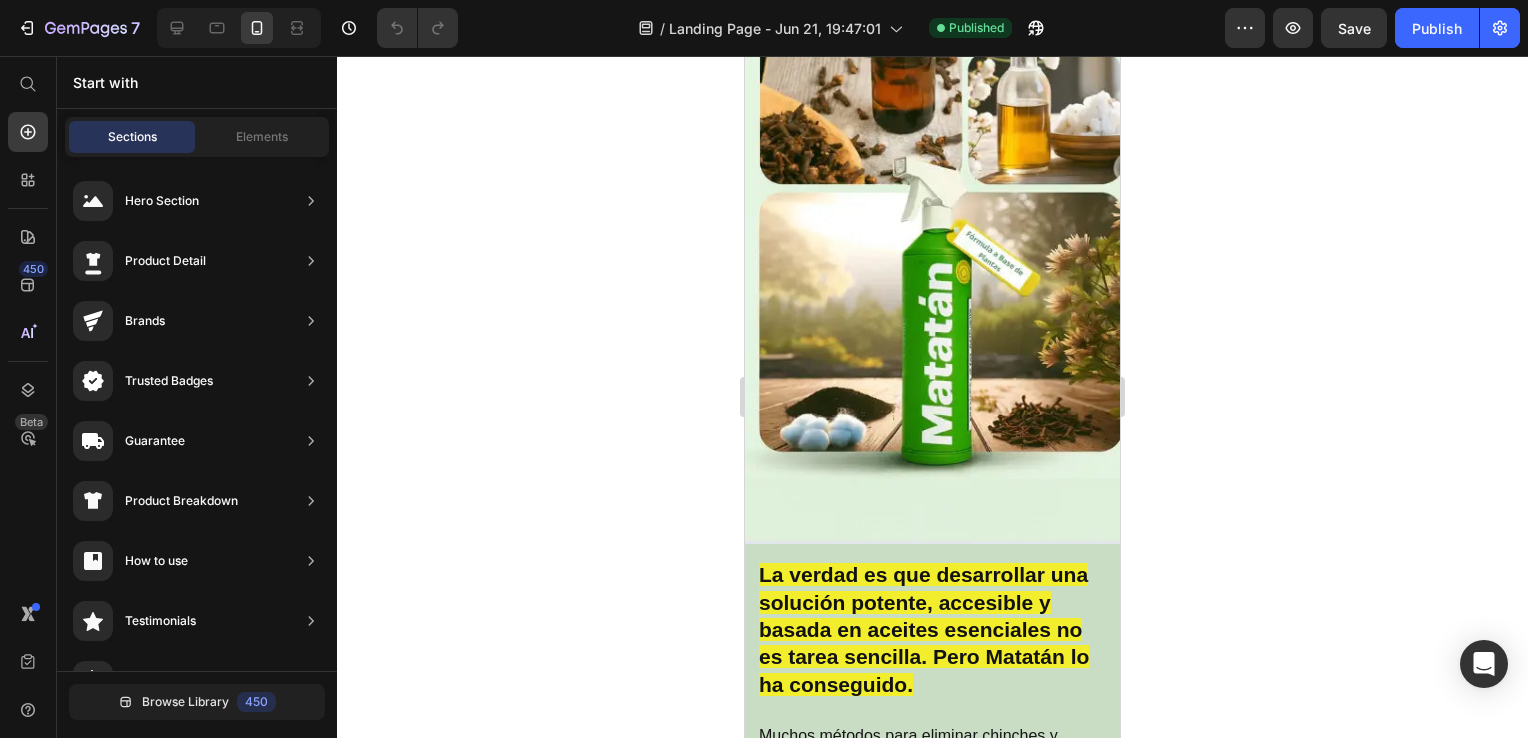 scroll, scrollTop: 16464, scrollLeft: 0, axis: vertical 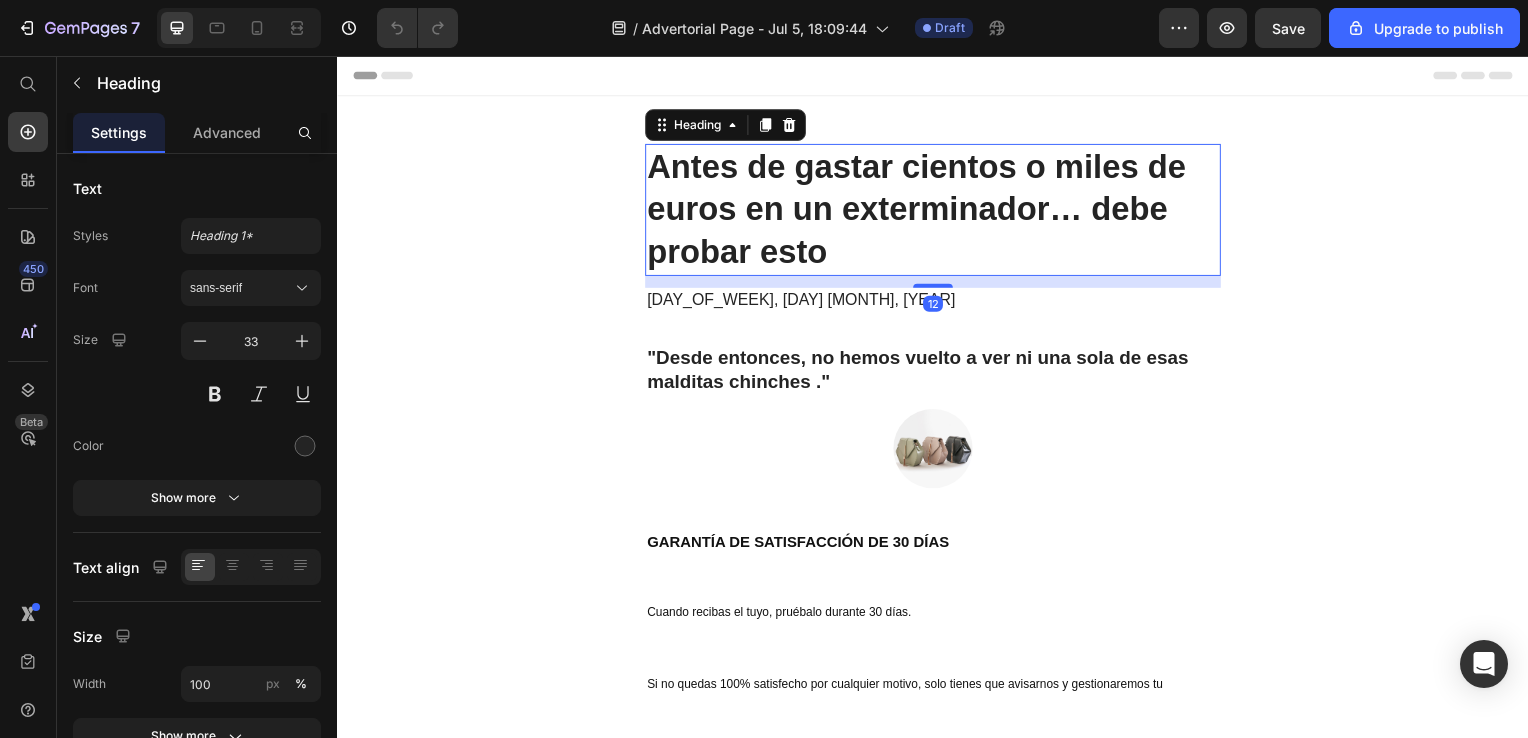 click on "Antes de gastar cientos o miles de euros en un exterminador… debe probar esto" at bounding box center [937, 211] 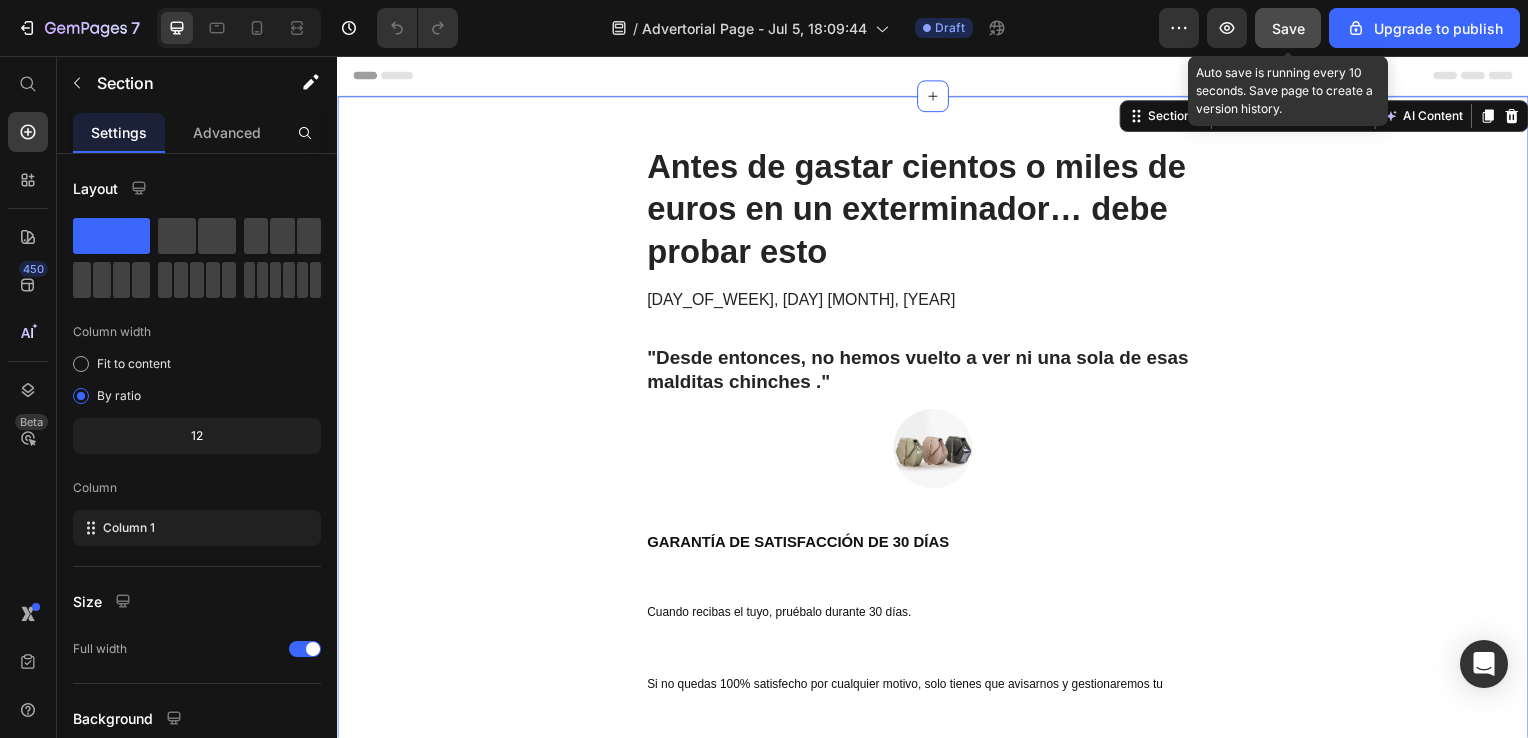 click on "Save" 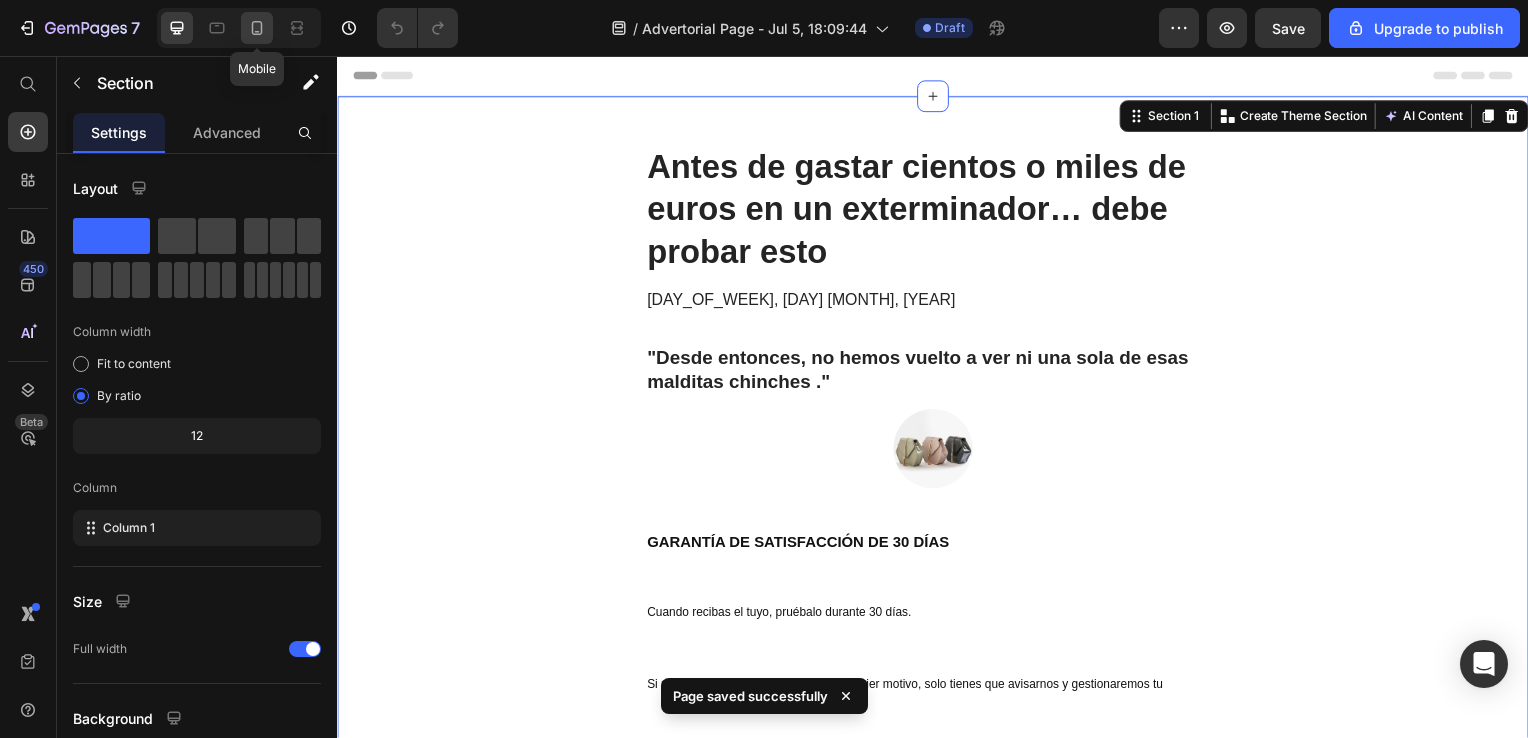 click 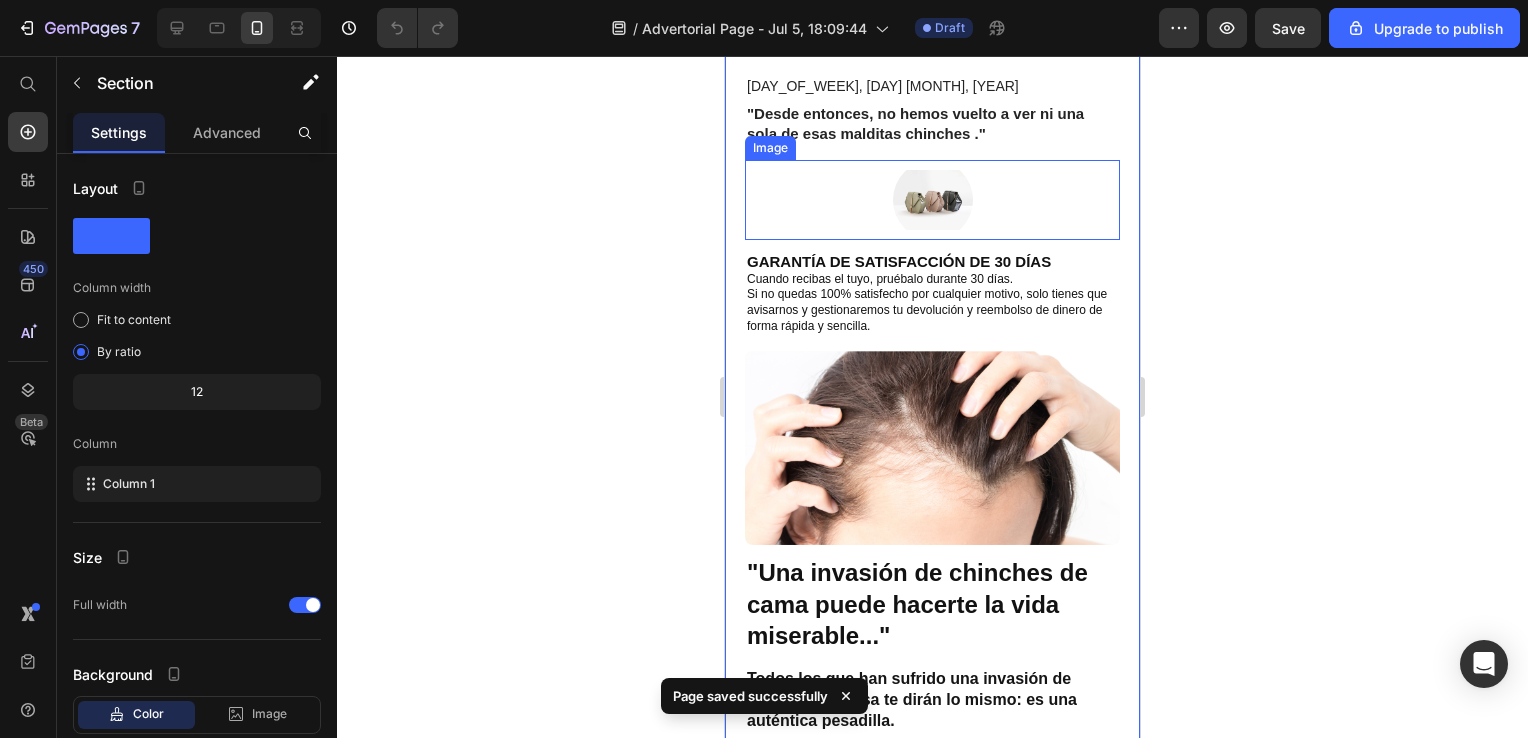 scroll, scrollTop: 222, scrollLeft: 0, axis: vertical 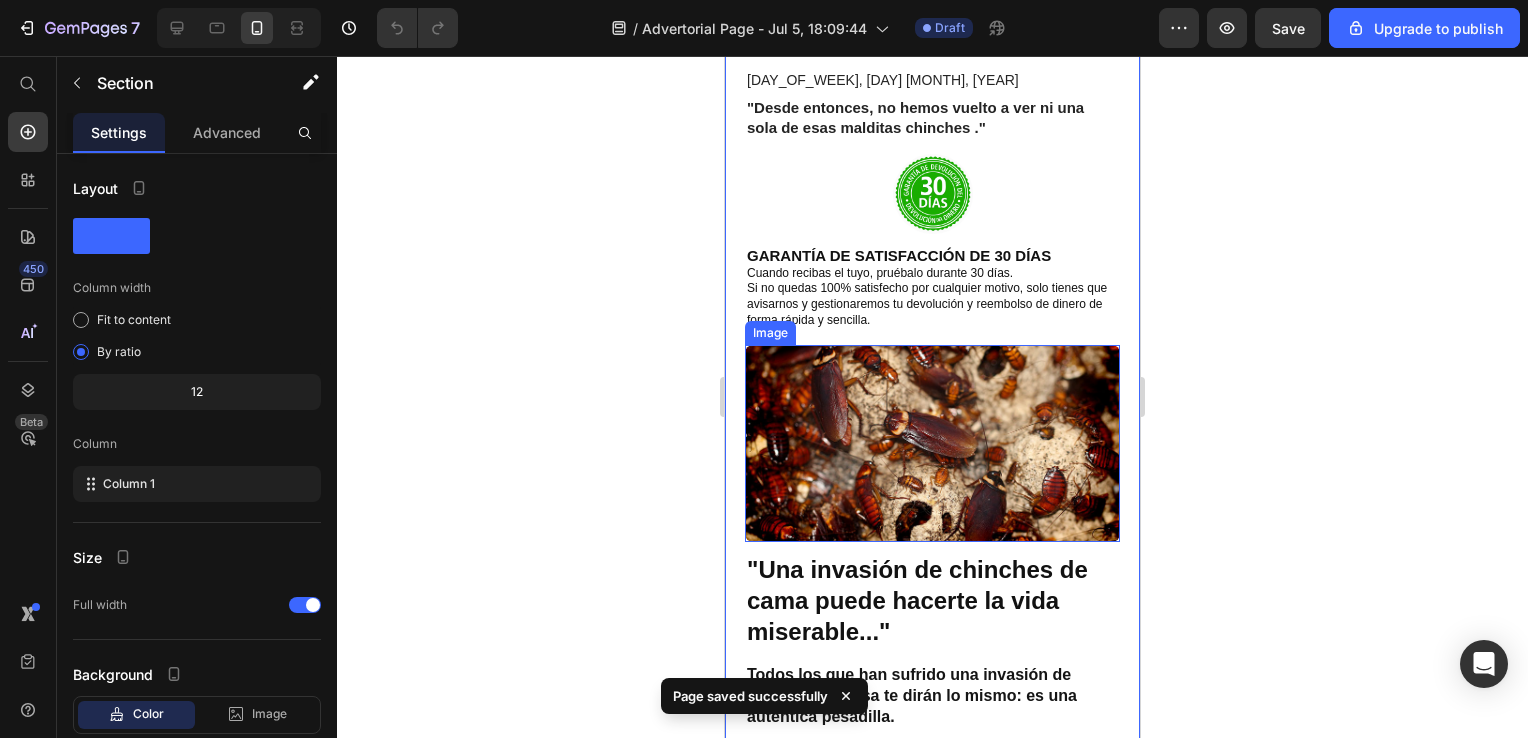 click at bounding box center [932, 443] 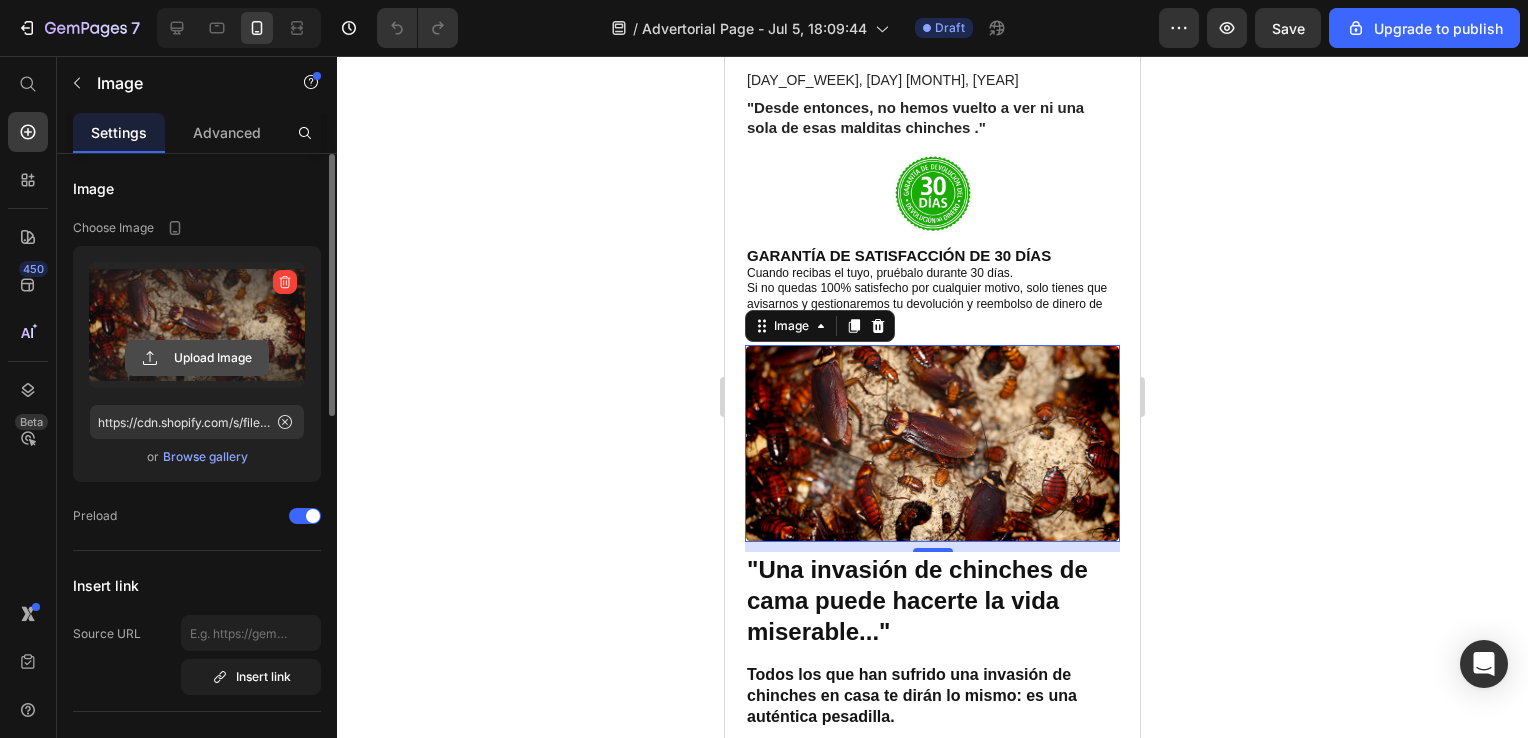click 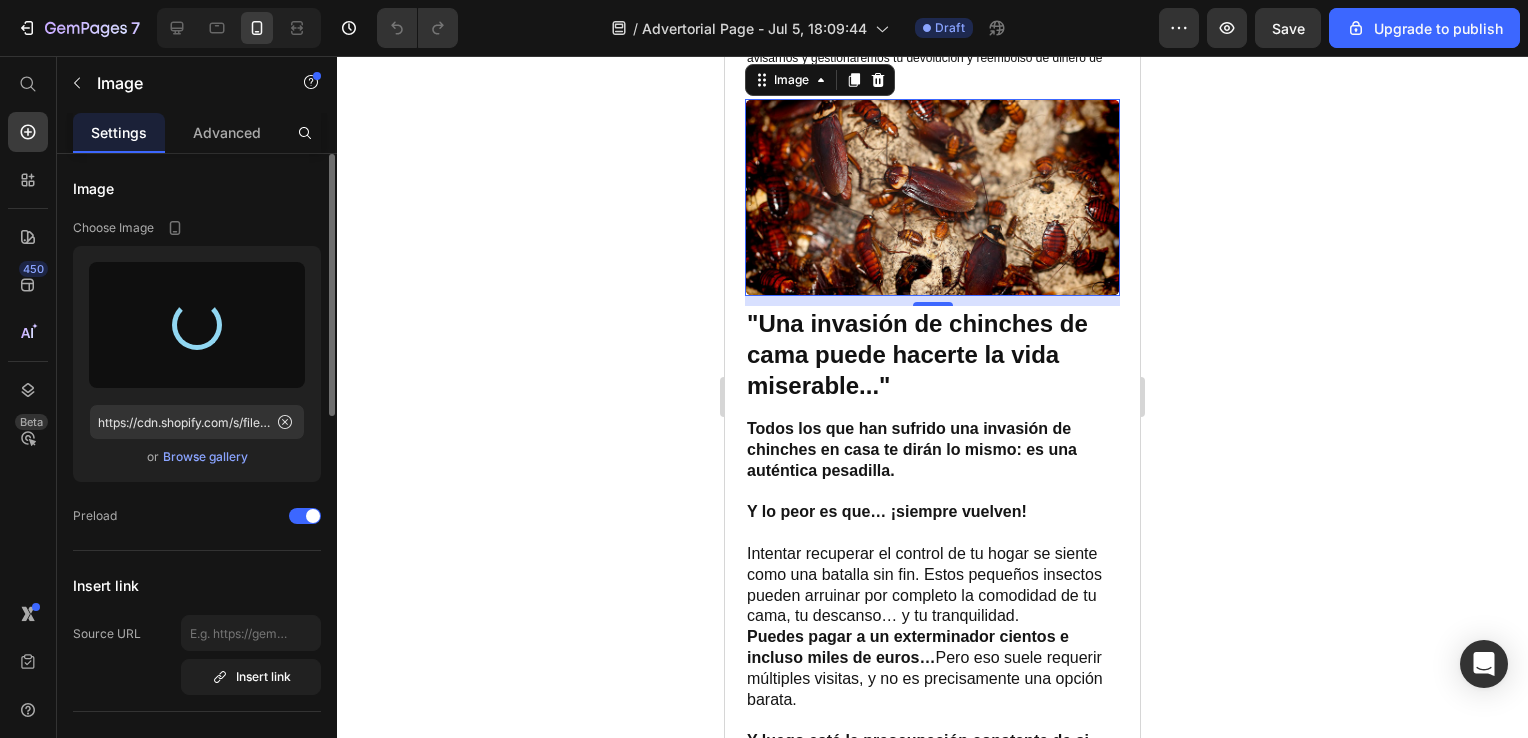 type on "https://cdn.shopify.com/s/files/1/0784/3846/5861/files/gempages_544394216629863407-2d068155-213b-4ac8-9d6b-5973d3dd62f2.jpg" 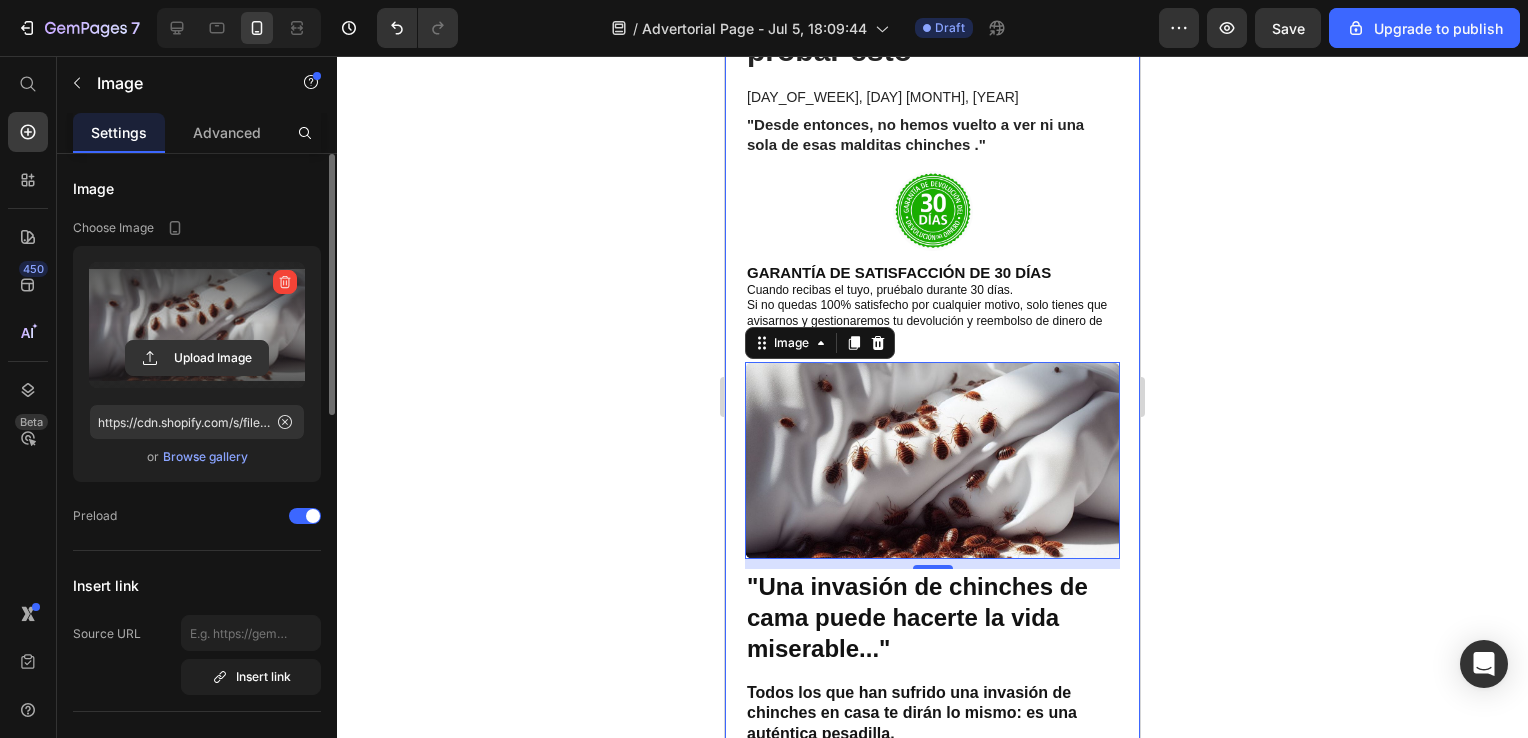 scroll, scrollTop: 204, scrollLeft: 0, axis: vertical 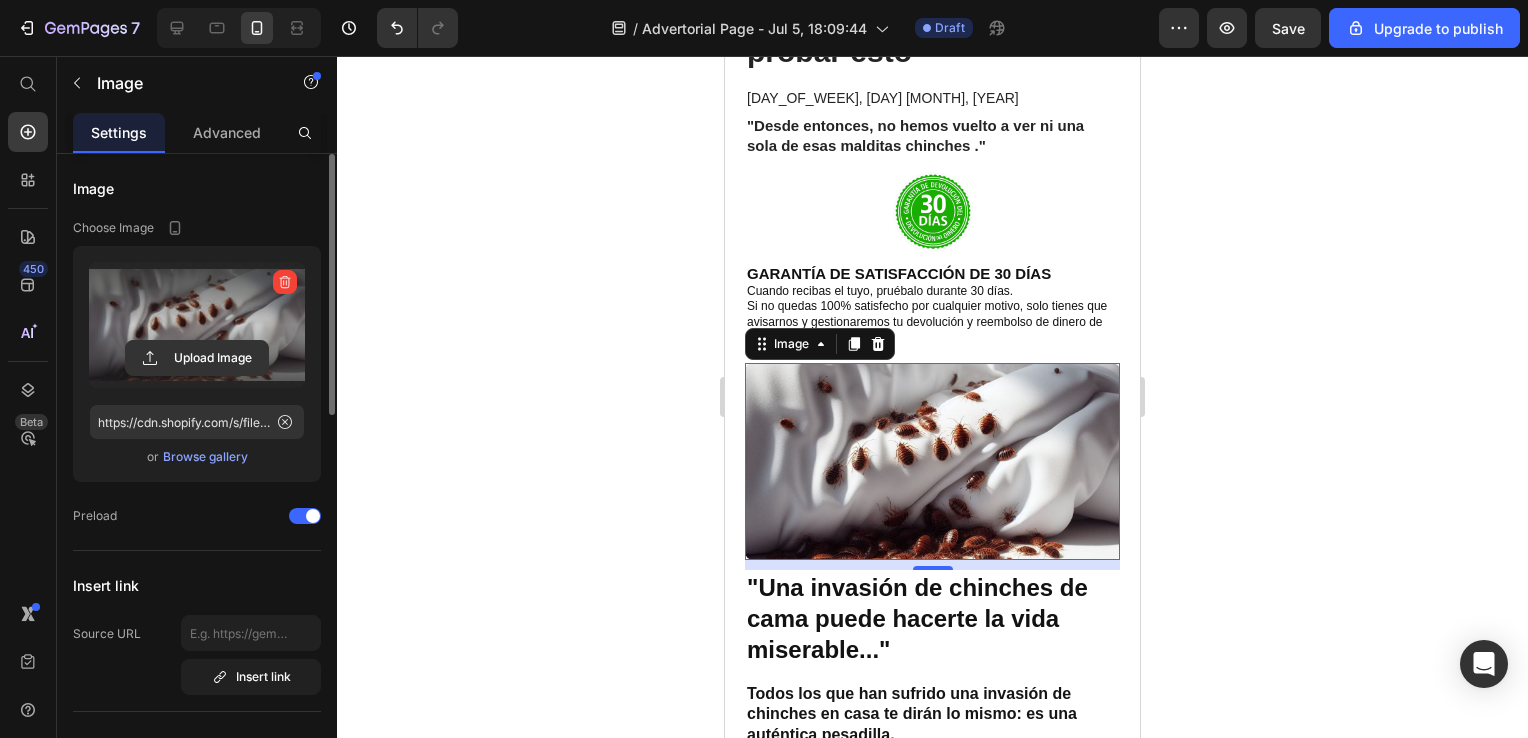 click on "7   /  Advertorial Page - Jul 5, 18:09:44 Draft Preview  Save  Upgrade to publish 450 Beta Start with Sections Elements Hero Section Product Detail Brands Trusted Badges Guarantee Product Breakdown How to use Testimonials Compare Bundle FAQs Social Proof Brand Story Product List Collection Blog List Contact Sticky Add to Cart Custom Footer Browse Library 450 Layout
Row
Row
Row
Row Text
Heading
Text Block Button
Button
Button
Sticky Back to top Media
Image" at bounding box center (764, 0) 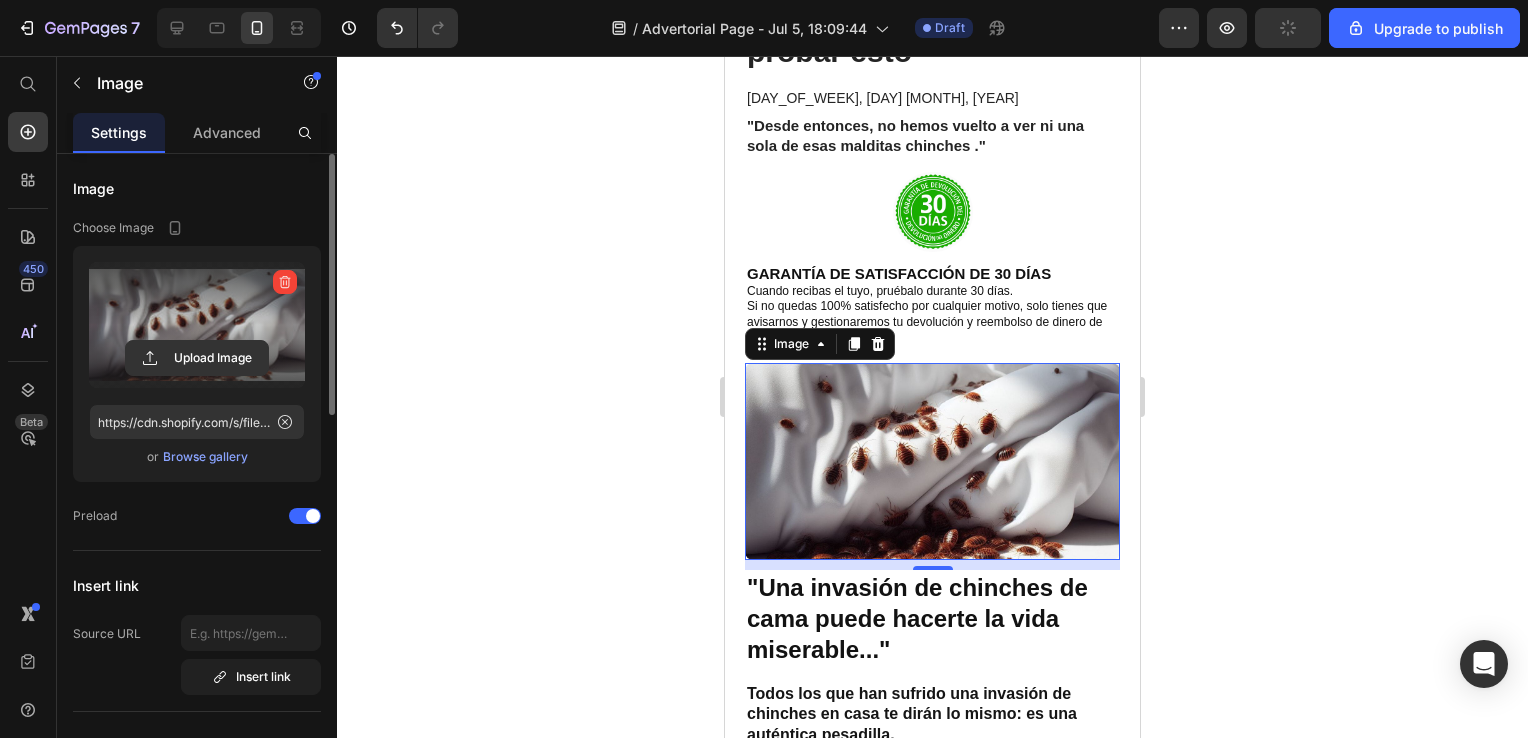 click 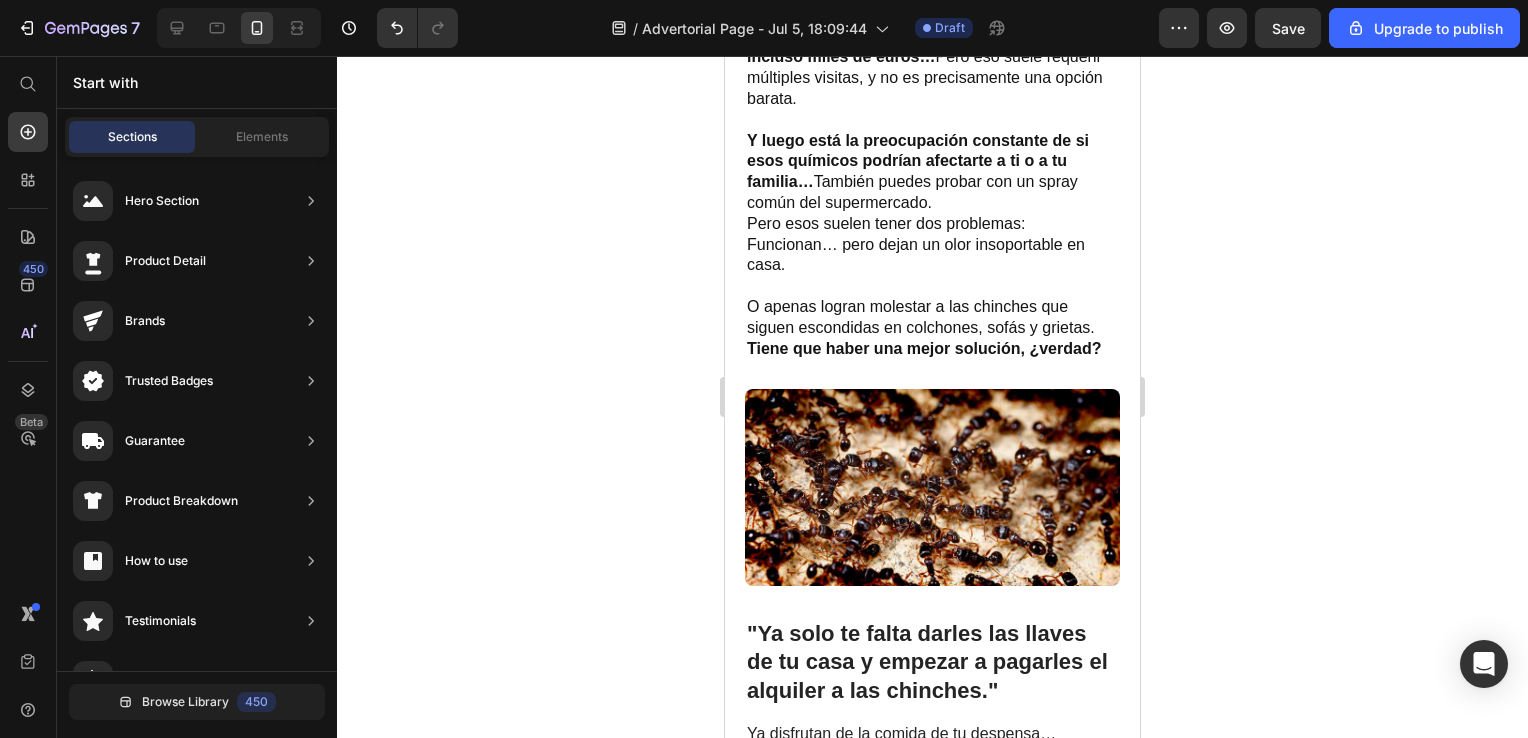 scroll, scrollTop: 1076, scrollLeft: 0, axis: vertical 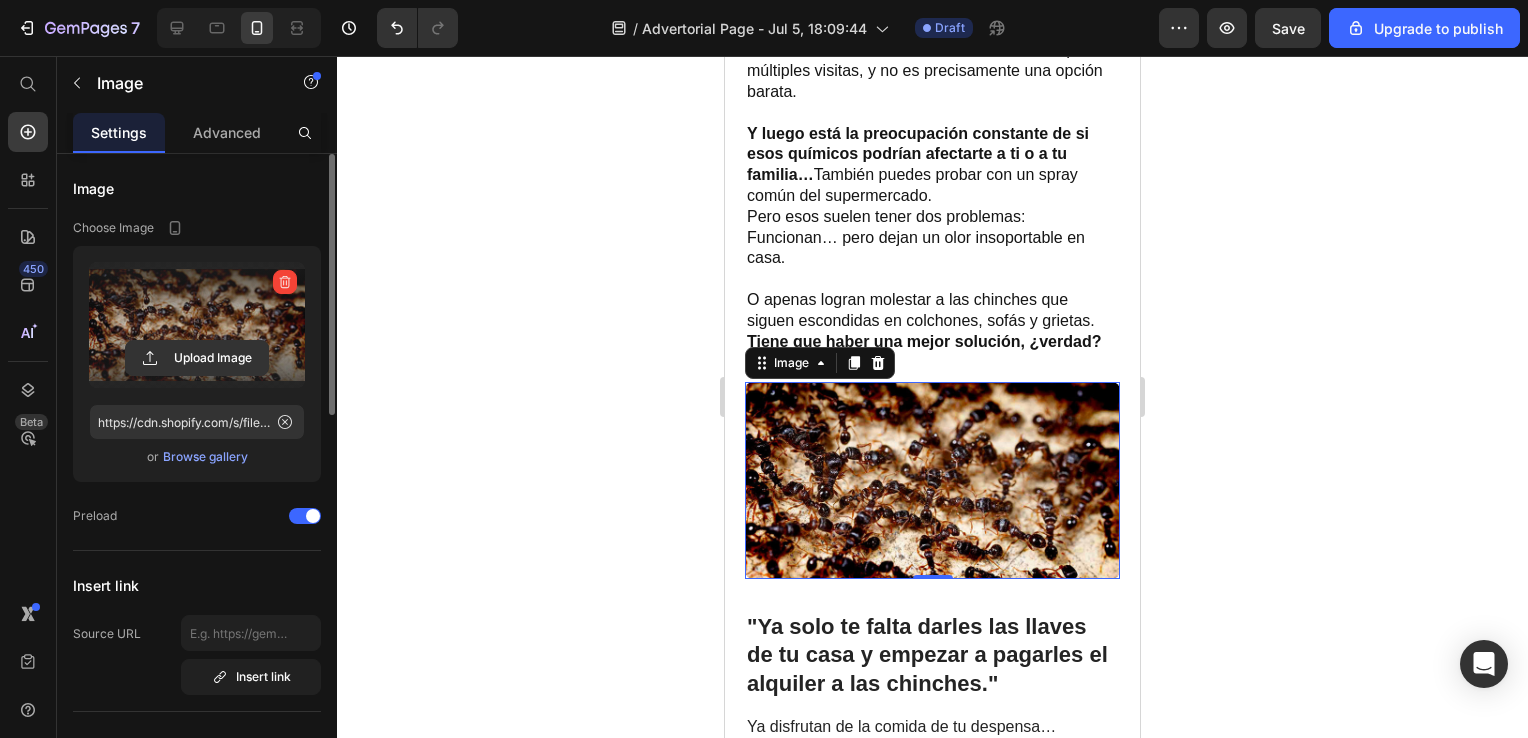 click at bounding box center [197, 325] 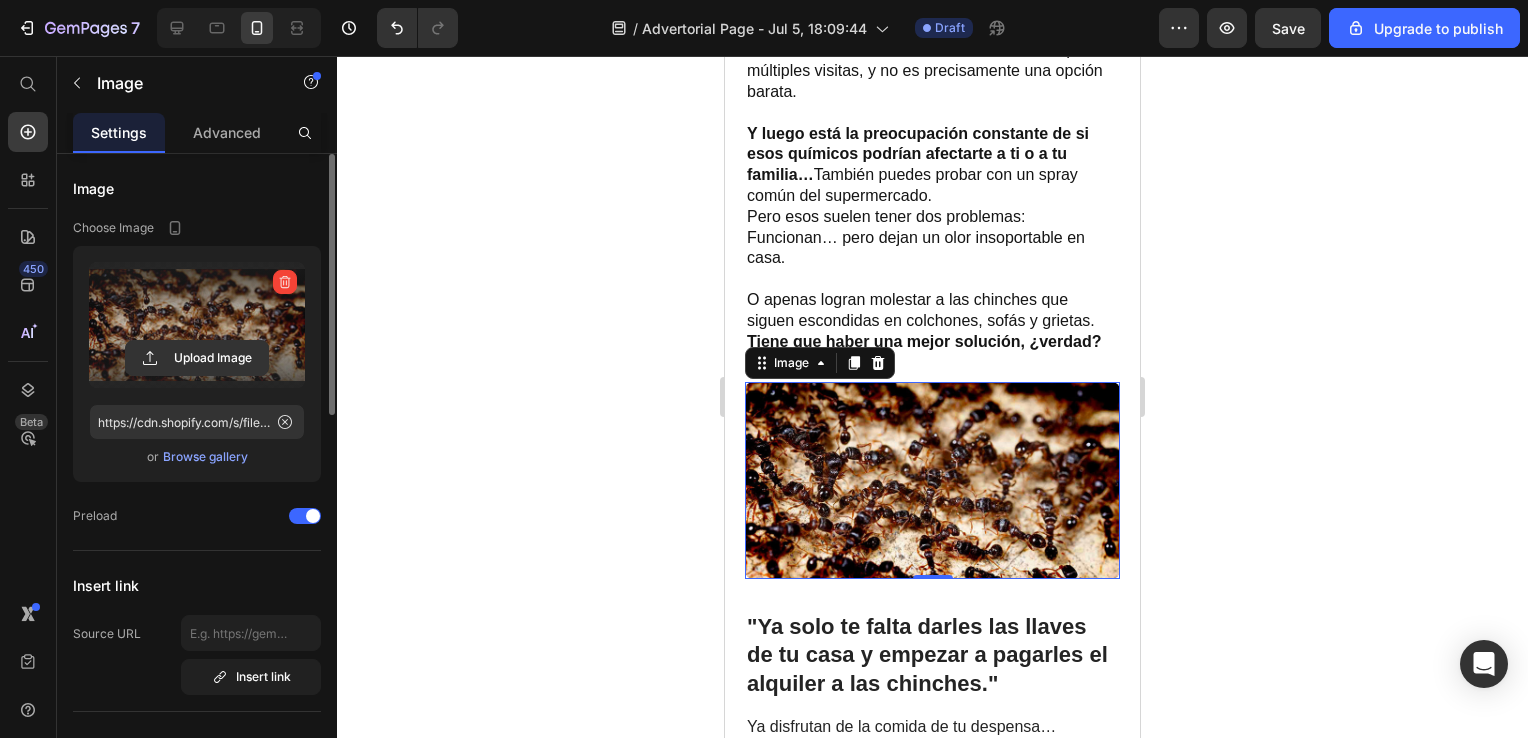 click 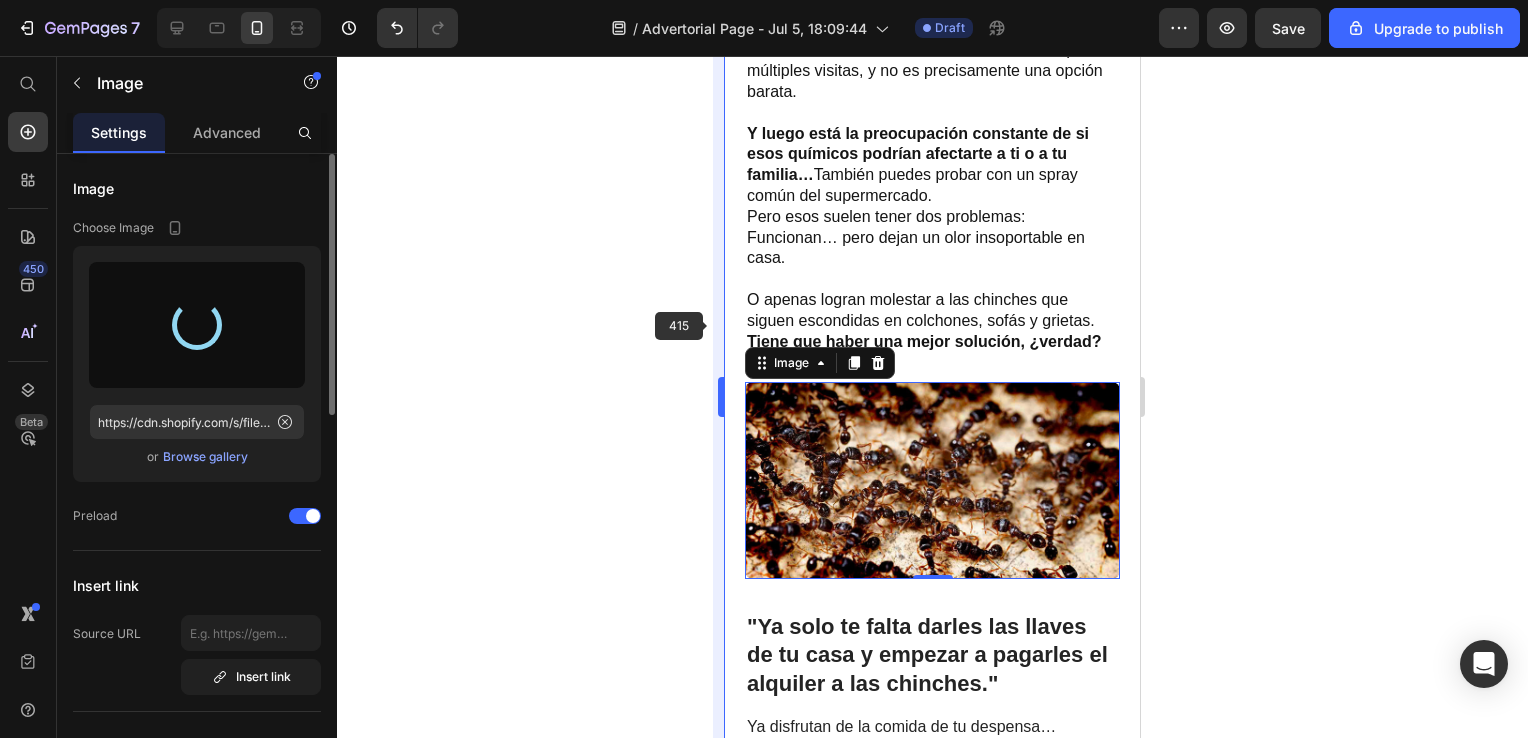 type on "https://cdn.shopify.com/s/files/1/0784/3846/5861/files/gempages_544394216629863407-bf81d71a-d500-4c01-a826-5e8179ccd9e5.png" 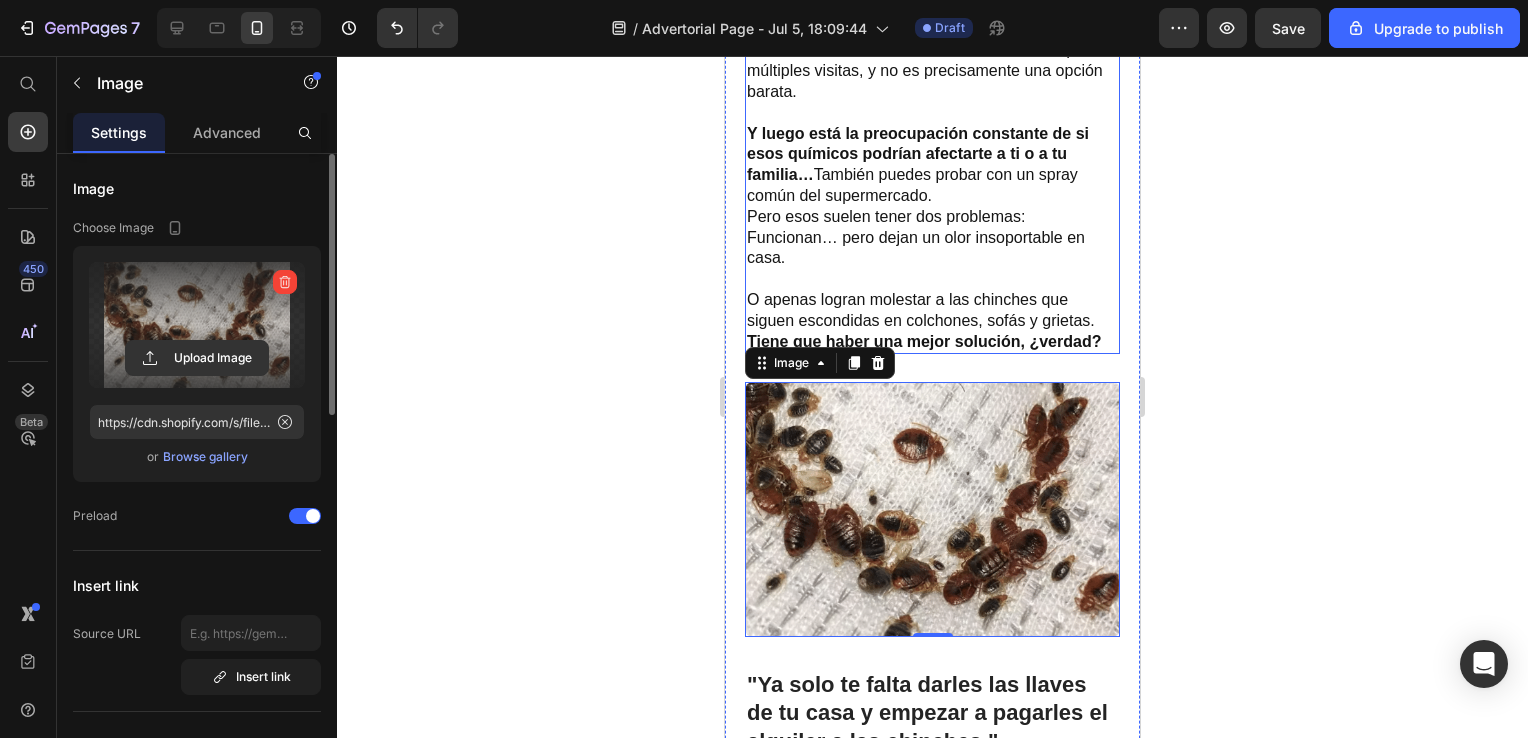 click 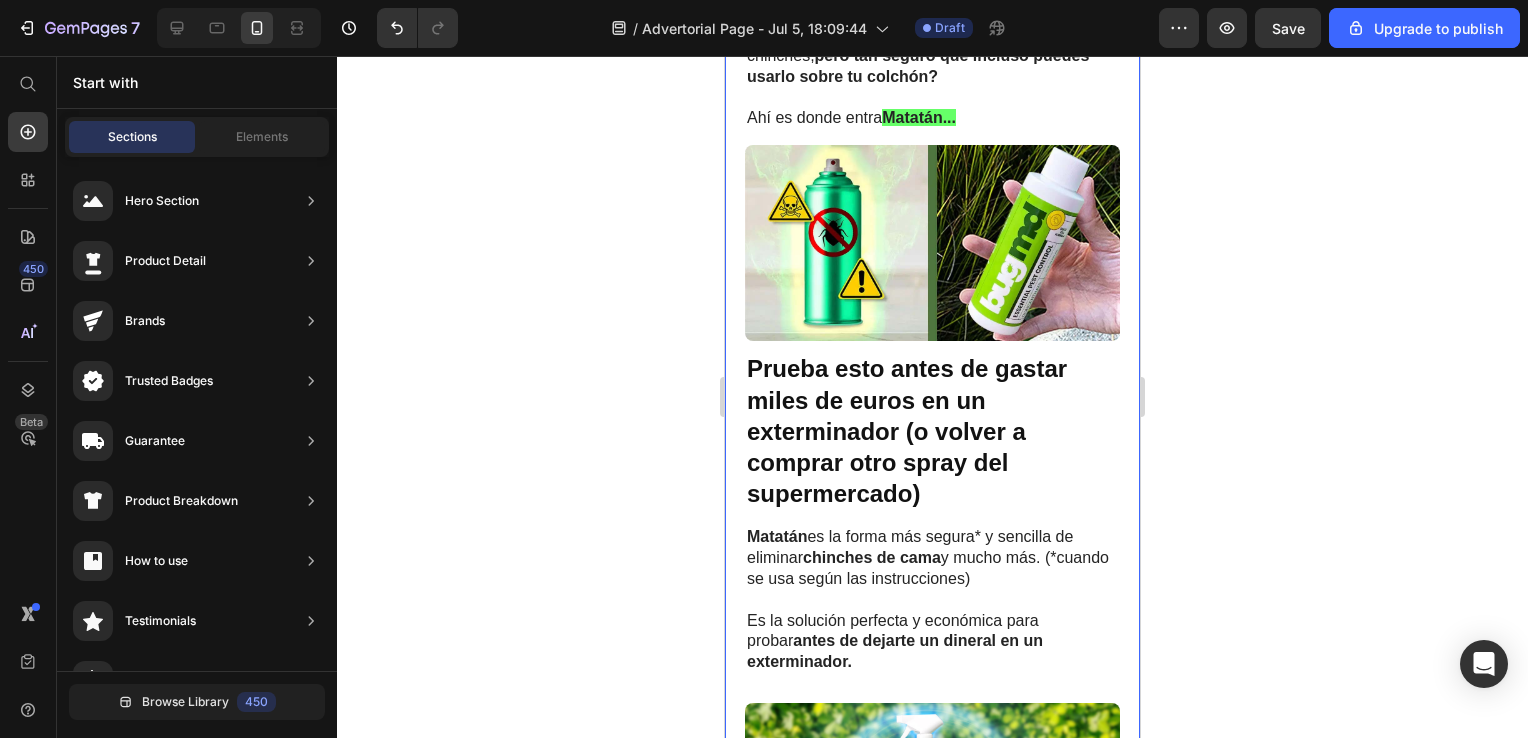 scroll, scrollTop: 1976, scrollLeft: 0, axis: vertical 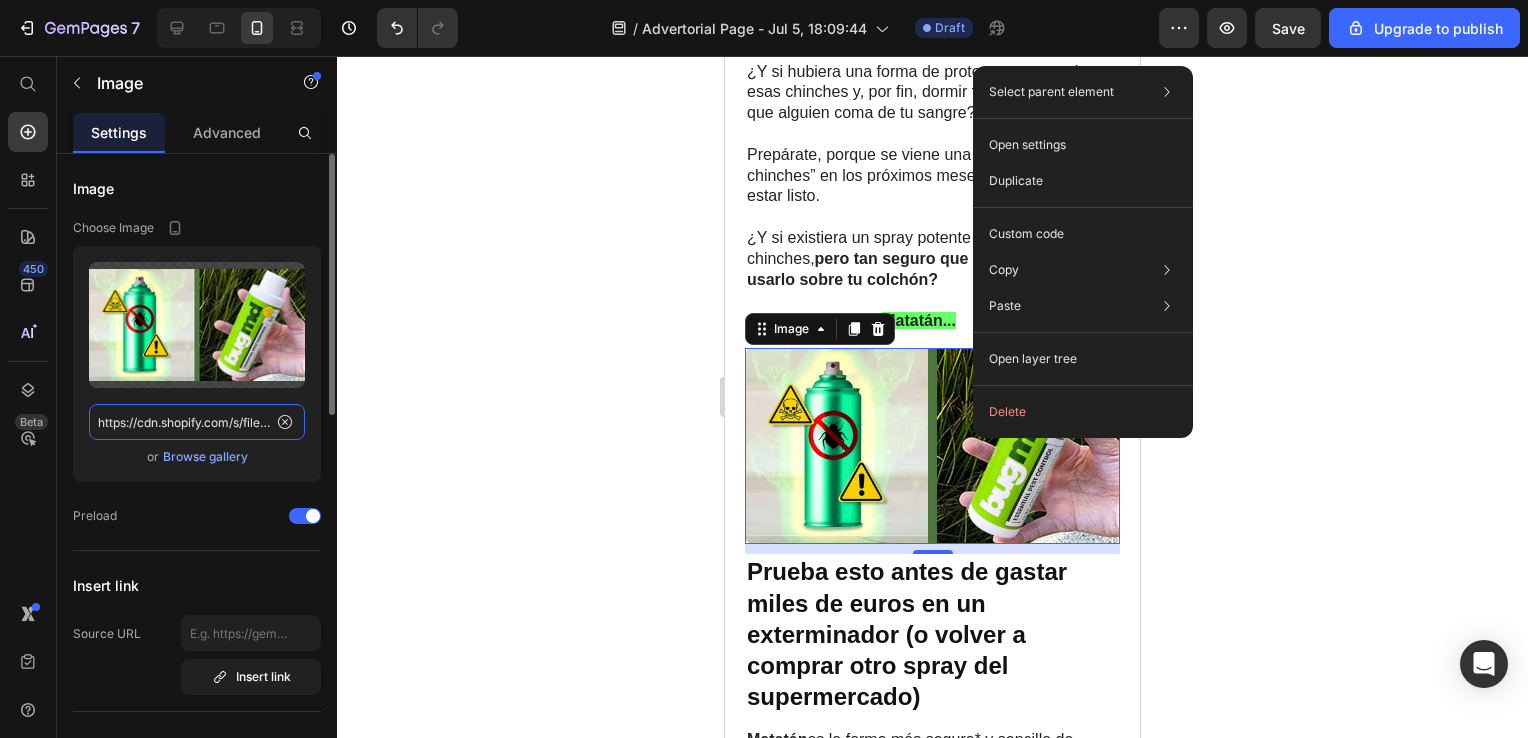 click on "https://cdn.shopify.com/s/files/1/0784/3846/5861/files/gempages_544394216629863407-e4bc4131-9000-4d0b-8225-bc673dd89fc9.jpg" 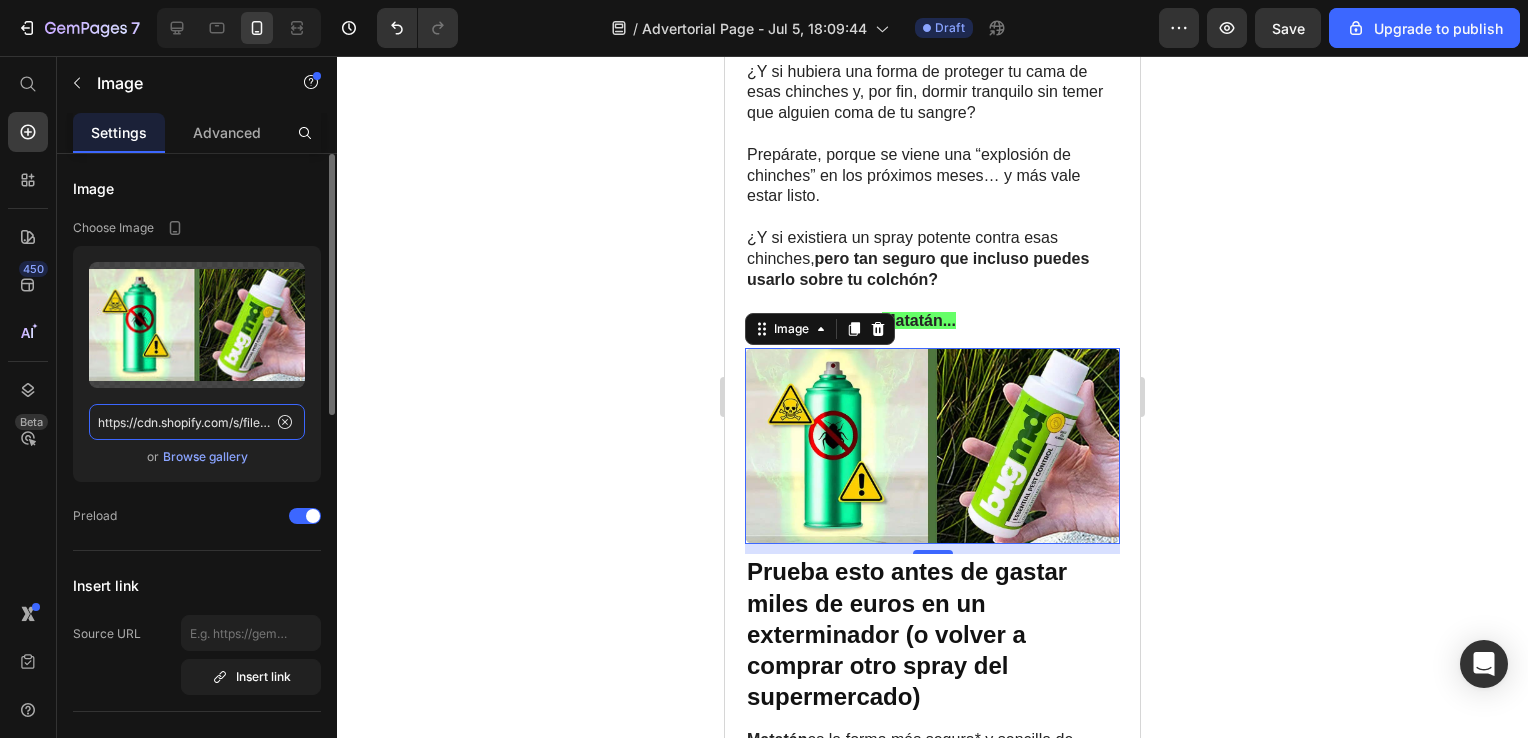 click on "https://cdn.shopify.com/s/files/1/0784/3846/5861/files/gempages_544394216629863407-e4bc4131-9000-4d0b-8225-bc673dd89fc9.jpg" 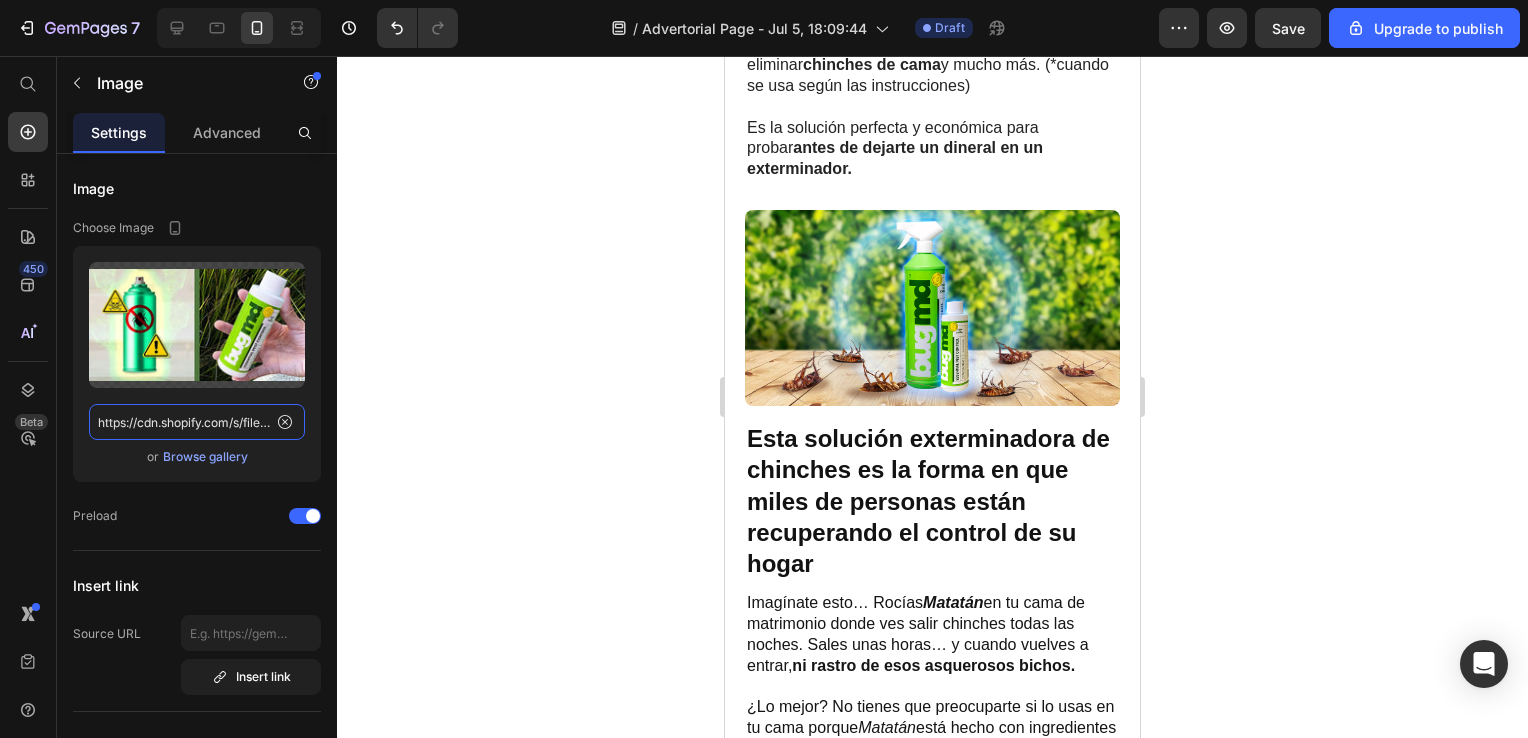 scroll, scrollTop: 2656, scrollLeft: 0, axis: vertical 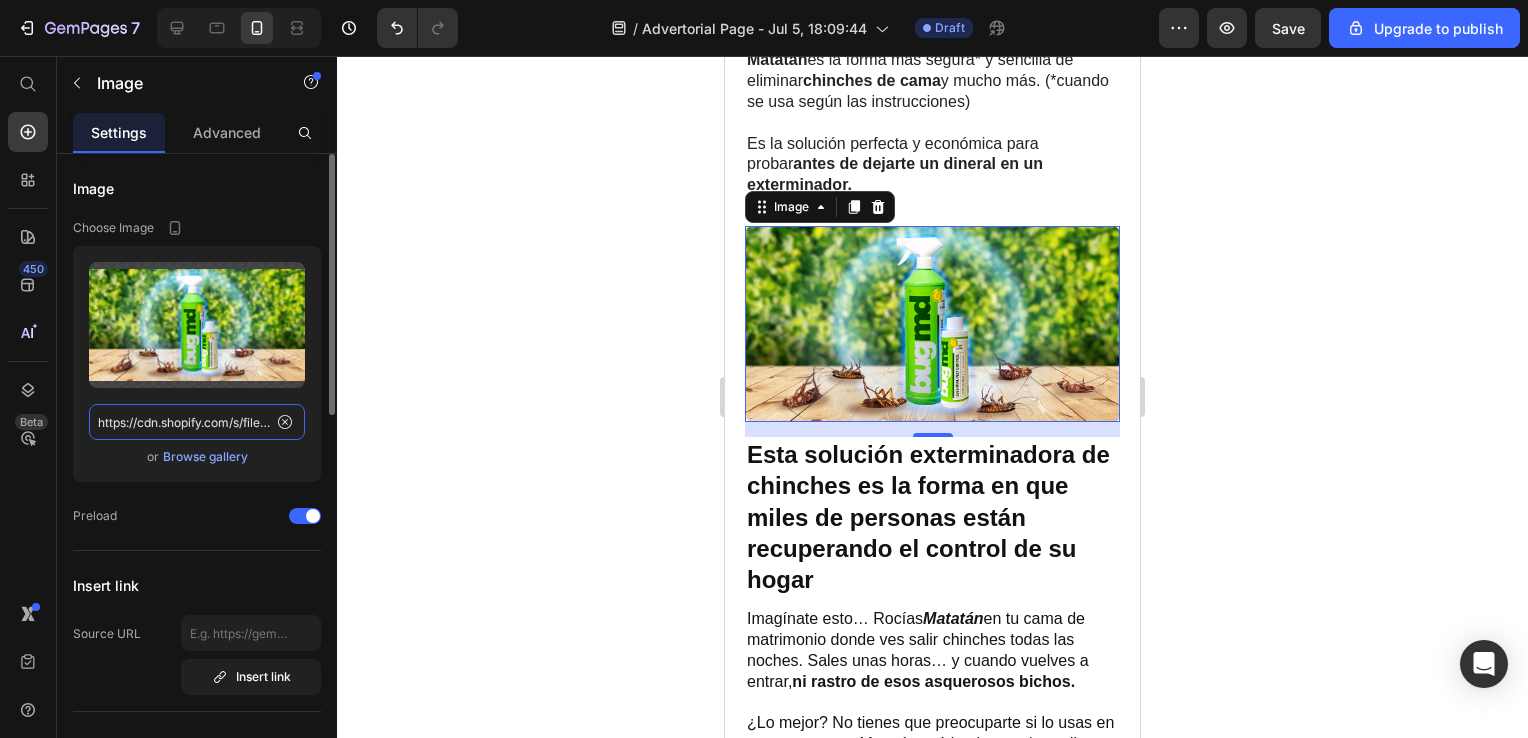 click on "https://cdn.shopify.com/s/files/1/0784/3846/5861/files/gempages_544394216629863407-c6a3a6bc-fffc-4d95-ab1e-168378c0d1e7.jpg" 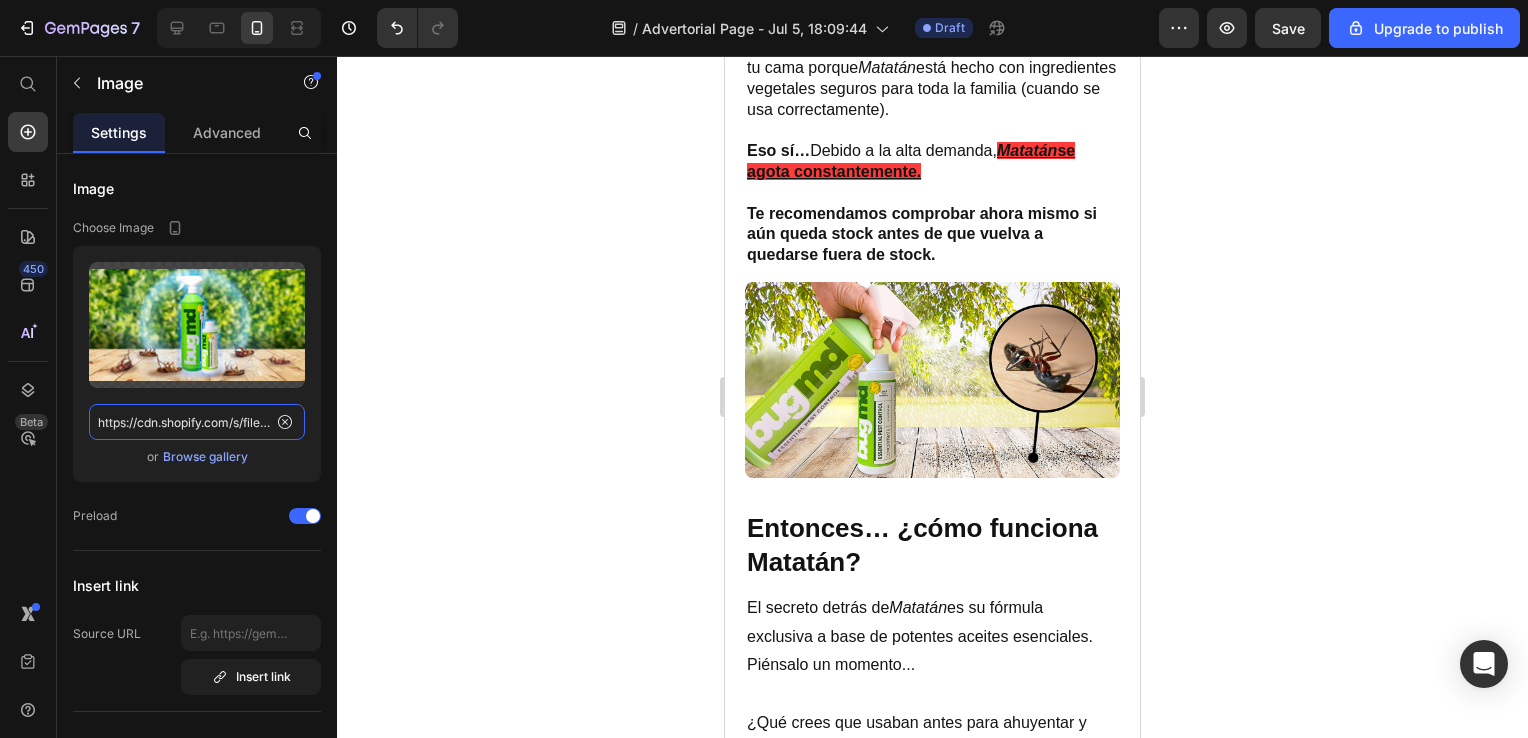 scroll, scrollTop: 3364, scrollLeft: 0, axis: vertical 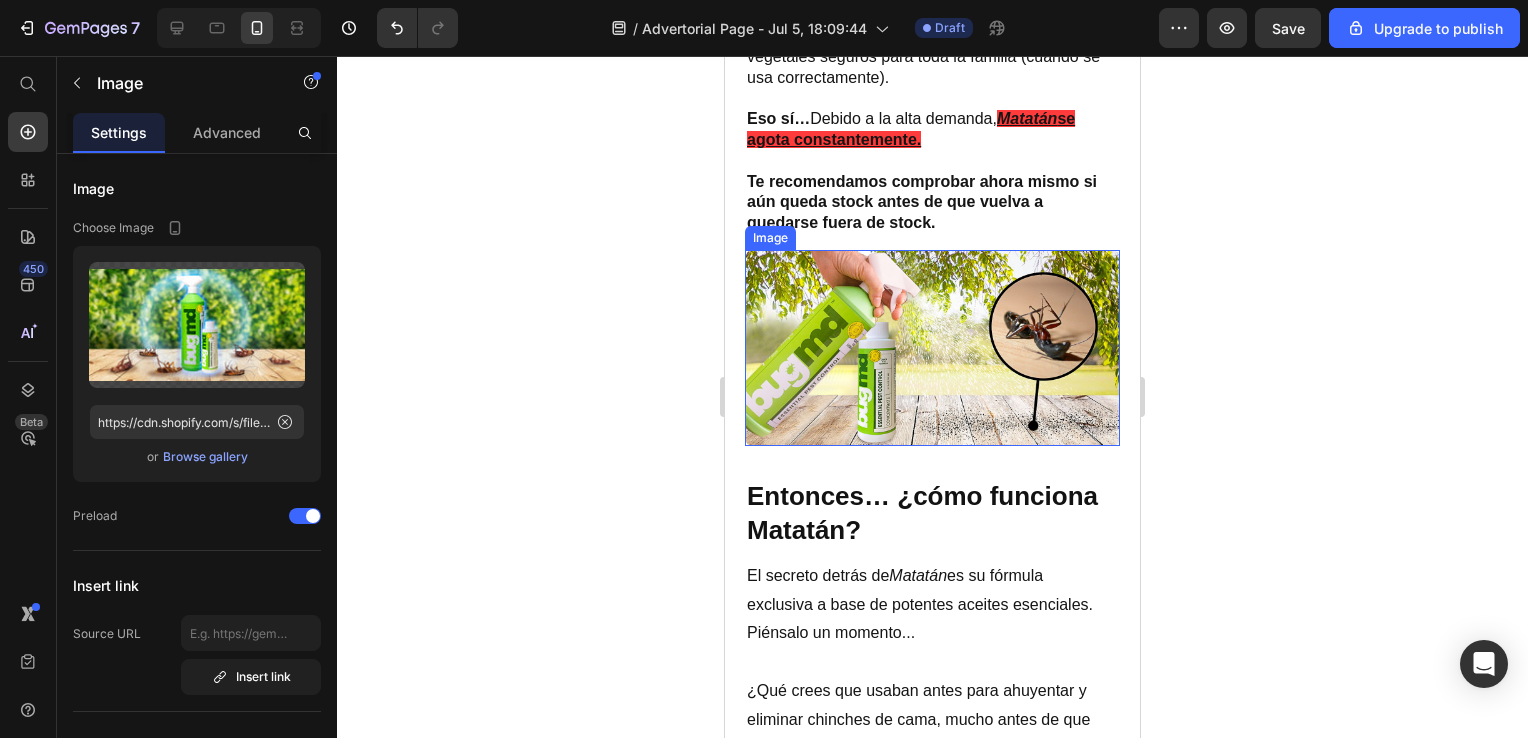 click at bounding box center [932, 348] 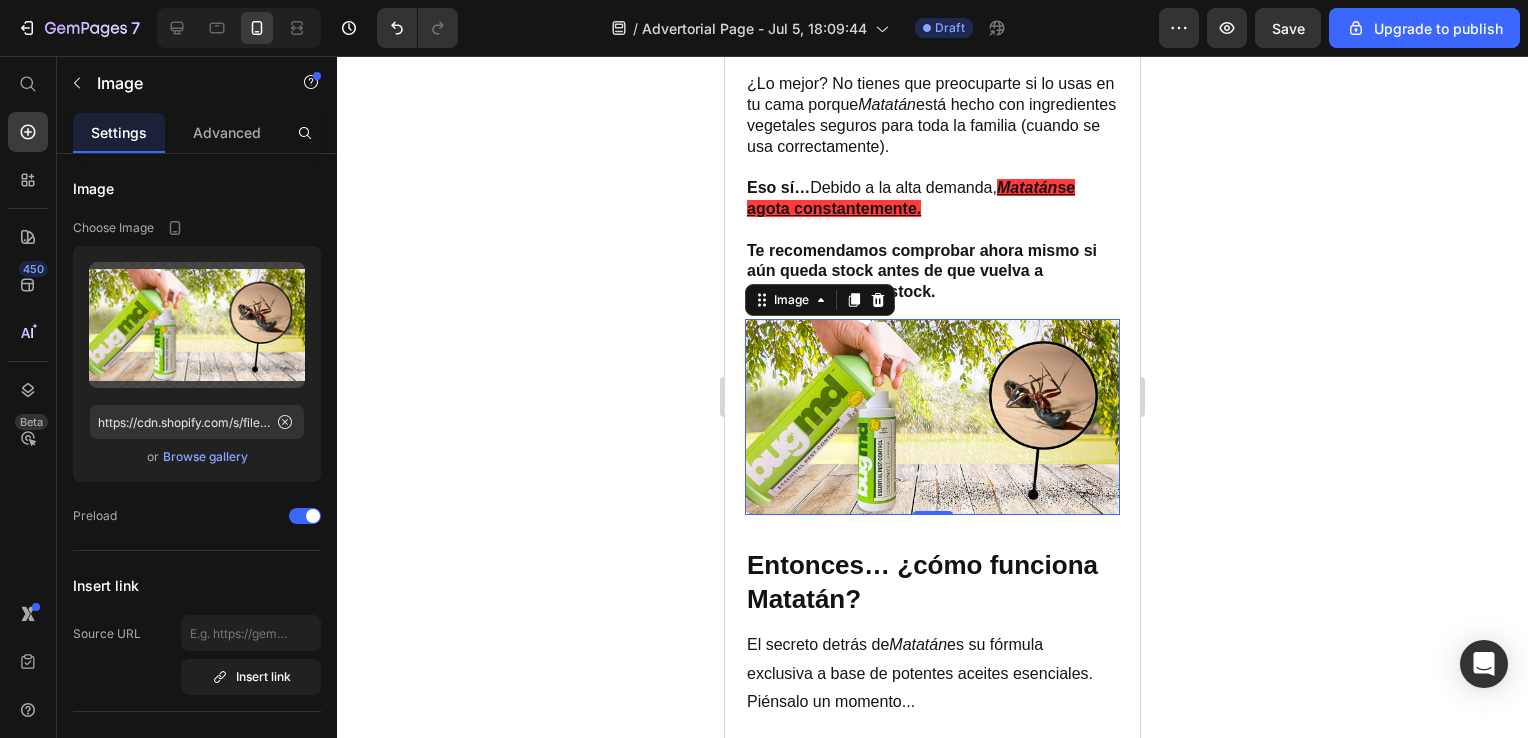 scroll, scrollTop: 3294, scrollLeft: 0, axis: vertical 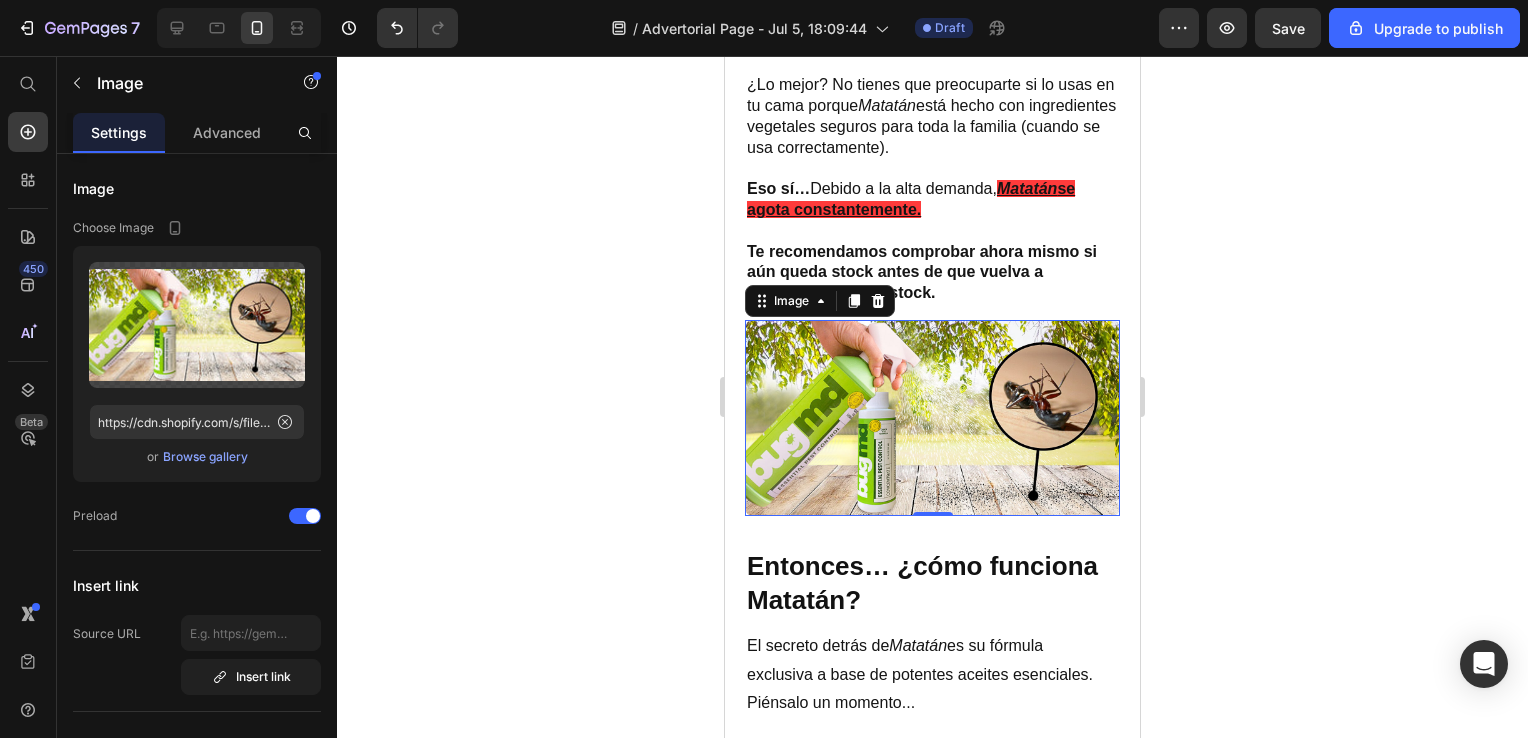 click 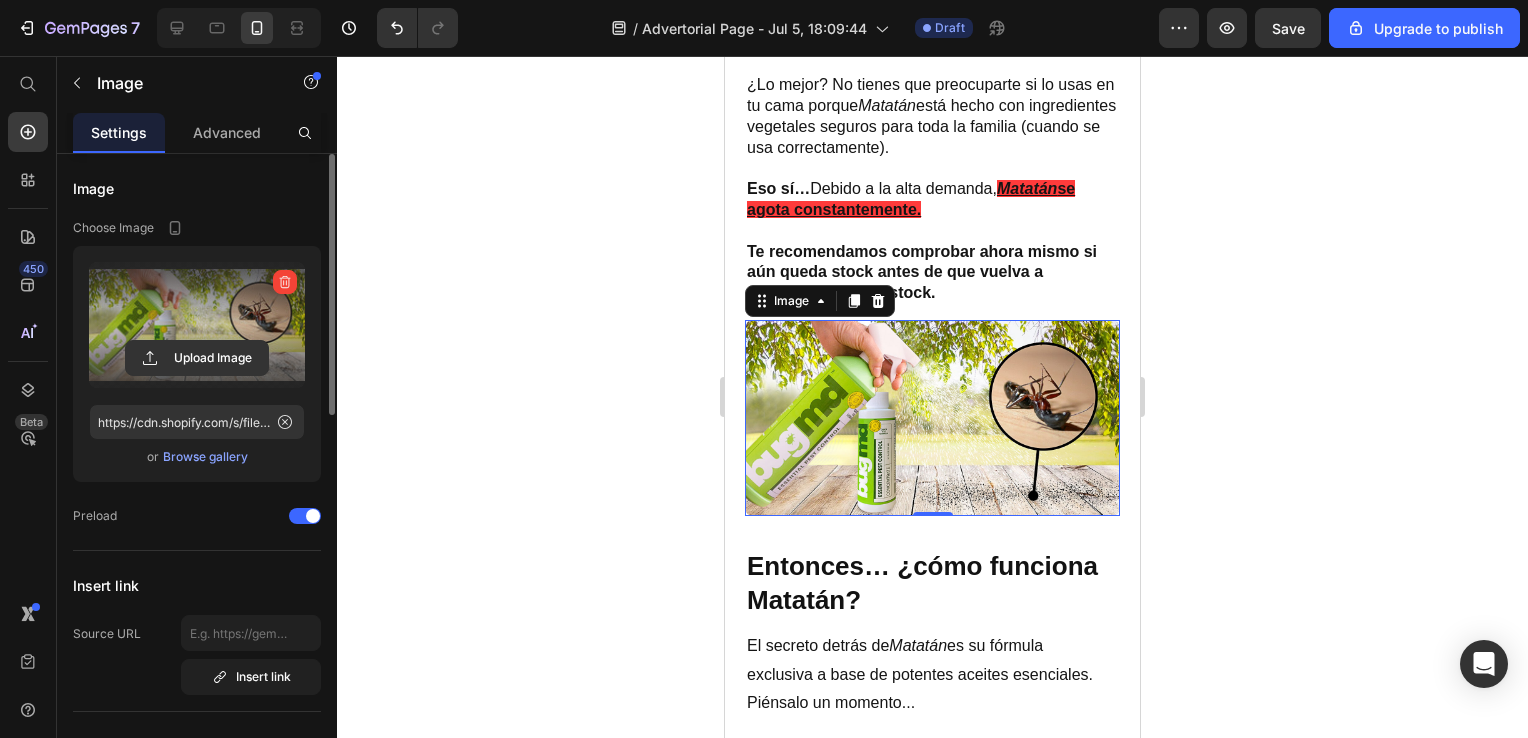 click at bounding box center (197, 325) 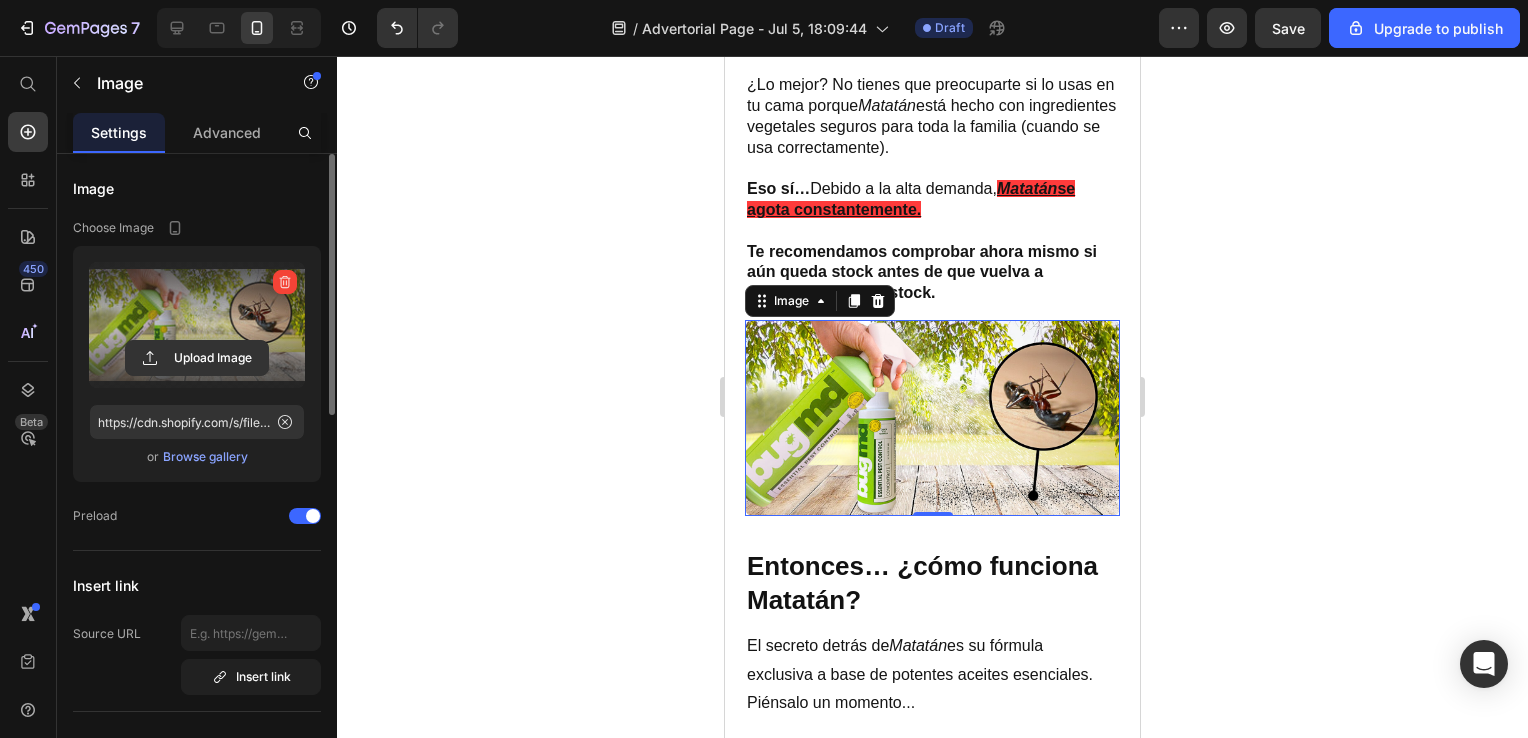 click 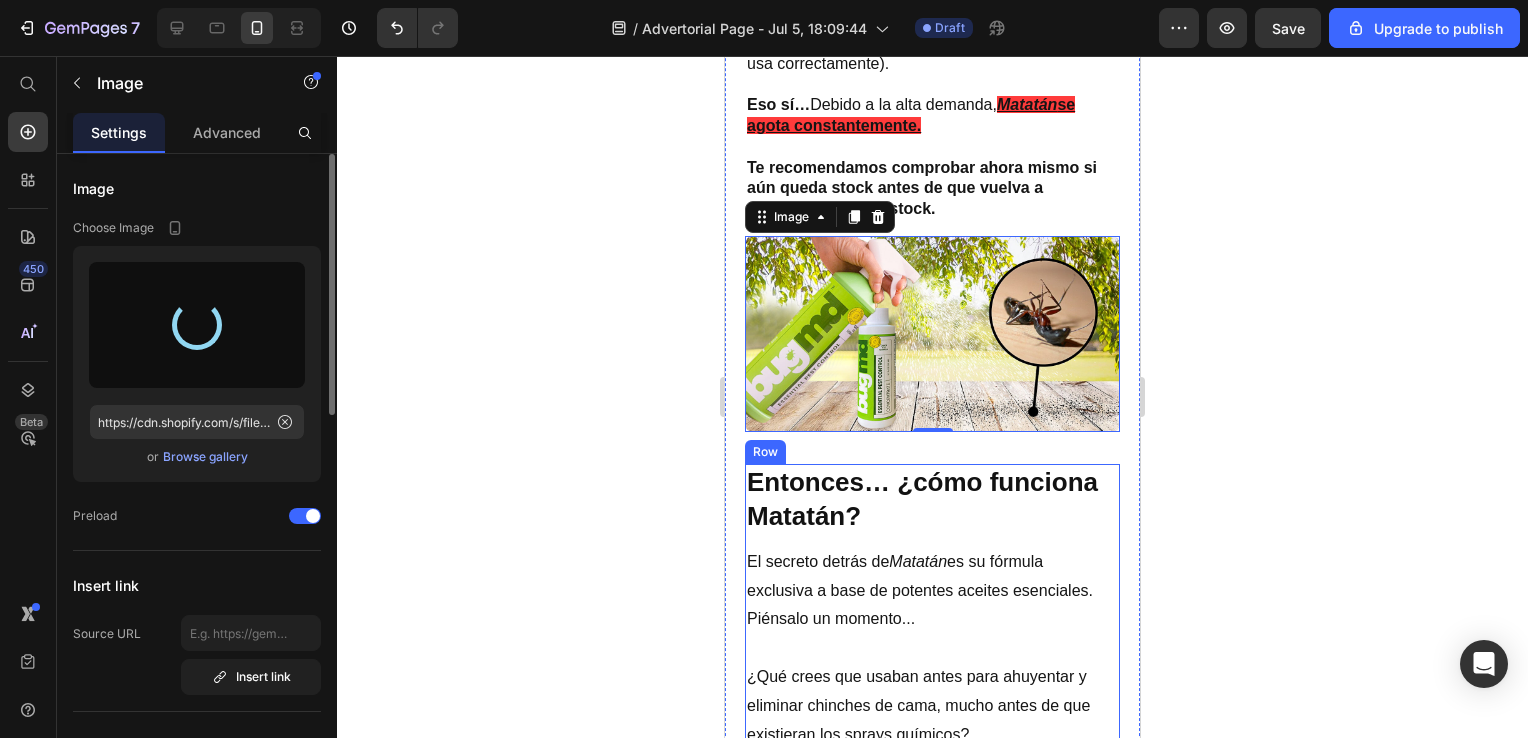 type on "https://cdn.shopify.com/s/files/1/0784/3846/5861/files/gempages_544394216629863407-6a1d13ff-c33f-49db-9519-8ed89b0ff3ea.webp" 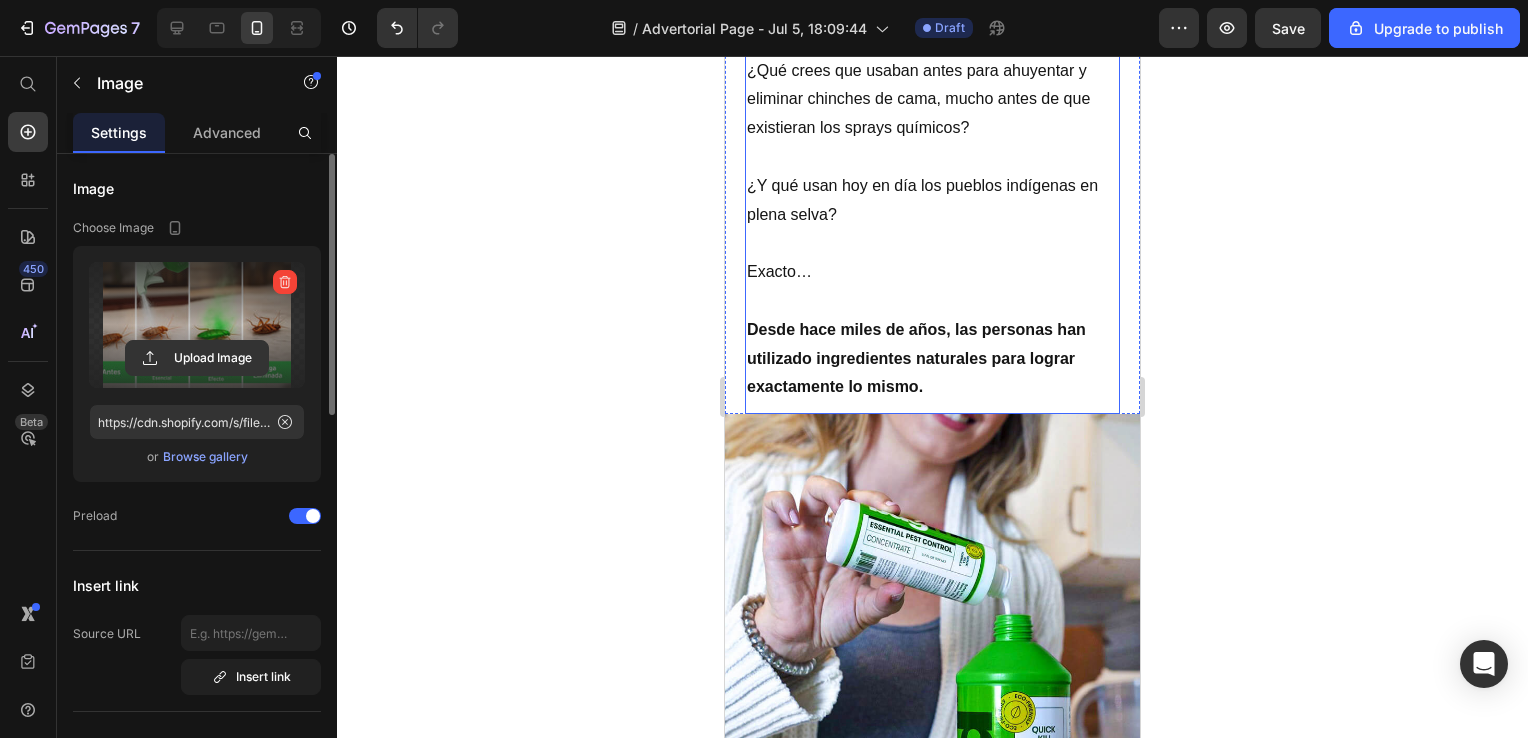 scroll, scrollTop: 4039, scrollLeft: 0, axis: vertical 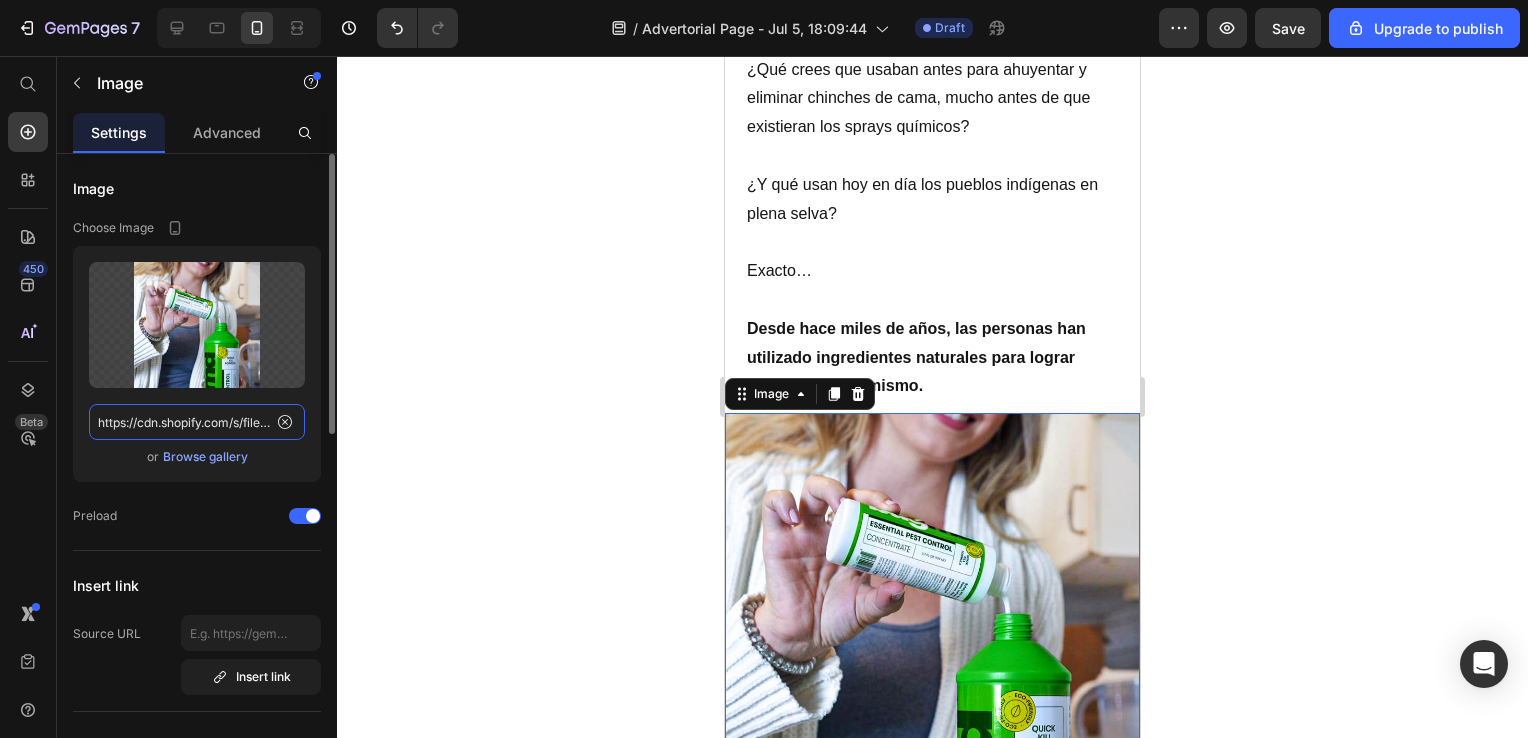 click on "https://cdn.shopify.com/s/files/1/0784/3846/5861/files/gempages_544394216629863407-a1c23bf8-f55f-42ee-9253-3bfefac42740.jpg" 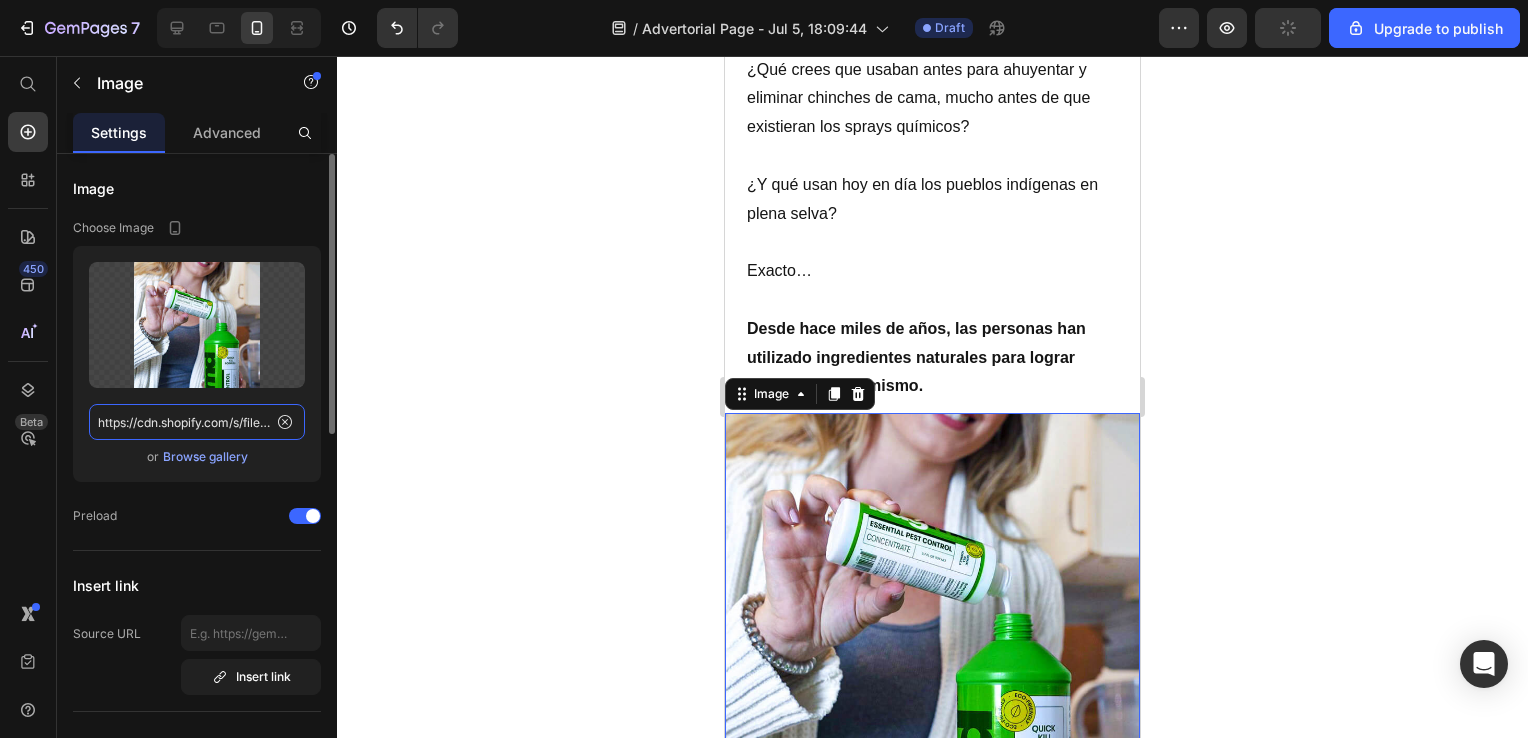 click on "https://cdn.shopify.com/s/files/1/0784/3846/5861/files/gempages_544394216629863407-a1c23bf8-f55f-42ee-9253-3bfefac42740.jpg" 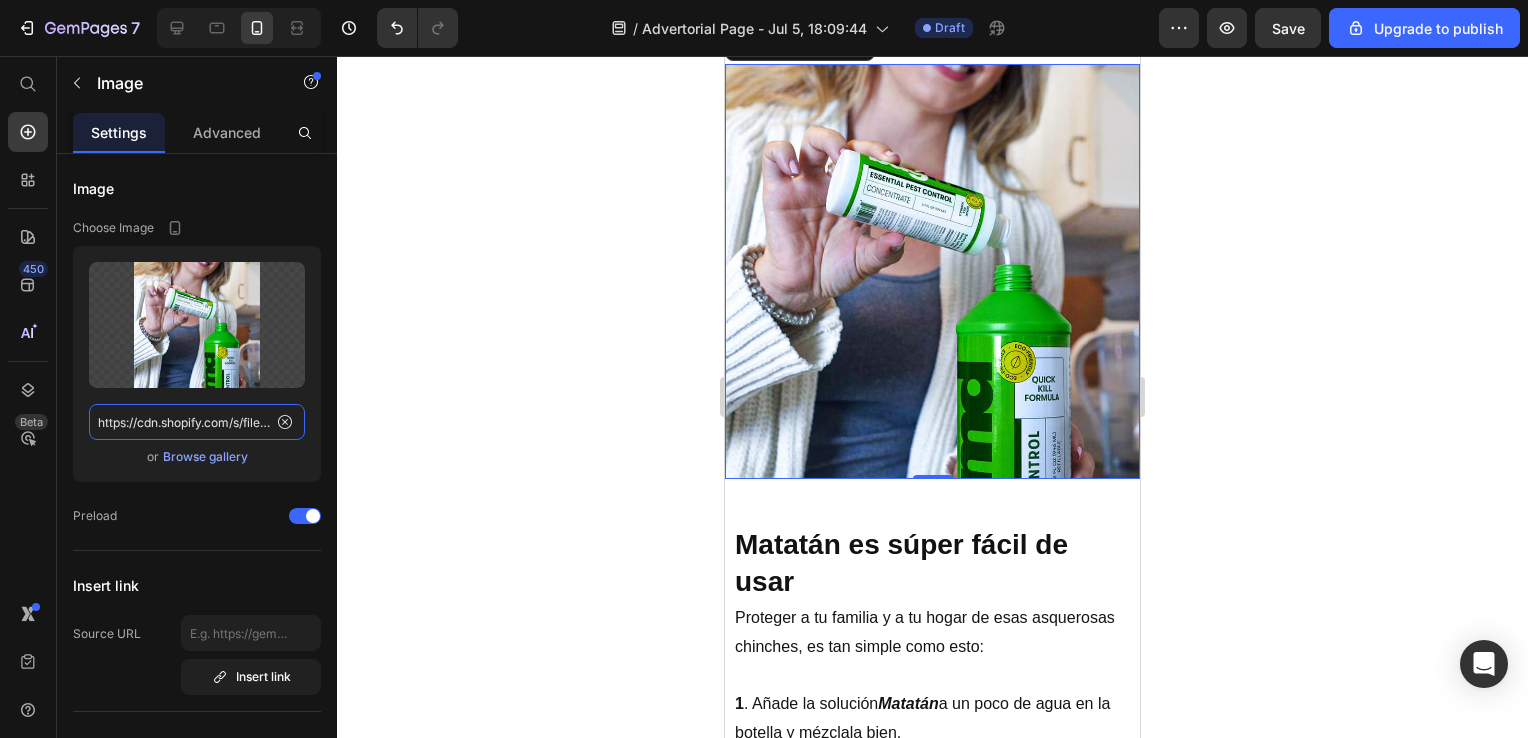 scroll, scrollTop: 4378, scrollLeft: 0, axis: vertical 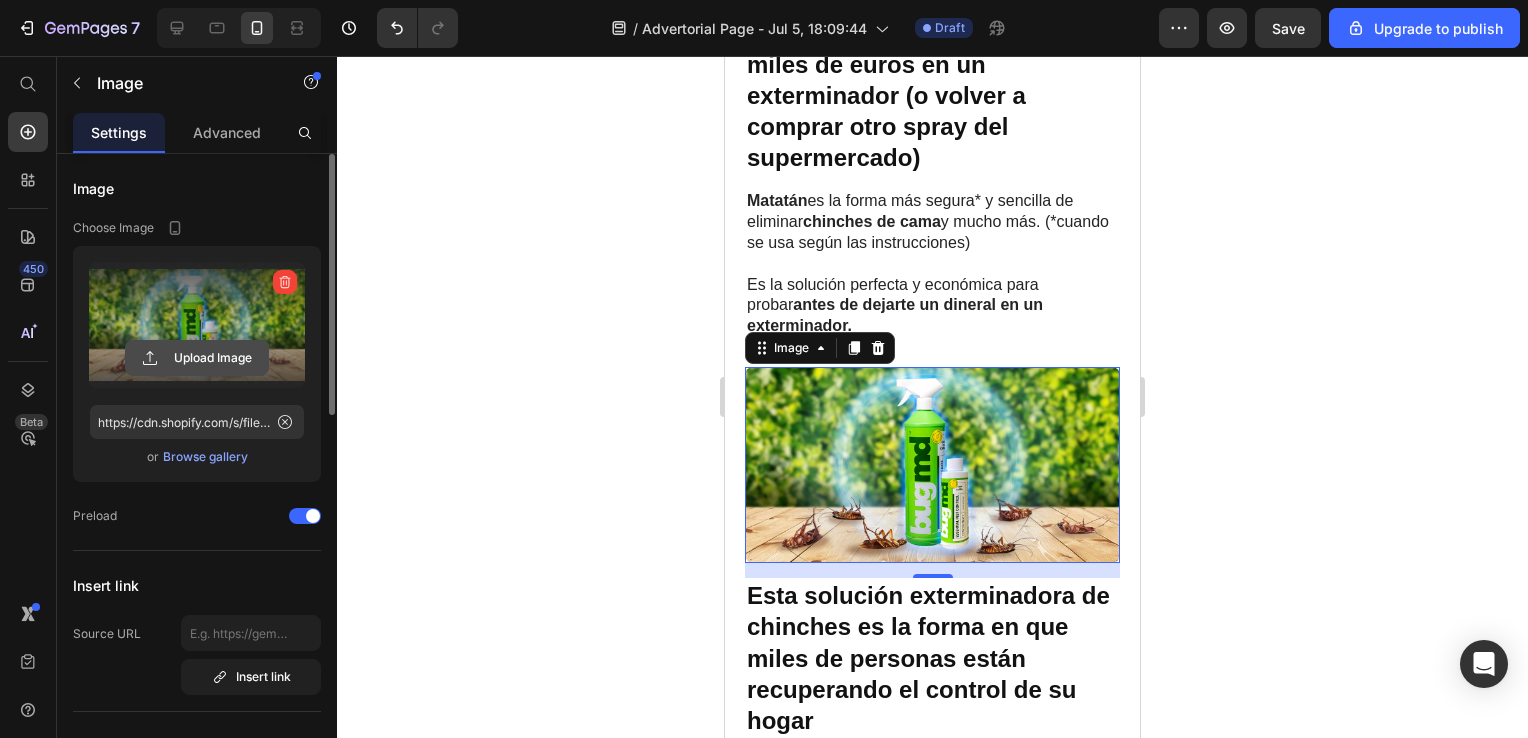 click 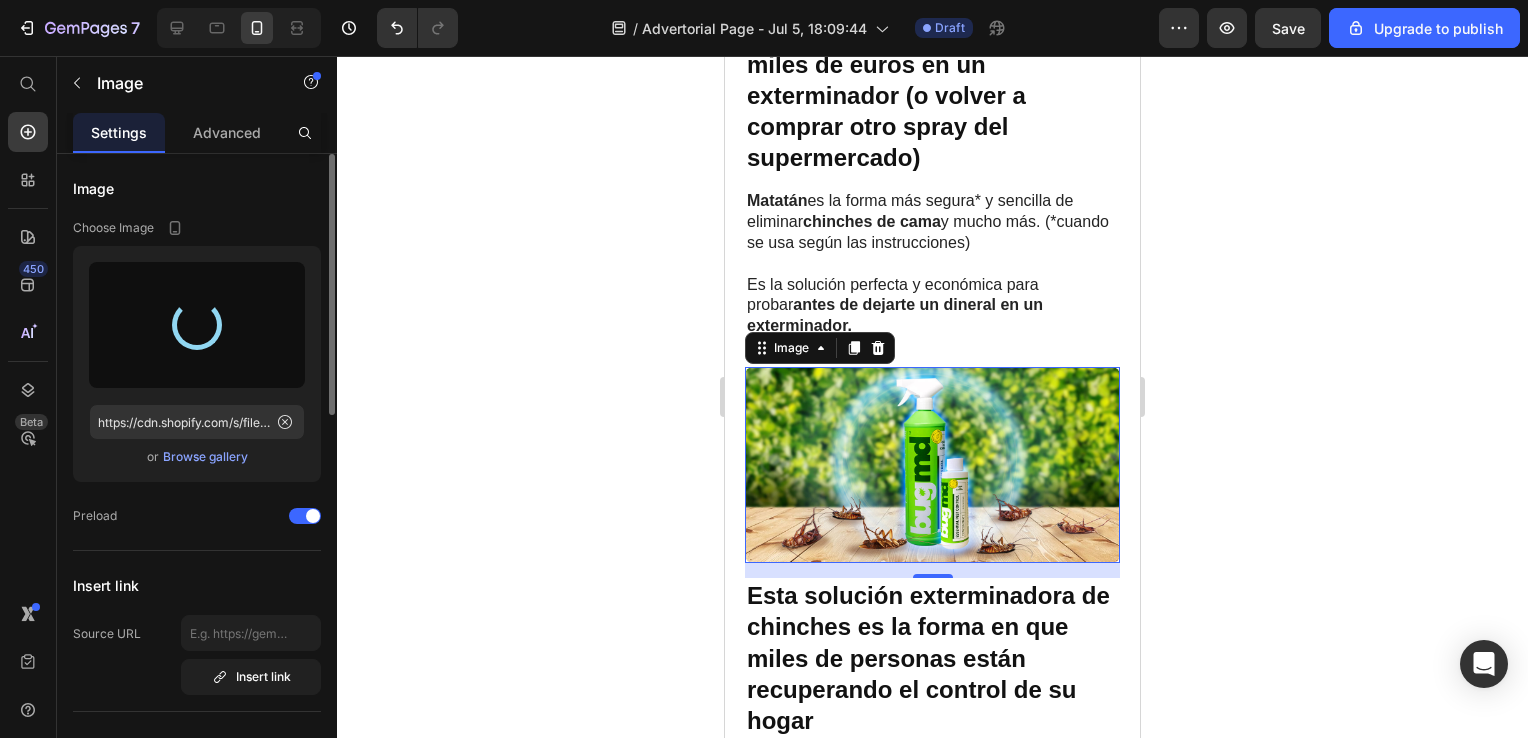 type on "https://cdn.shopify.com/s/files/1/0784/3846/5861/files/gempages_544394216629863407-d45f19d4-bf5a-4058-9741-83d6eb2c68c9.jpg" 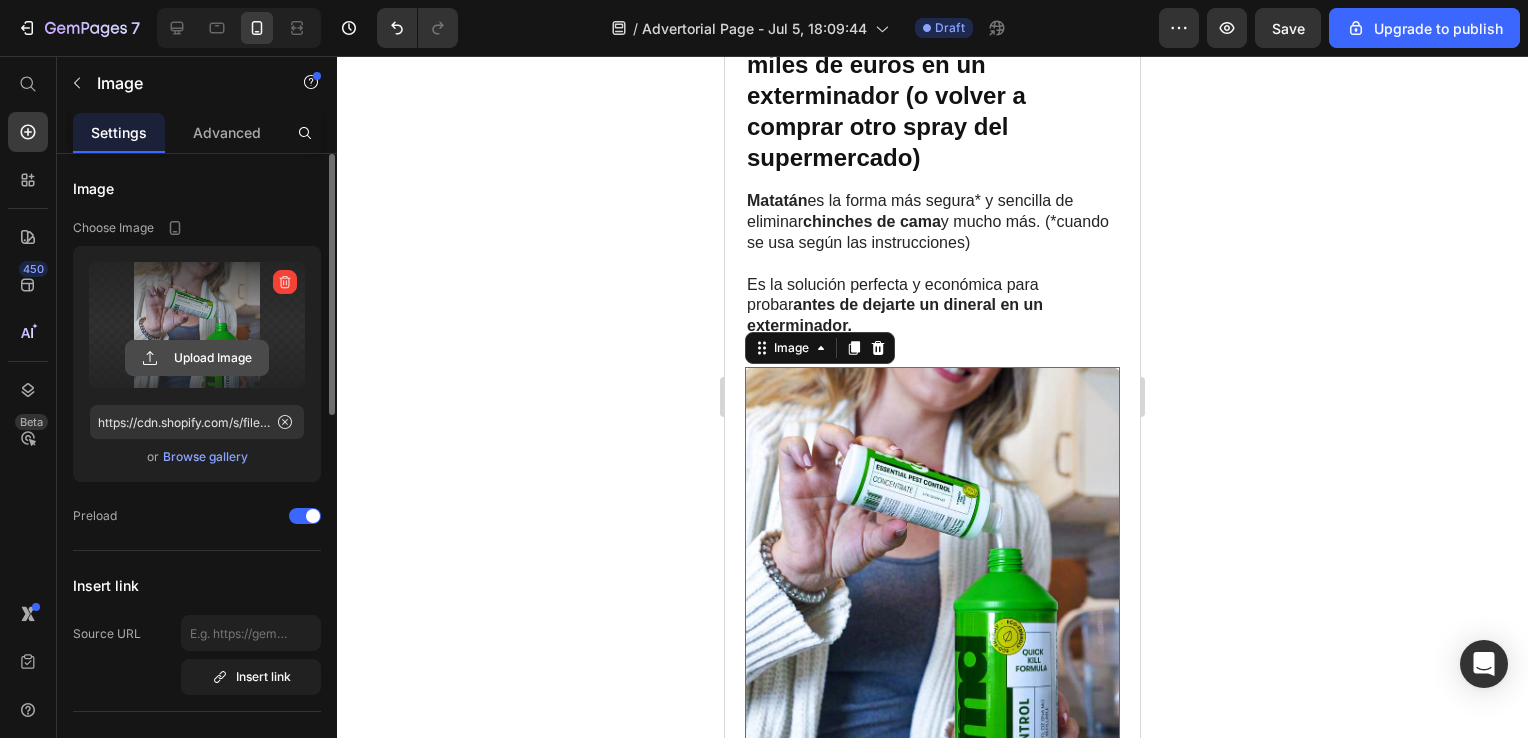click 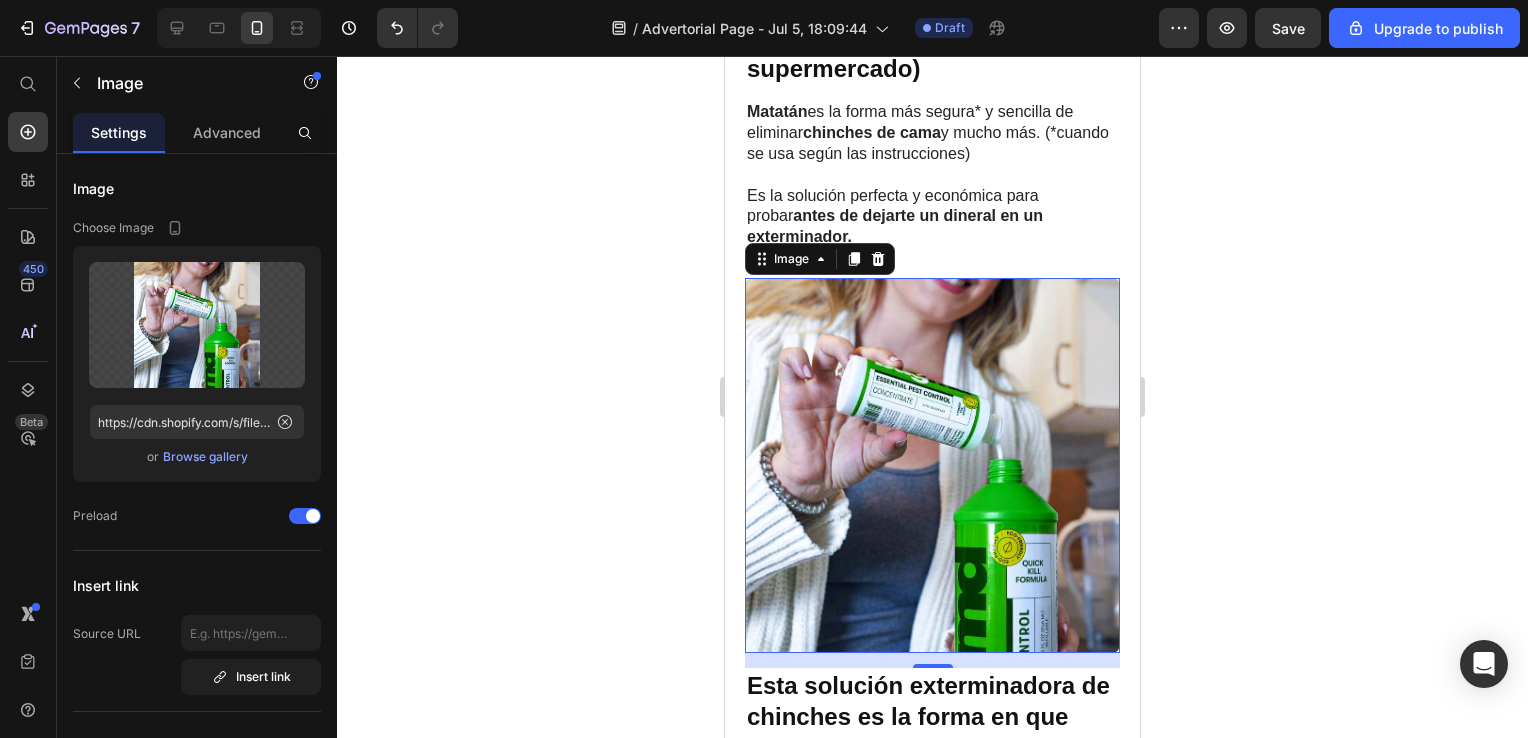 scroll, scrollTop: 2591, scrollLeft: 0, axis: vertical 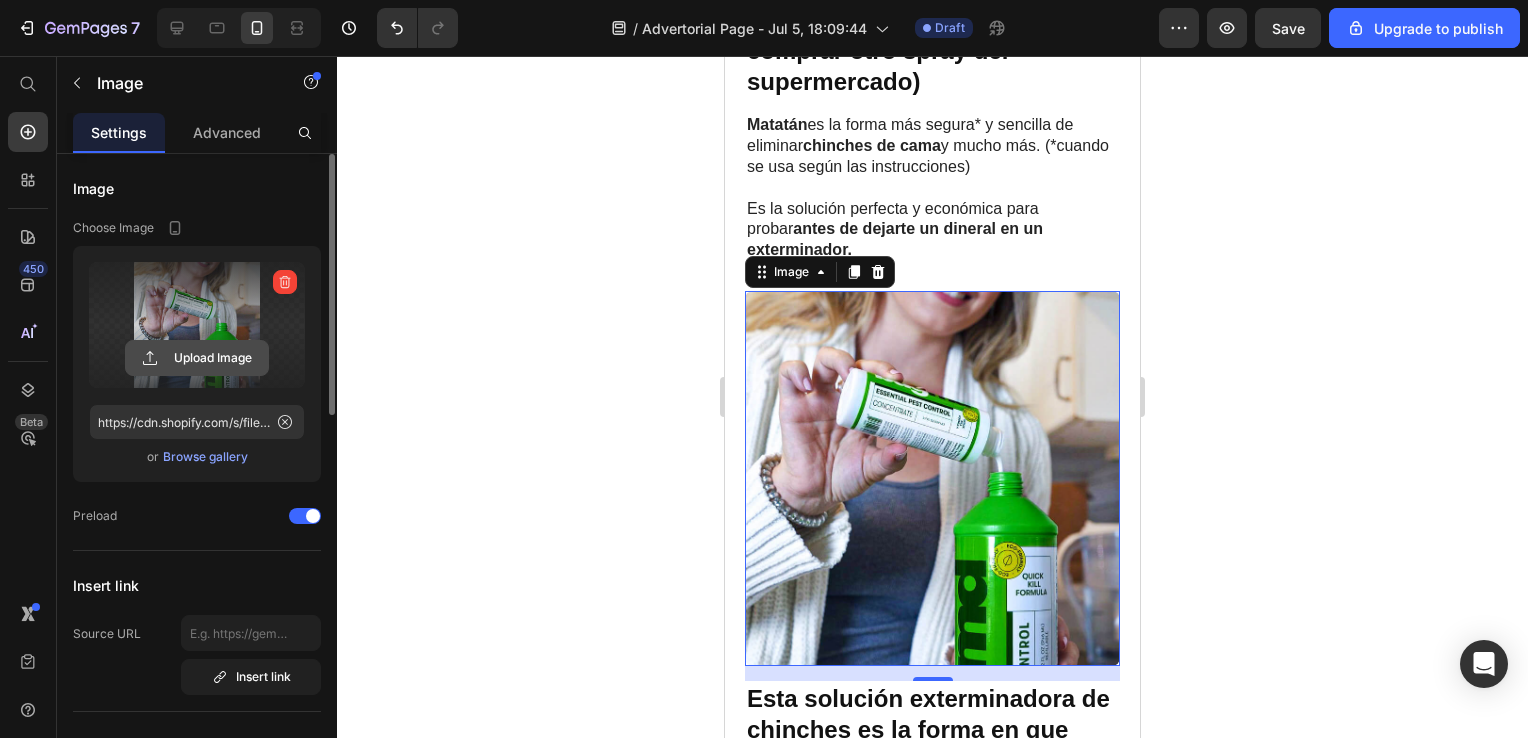 click 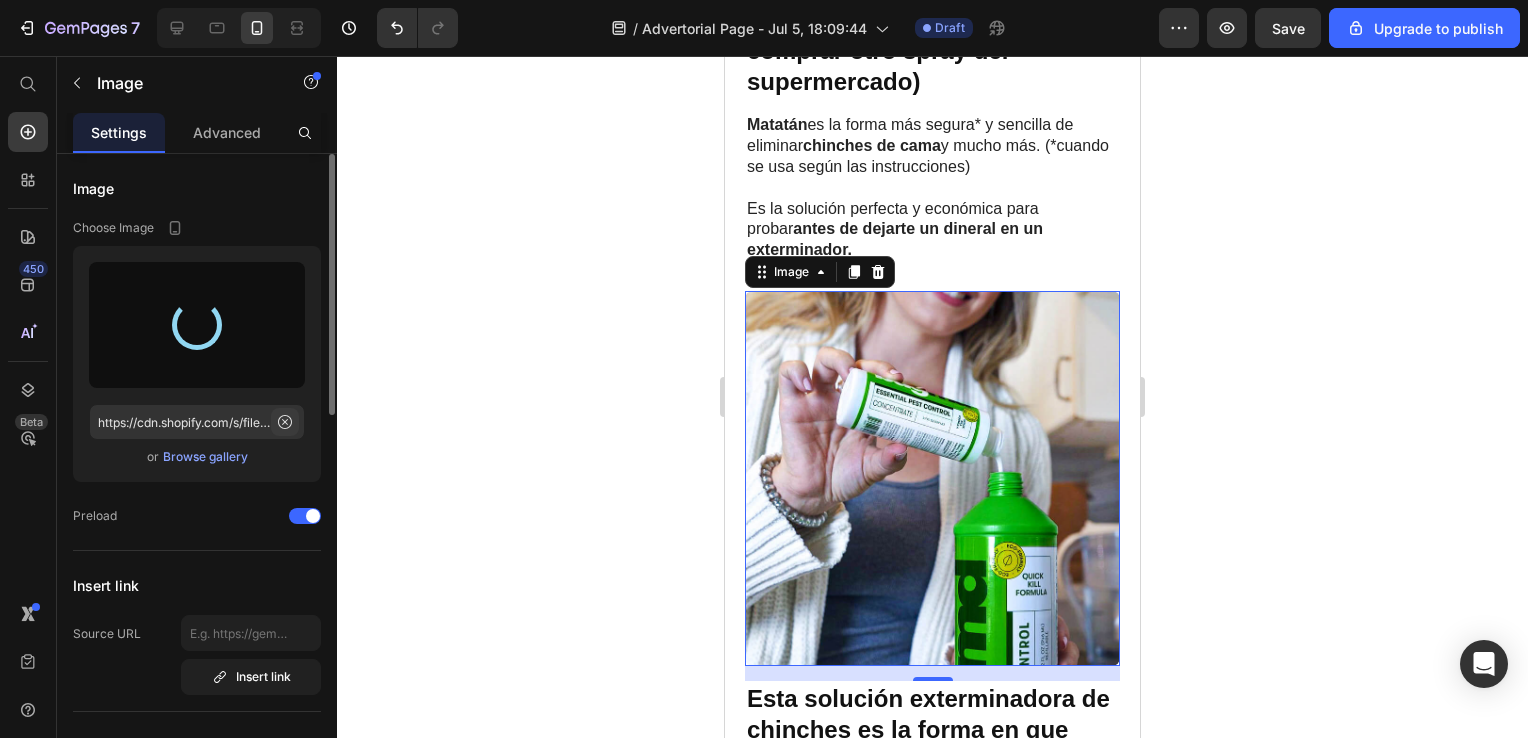click 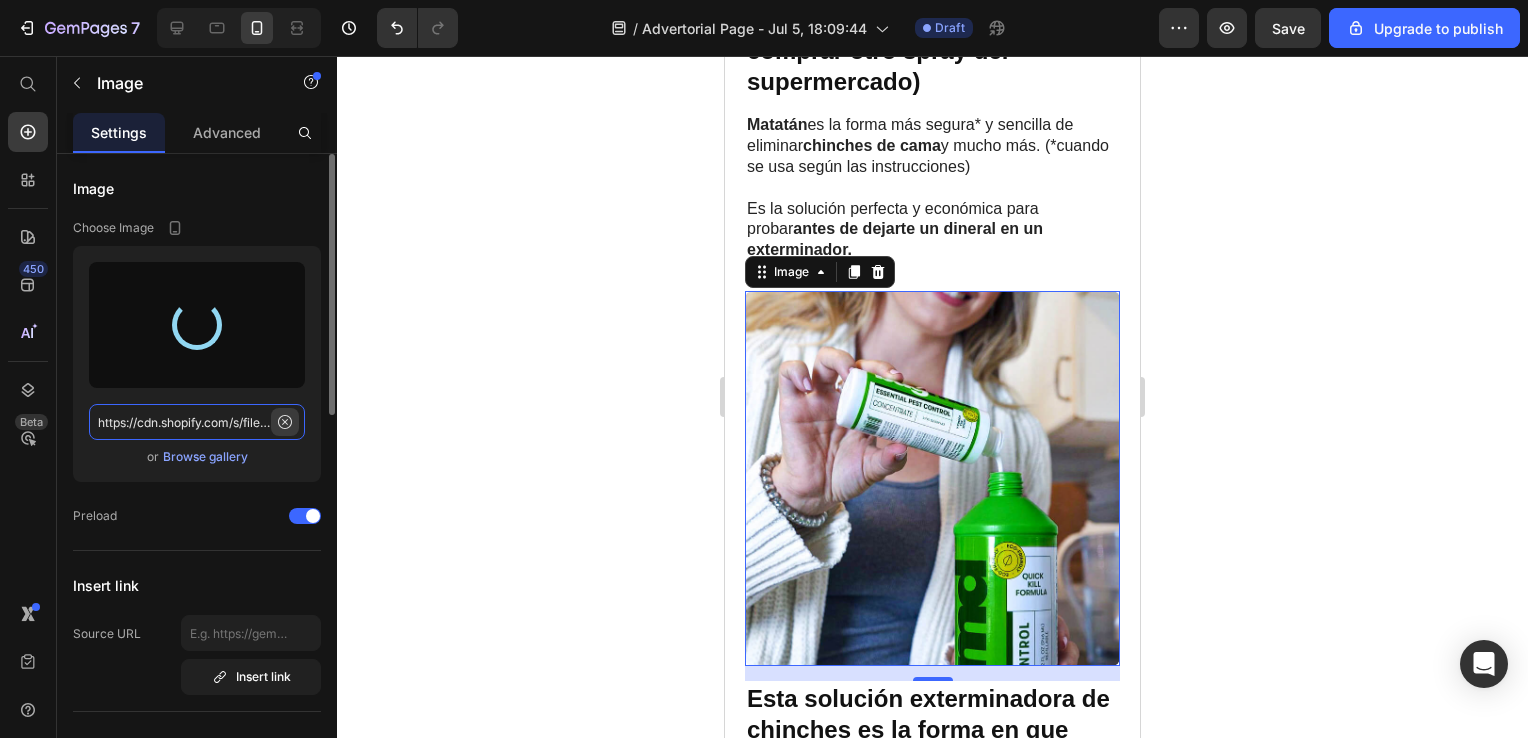 type 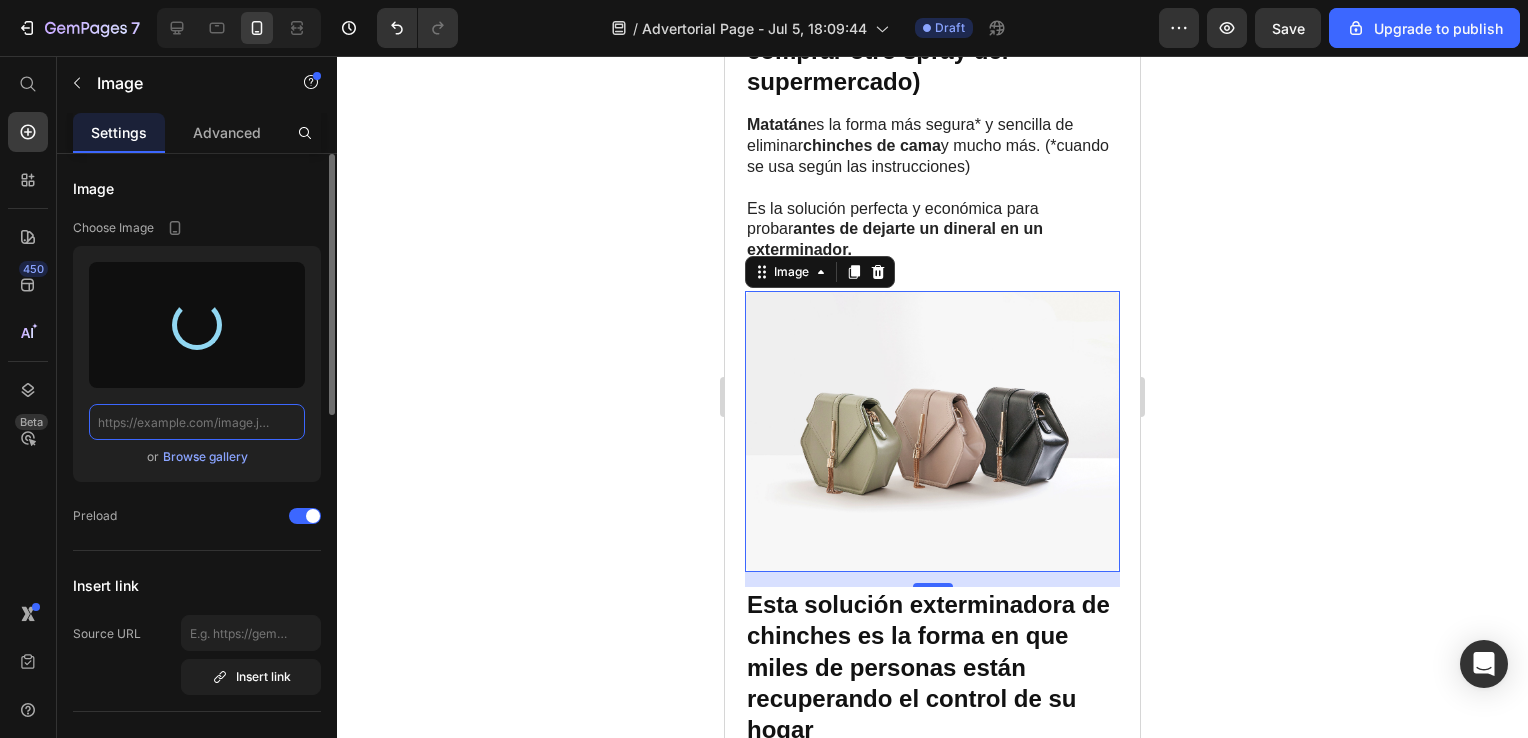 scroll, scrollTop: 0, scrollLeft: 0, axis: both 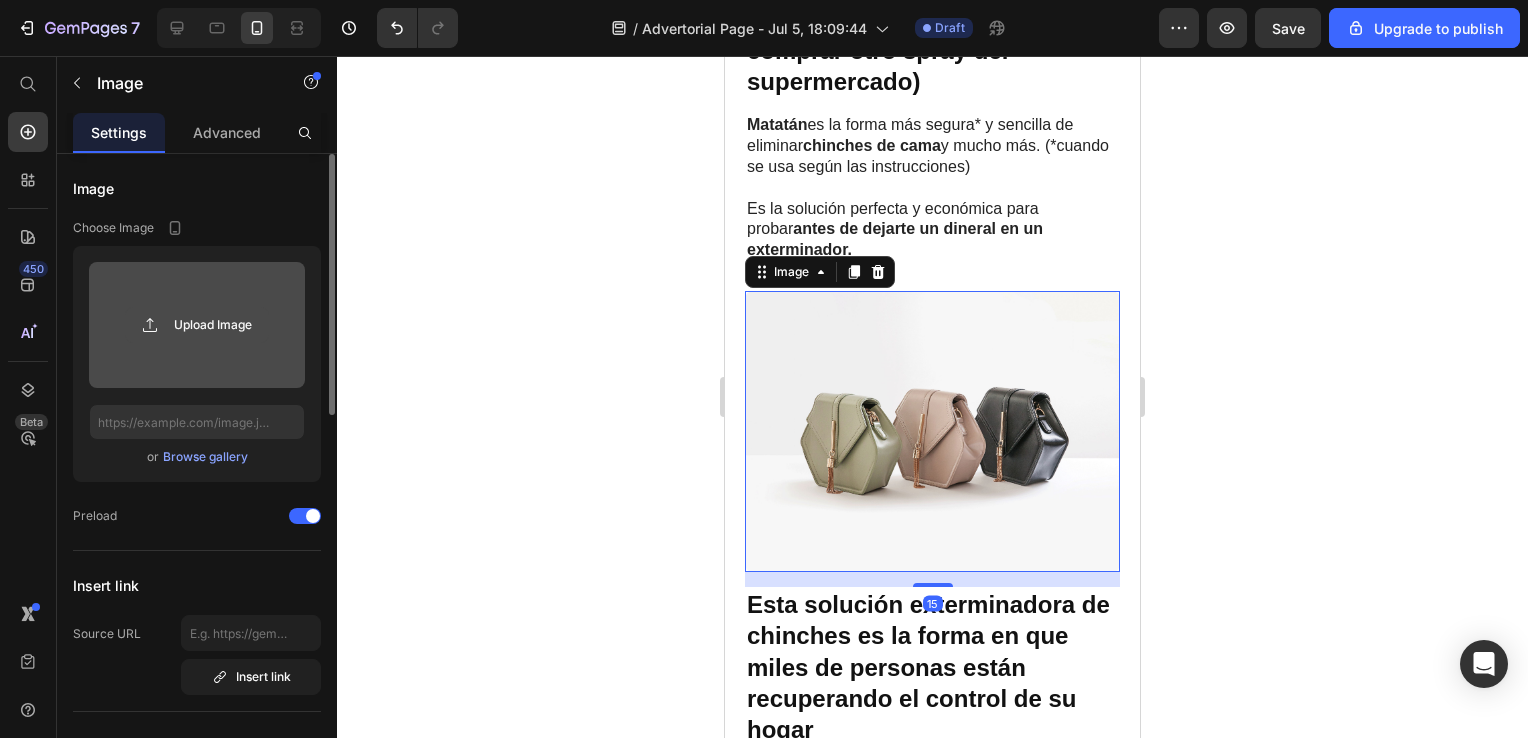 click 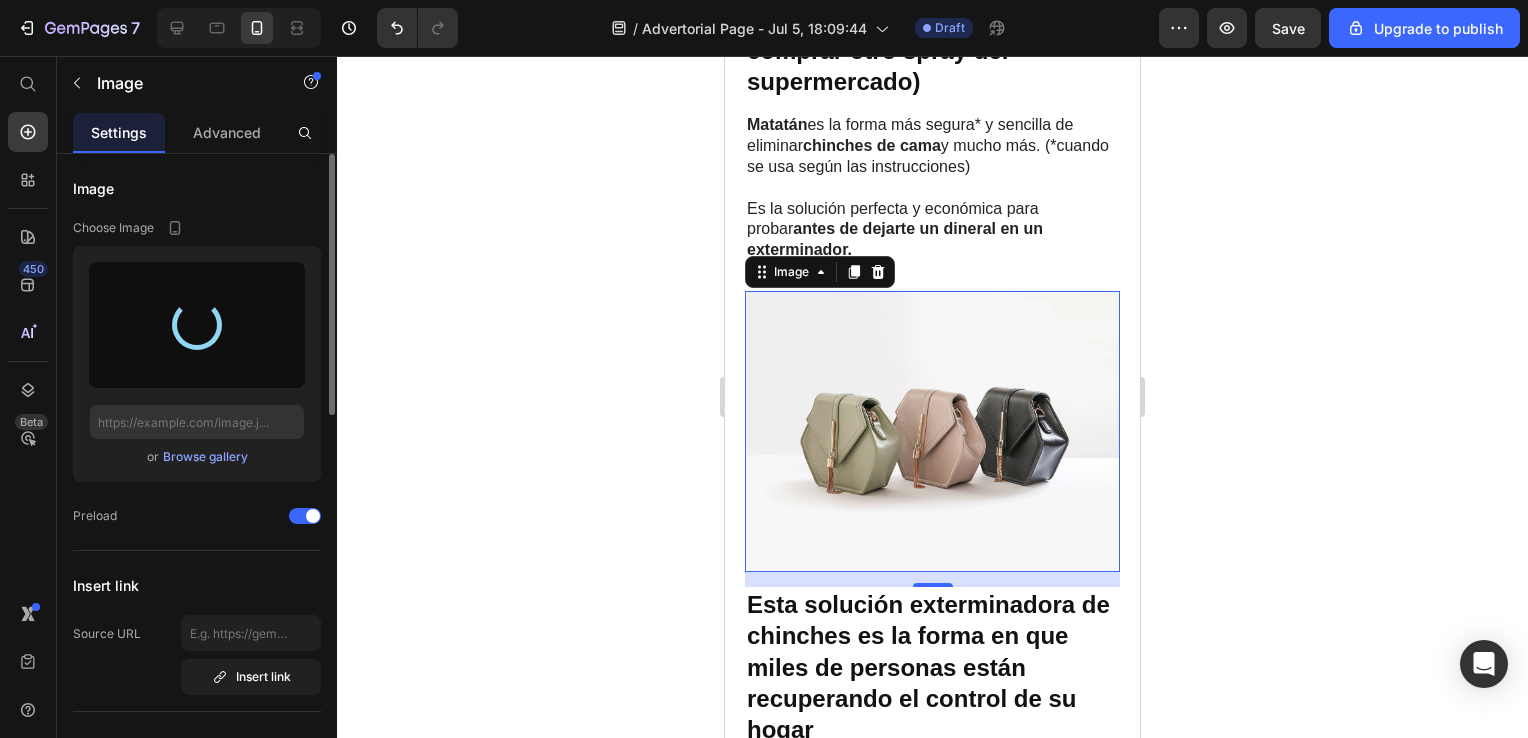 type on "https://cdn.shopify.com/s/files/1/0784/3846/5861/files/gempages_544394216629863407-dda1136d-2631-4c78-9e49-618aa215e437.png" 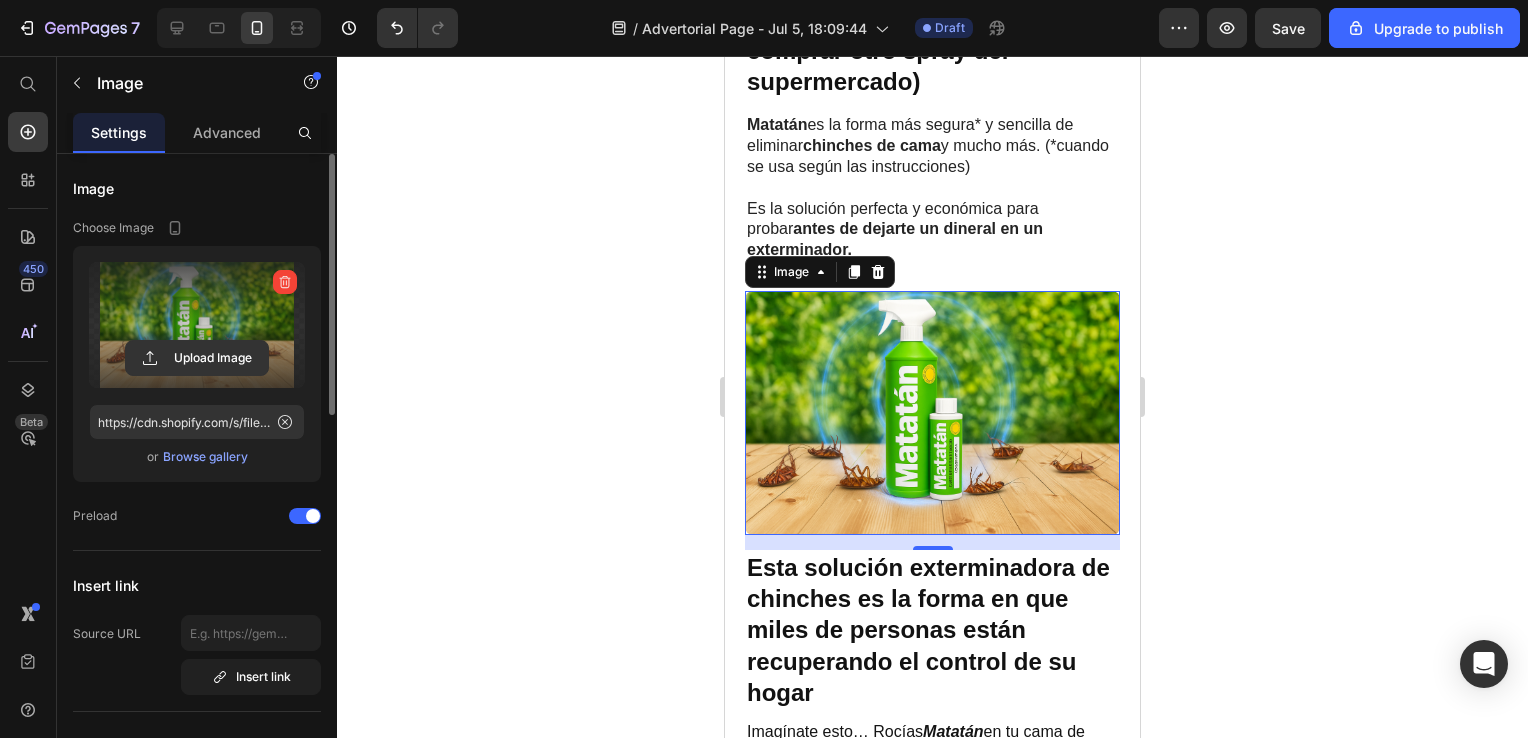 click 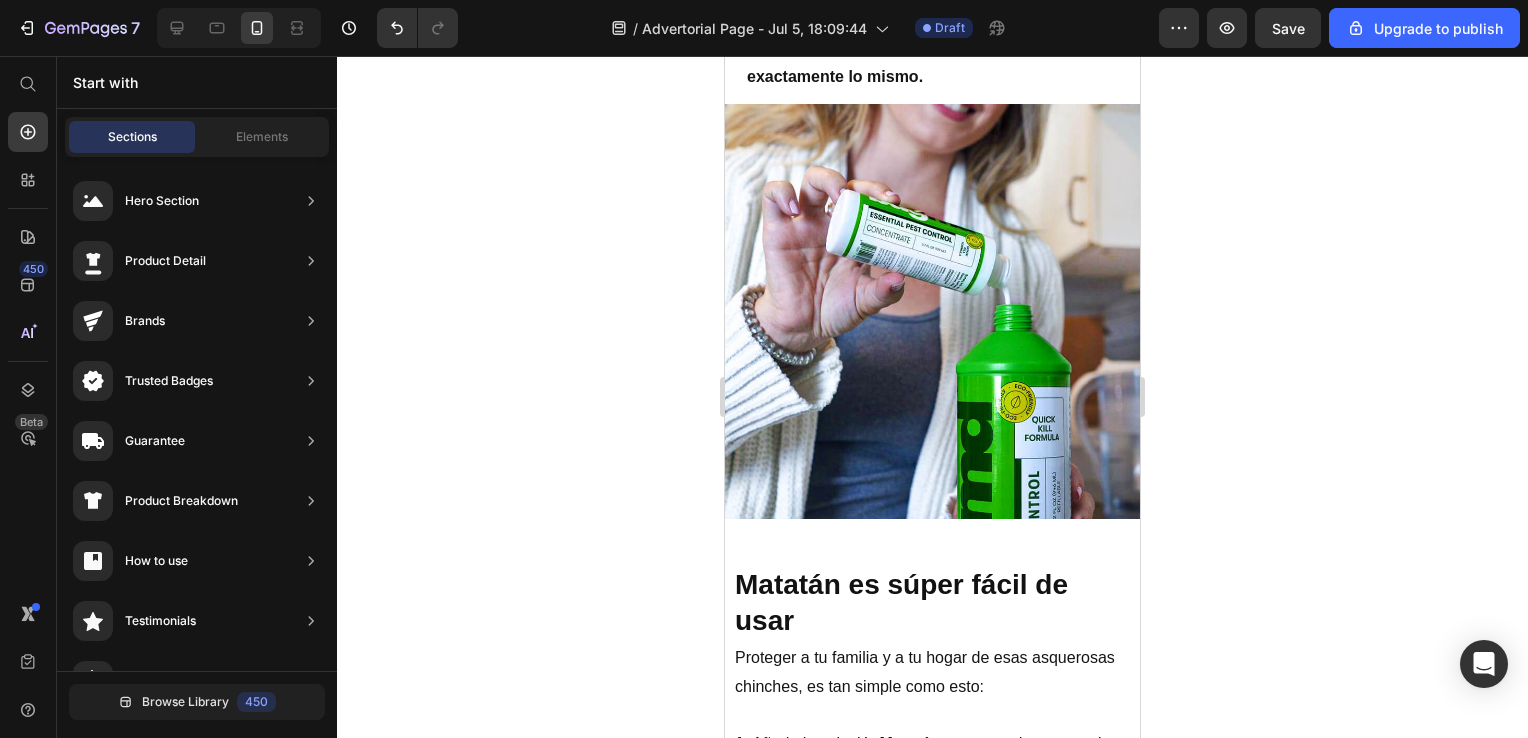 scroll, scrollTop: 4400, scrollLeft: 0, axis: vertical 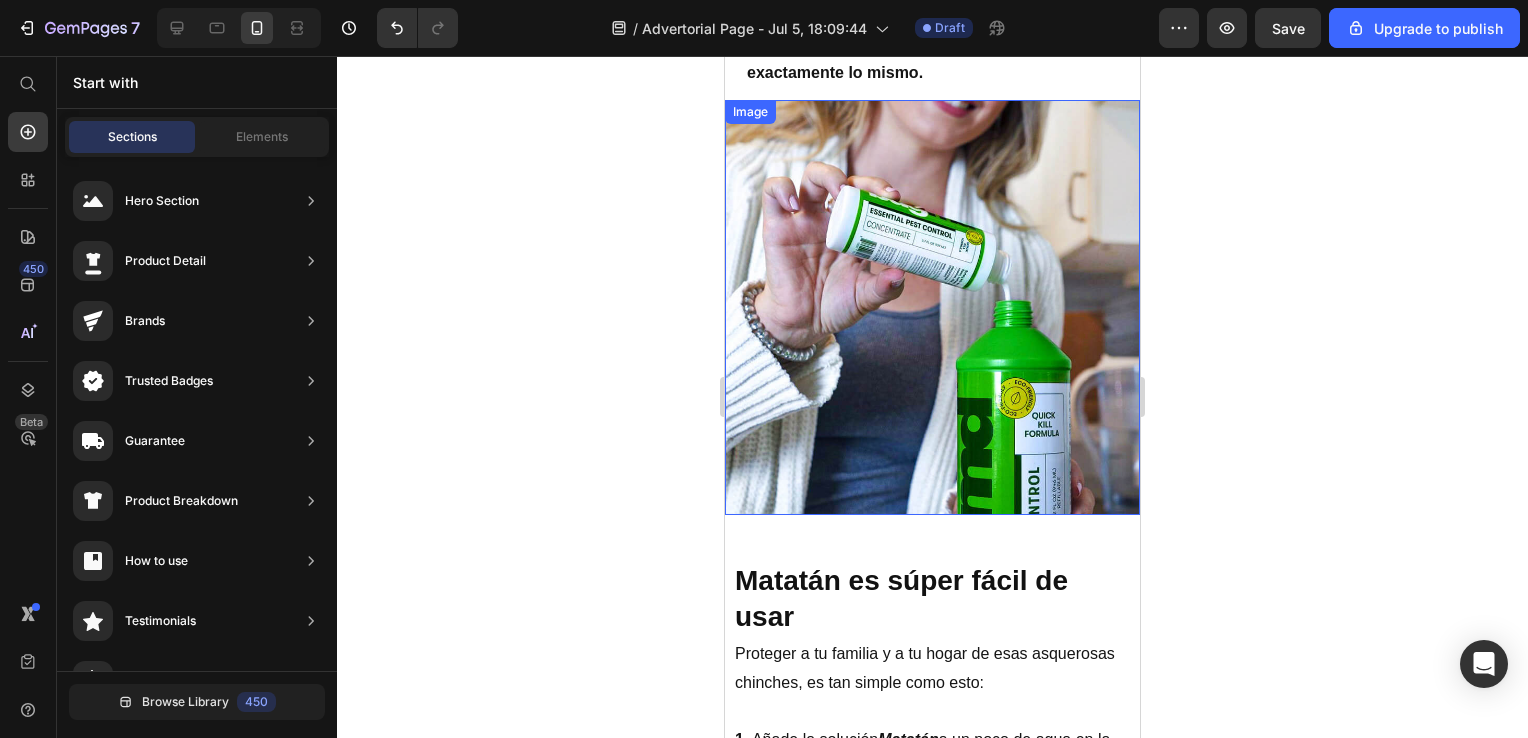 click at bounding box center (932, 307) 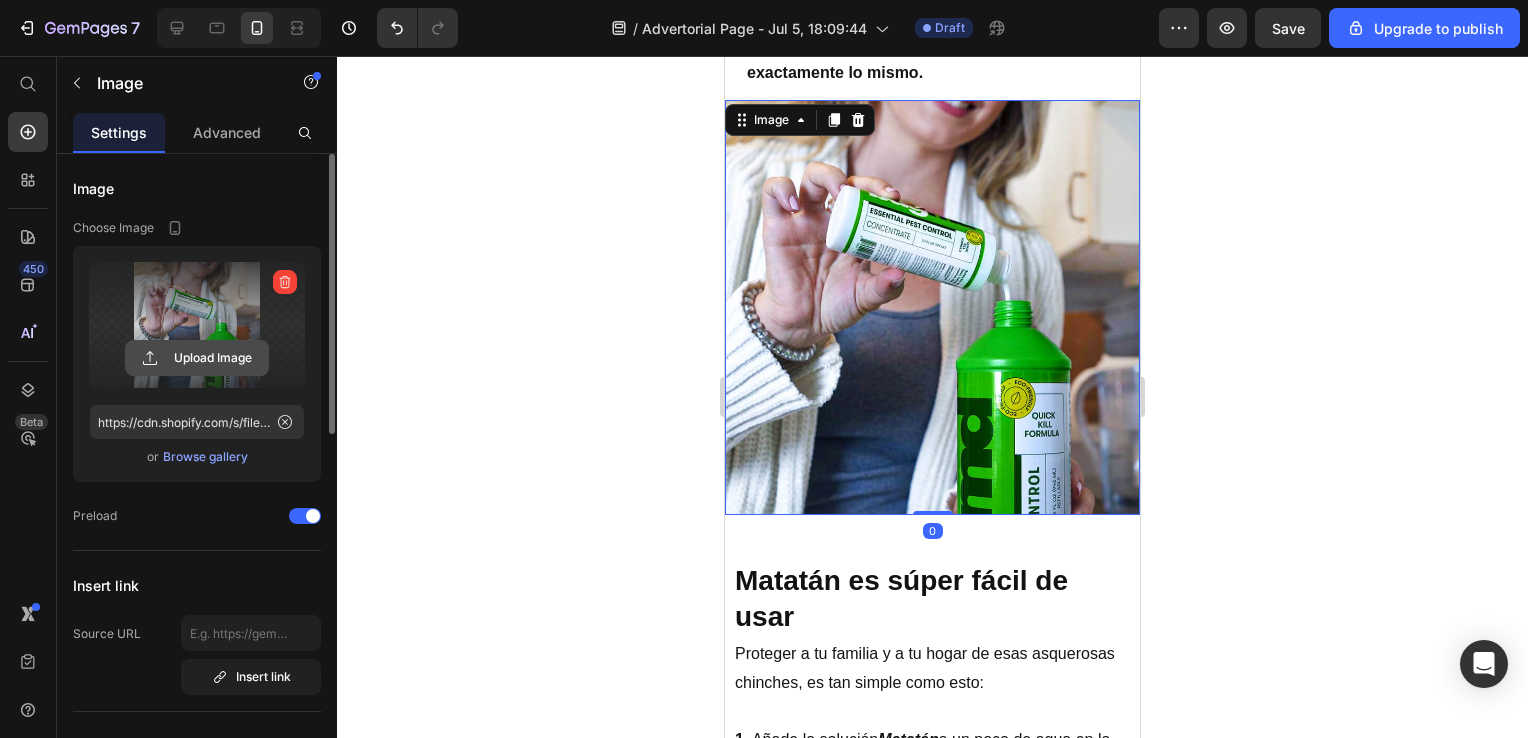 click 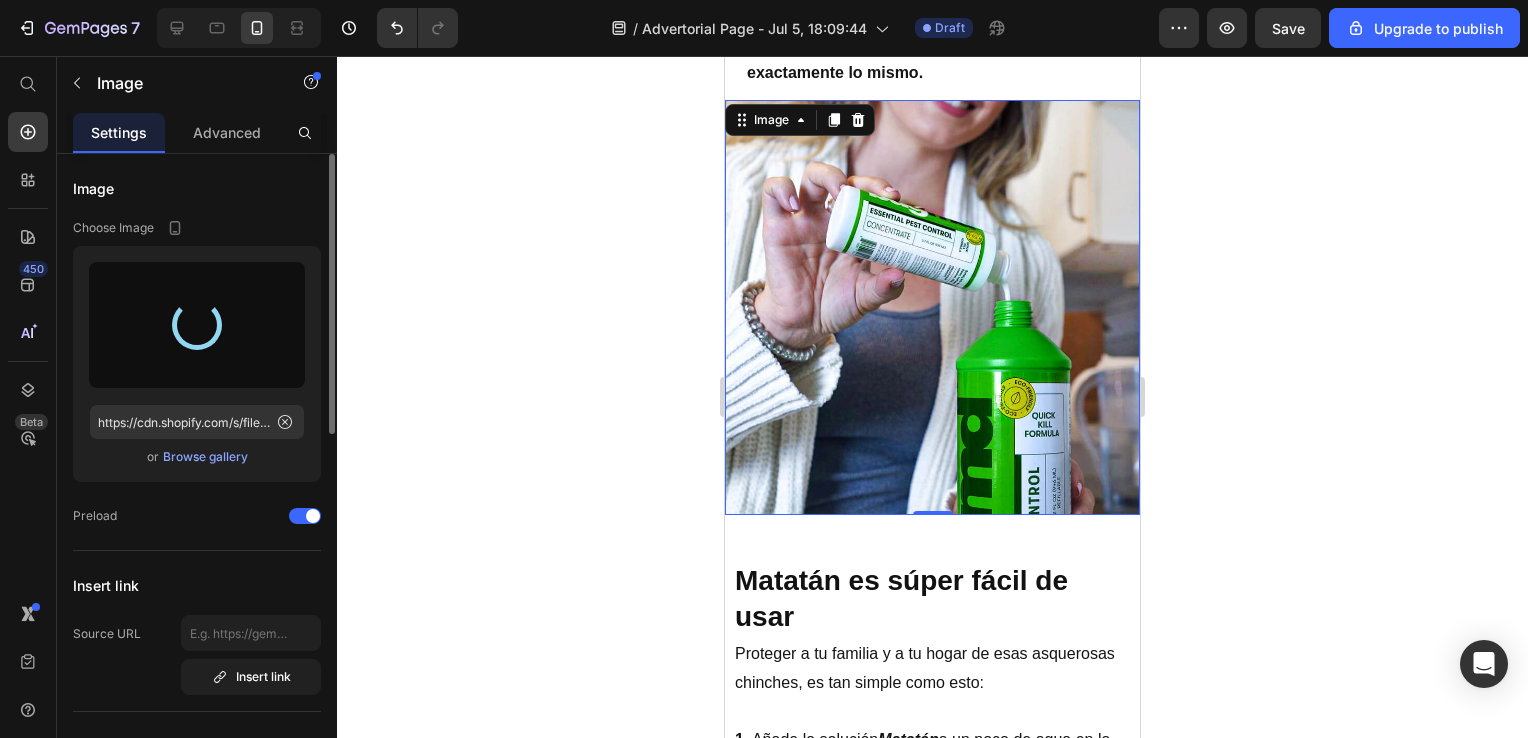 type on "https://cdn.shopify.com/s/files/1/0784/3846/5861/files/gempages_544394216629863407-92a0fa30-cc53-4421-824c-46829ca21018.png" 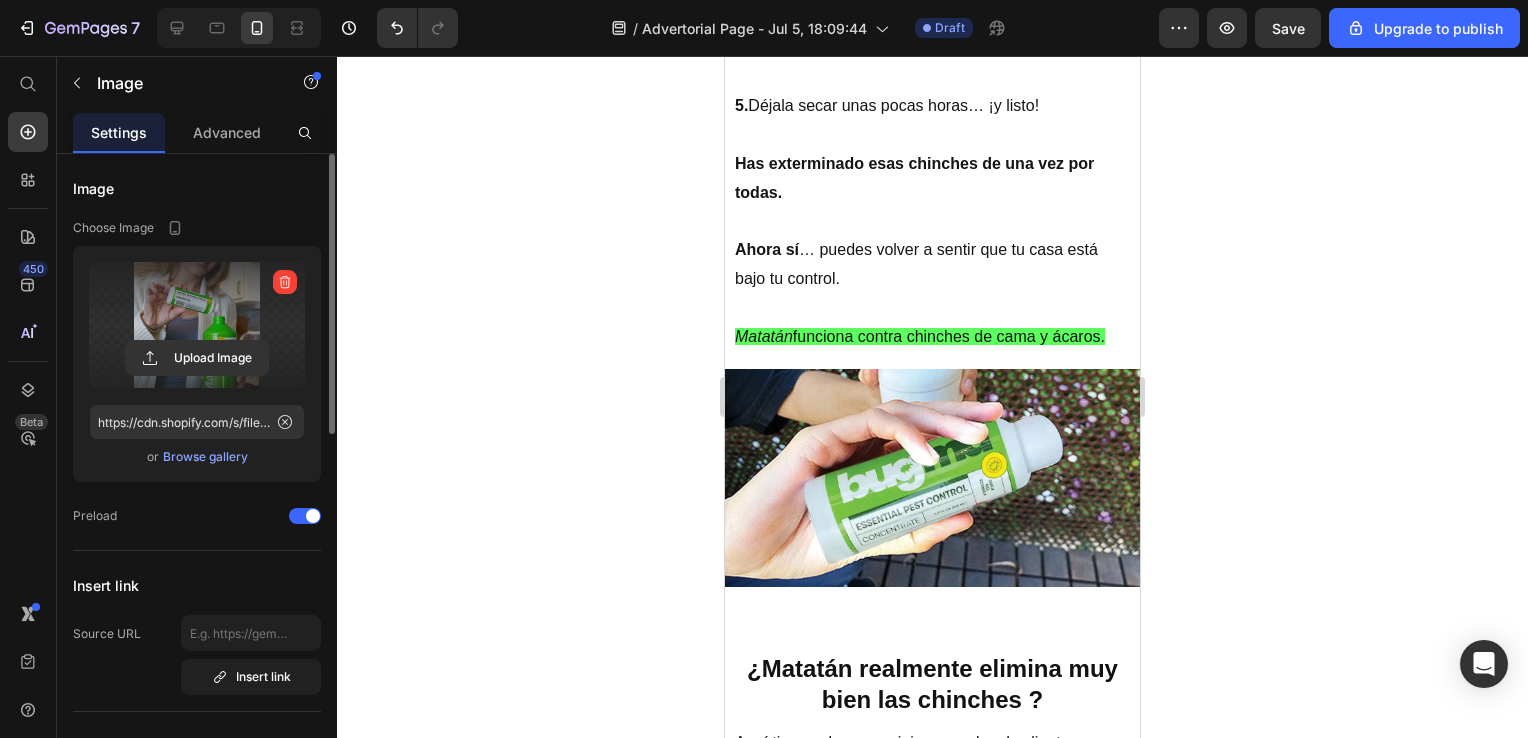 scroll, scrollTop: 5432, scrollLeft: 0, axis: vertical 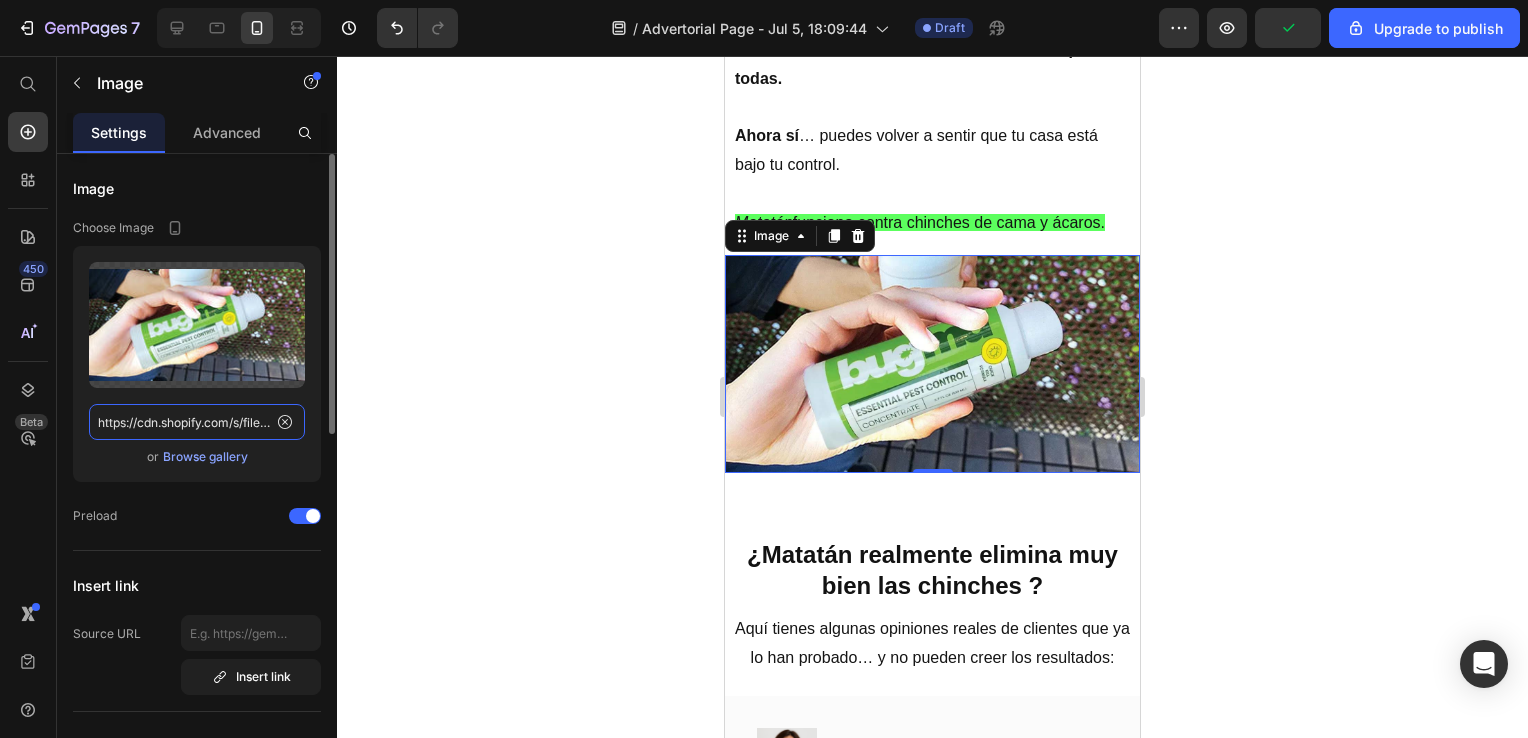 click on "https://cdn.shopify.com/s/files/1/0784/3846/5861/files/gempages_544394216629863407-bf8e6919-b1bd-4c8d-bf3a-df845b2e669e.jpg" 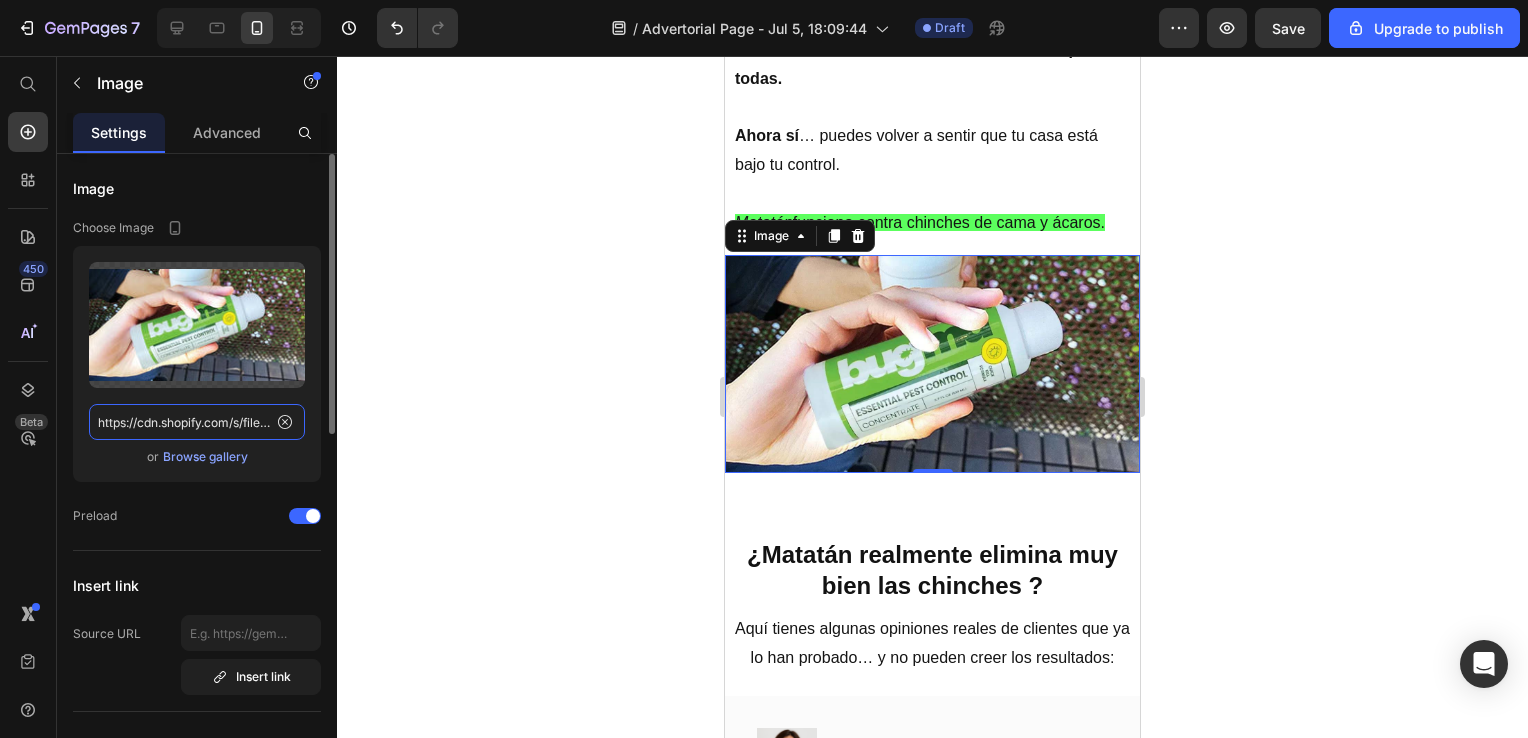 click on "https://cdn.shopify.com/s/files/1/0784/3846/5861/files/gempages_544394216629863407-bf8e6919-b1bd-4c8d-bf3a-df845b2e669e.jpg" 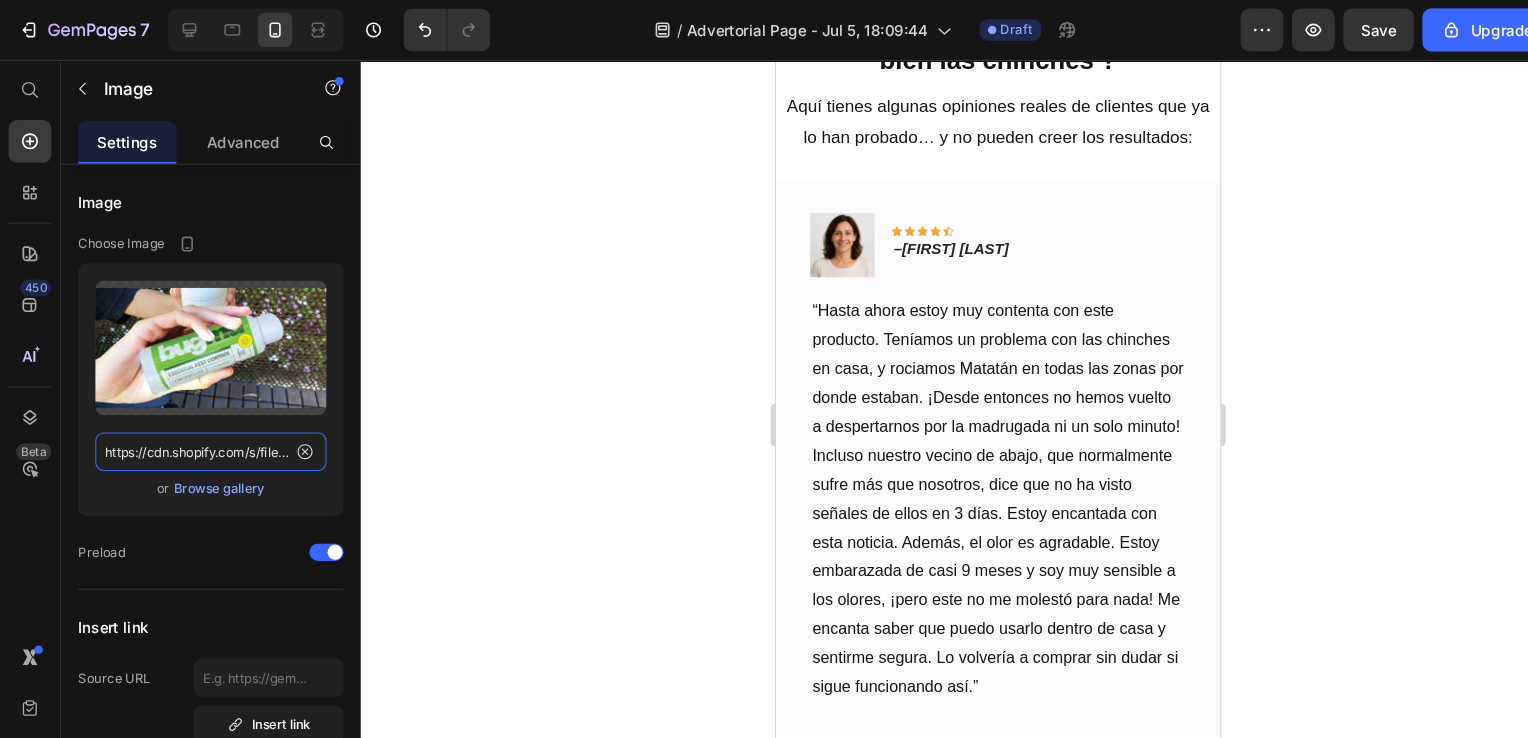 scroll, scrollTop: 5939, scrollLeft: 0, axis: vertical 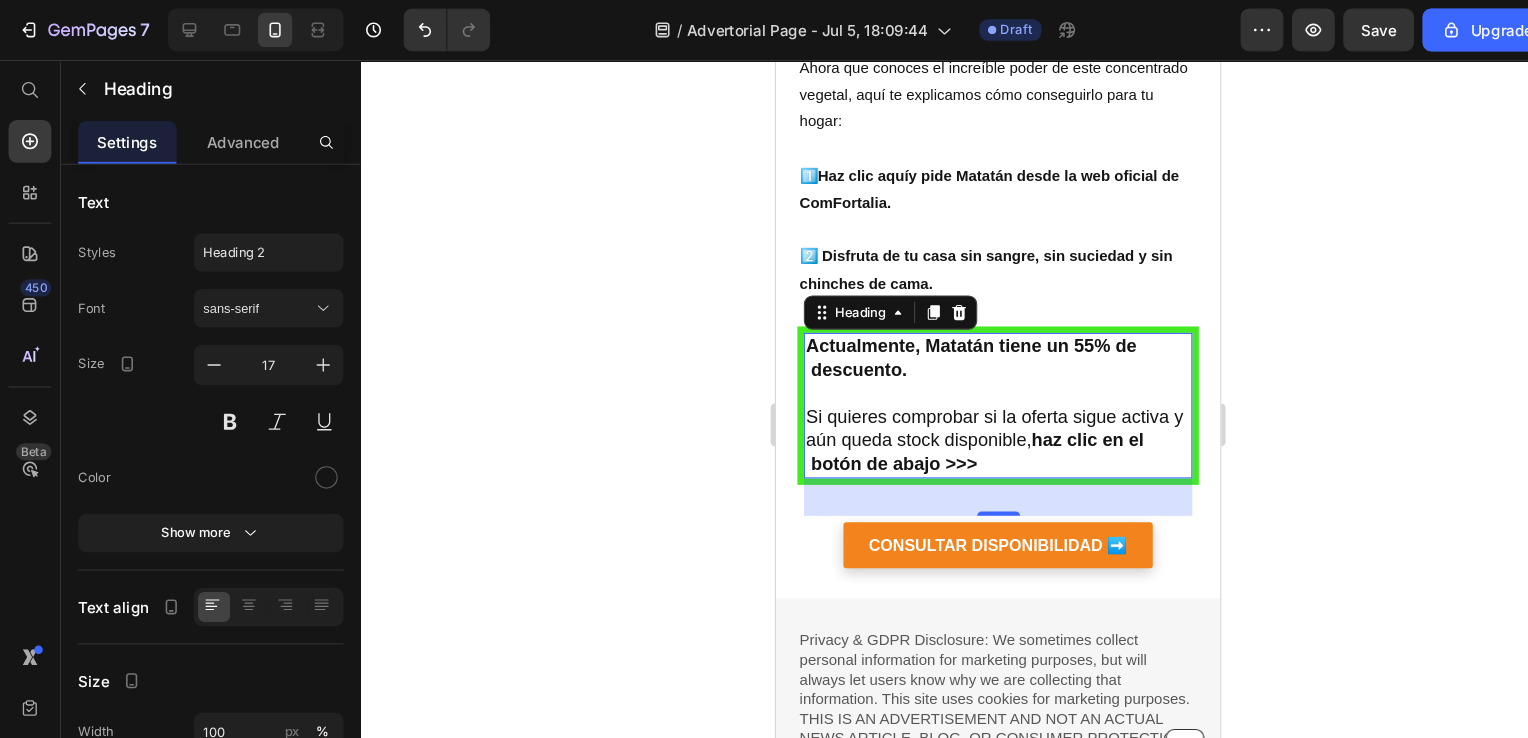 click on "Actualmente, Matatán tiene un 55% de  descuento." at bounding box center (958, 337) 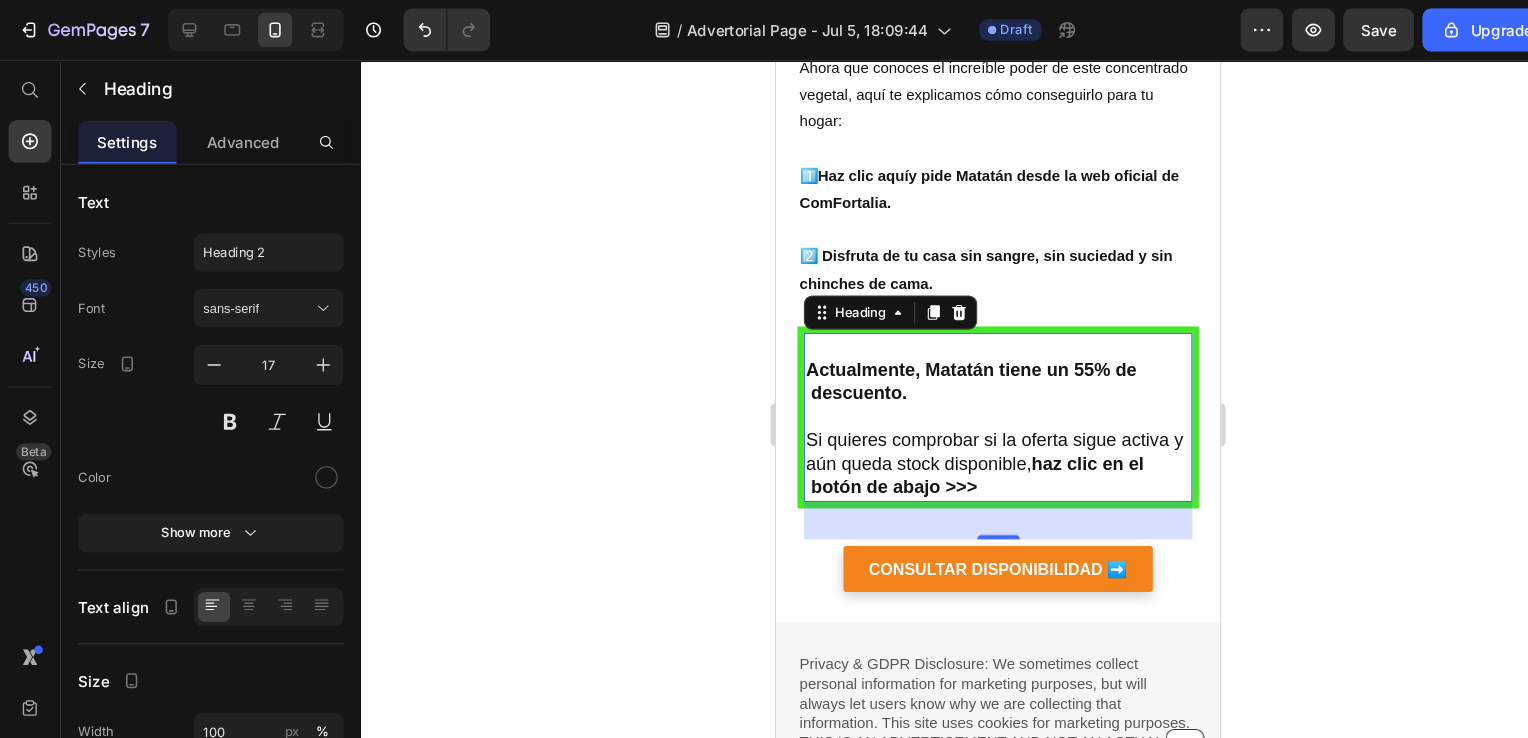 click on "Actualmente, Matatán tiene un 55% de  descuento.  Si quieres comprobar si la oferta sigue activa  y aún queda stock disponible,  haz clic en el  botón de abajo >>>" at bounding box center (983, 393) 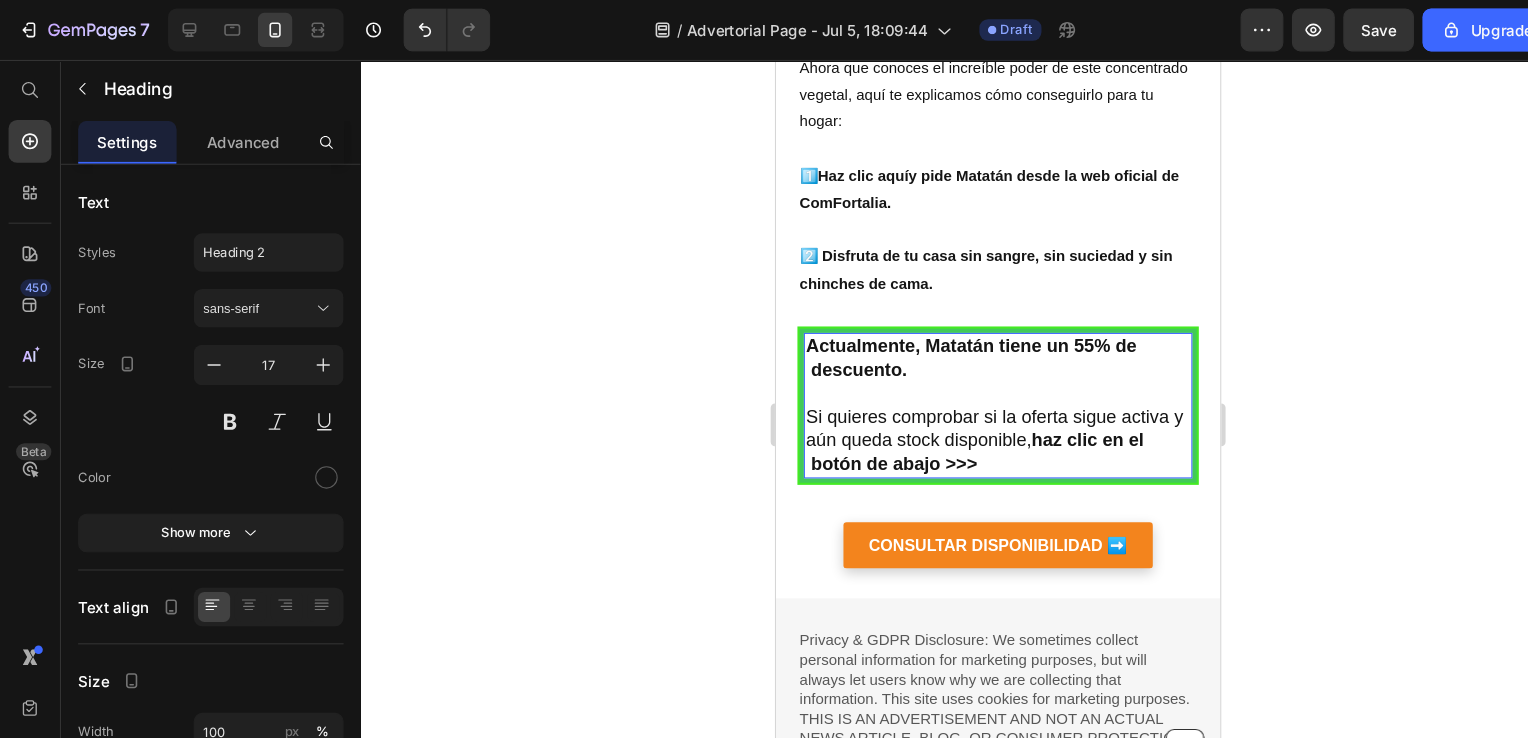 click on "Actualmente, Matatán tiene un 55% de  descuento." at bounding box center (958, 337) 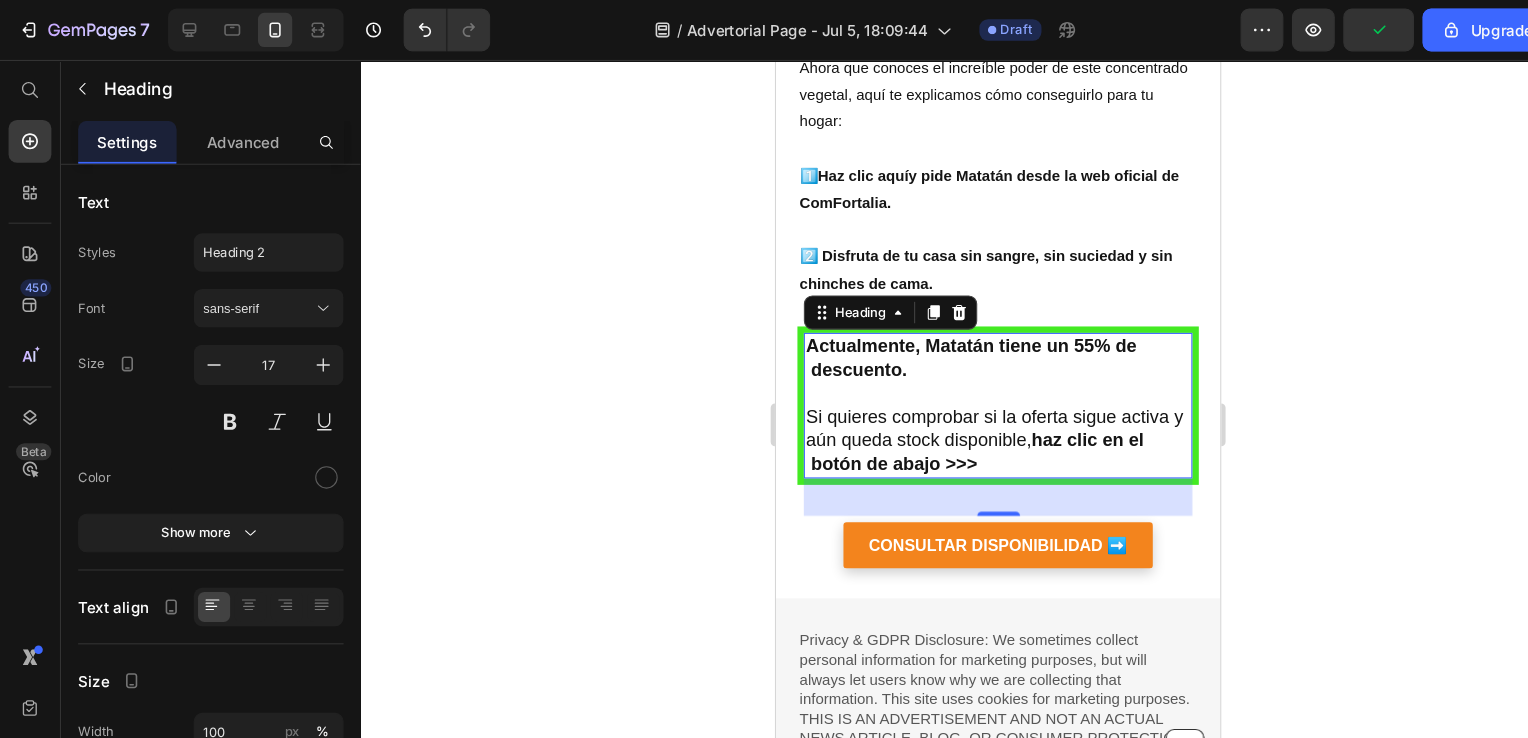 click 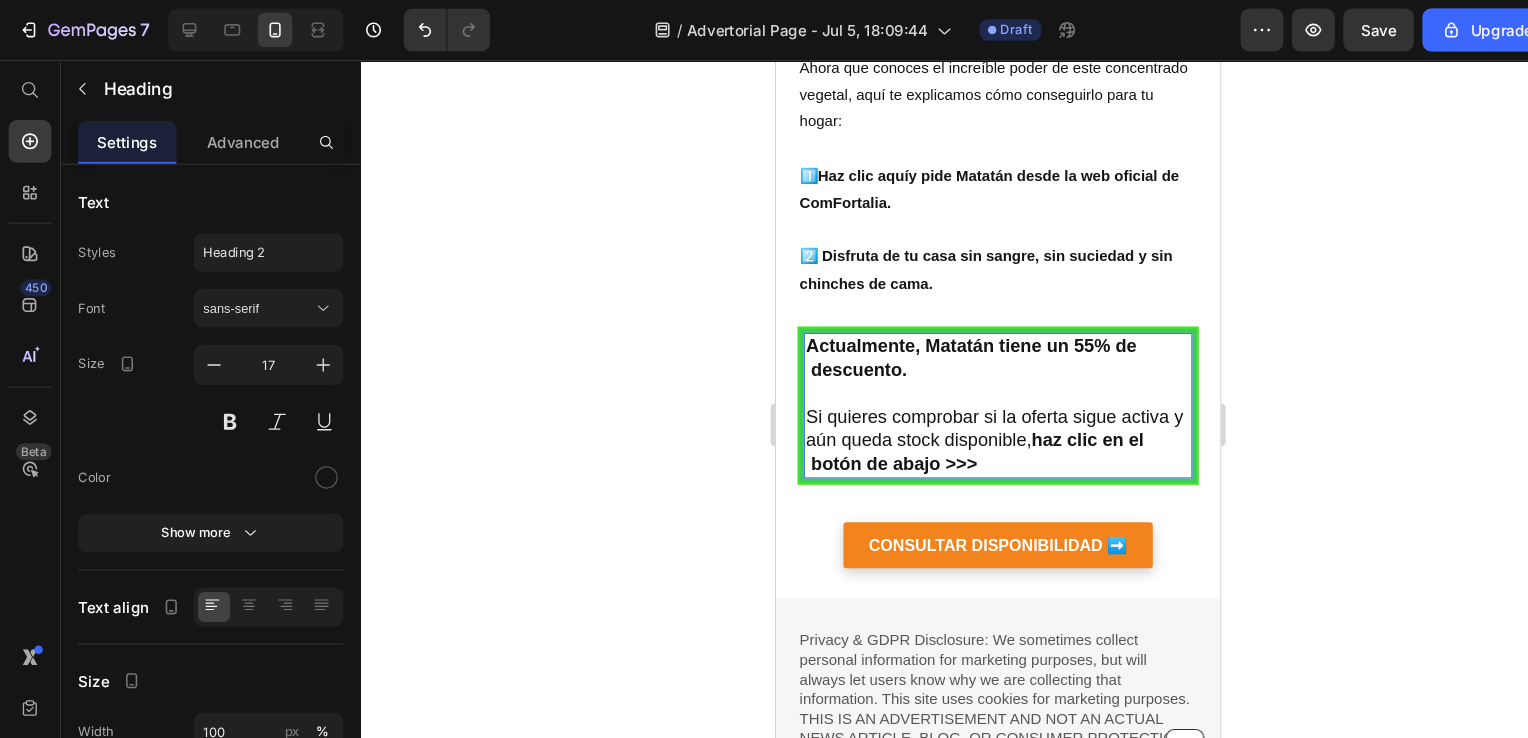 click on "Actualmente, Matatán tiene un 55% de  descuento." at bounding box center [958, 337] 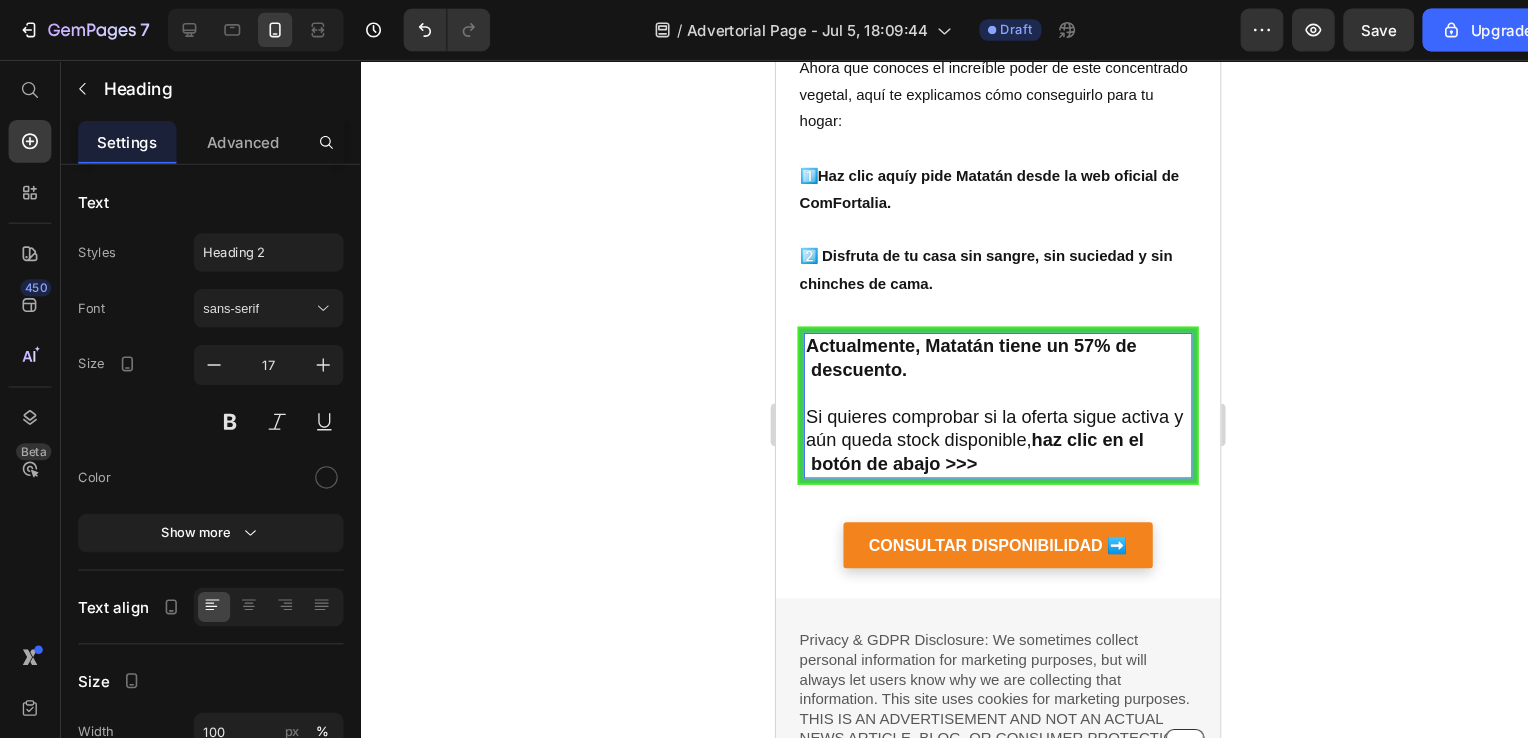 click 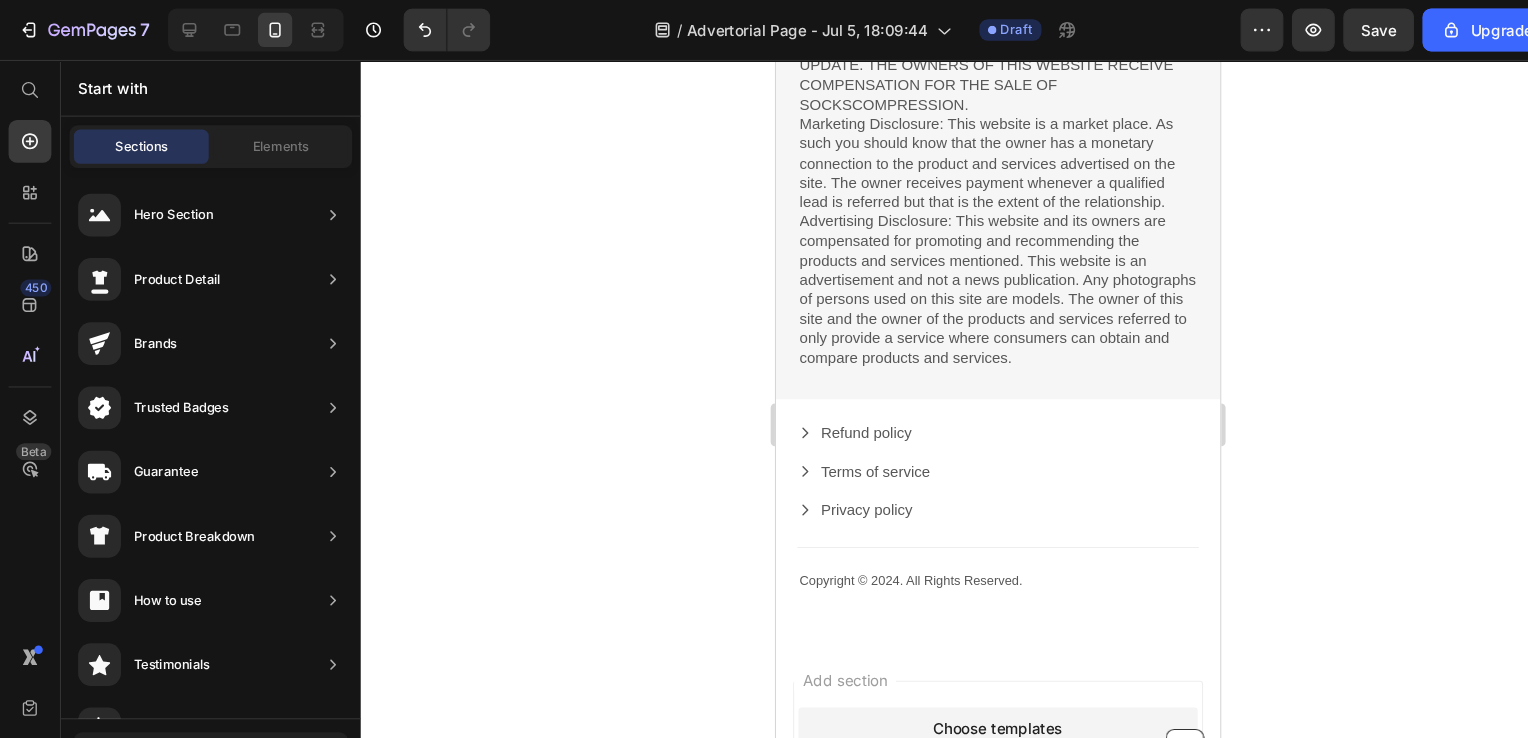 scroll, scrollTop: 10571, scrollLeft: 0, axis: vertical 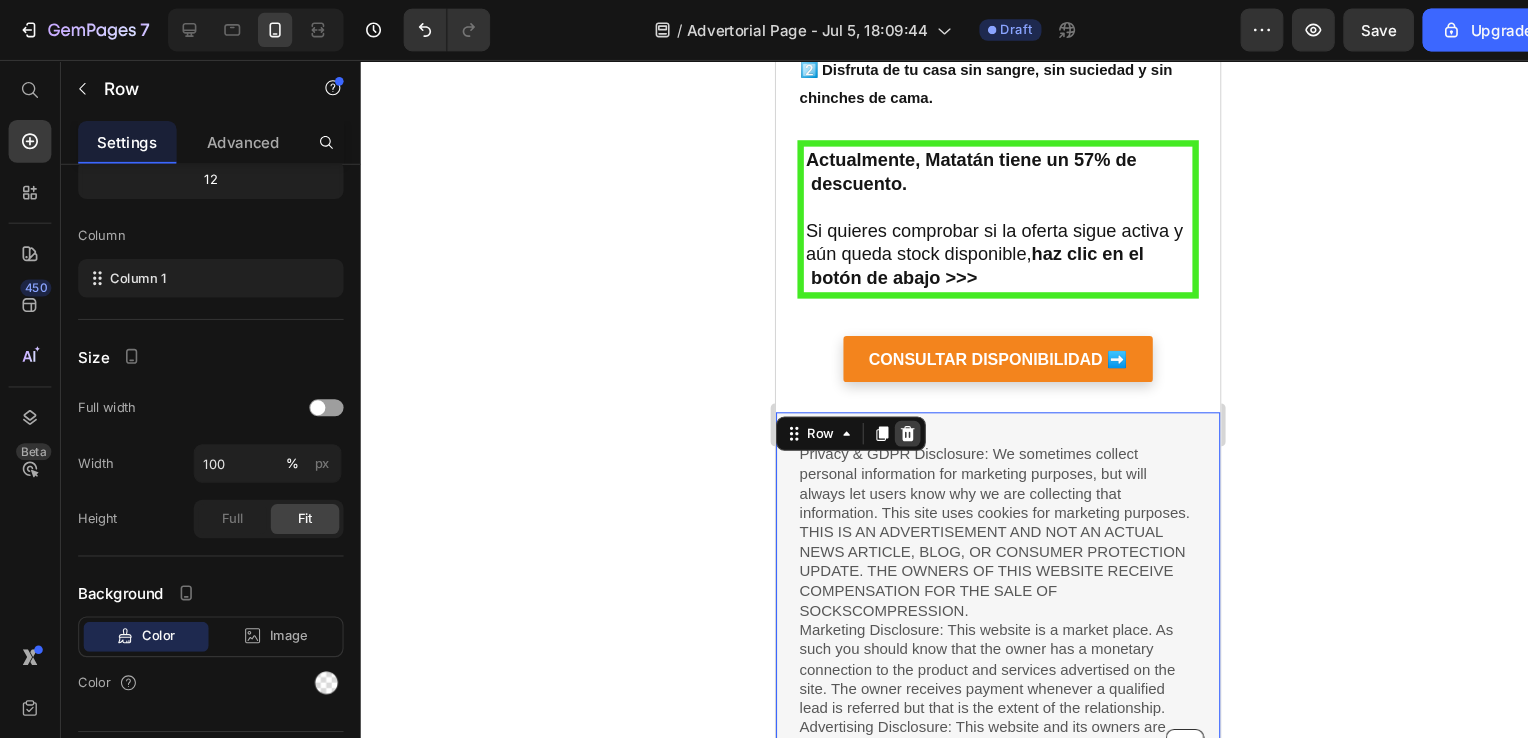click 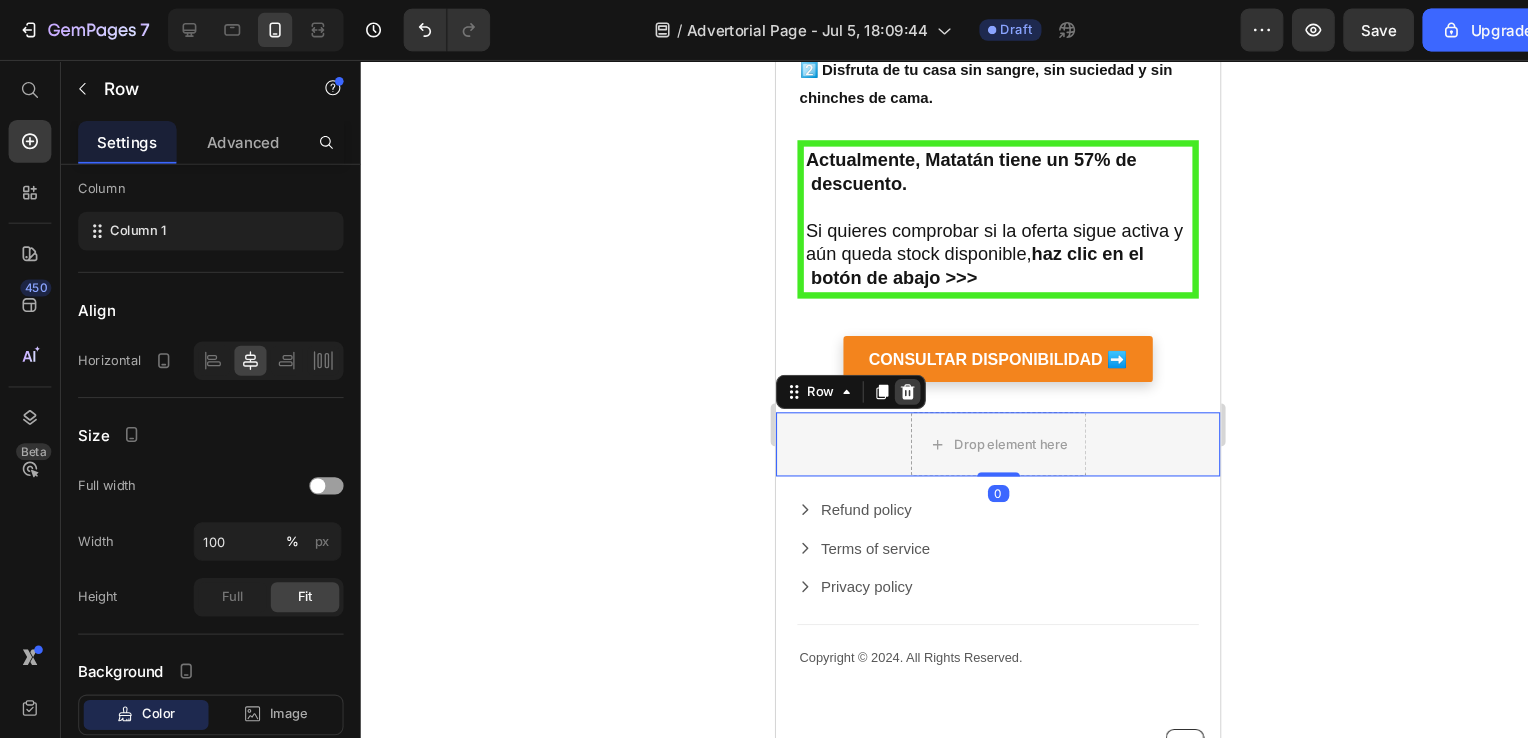 click 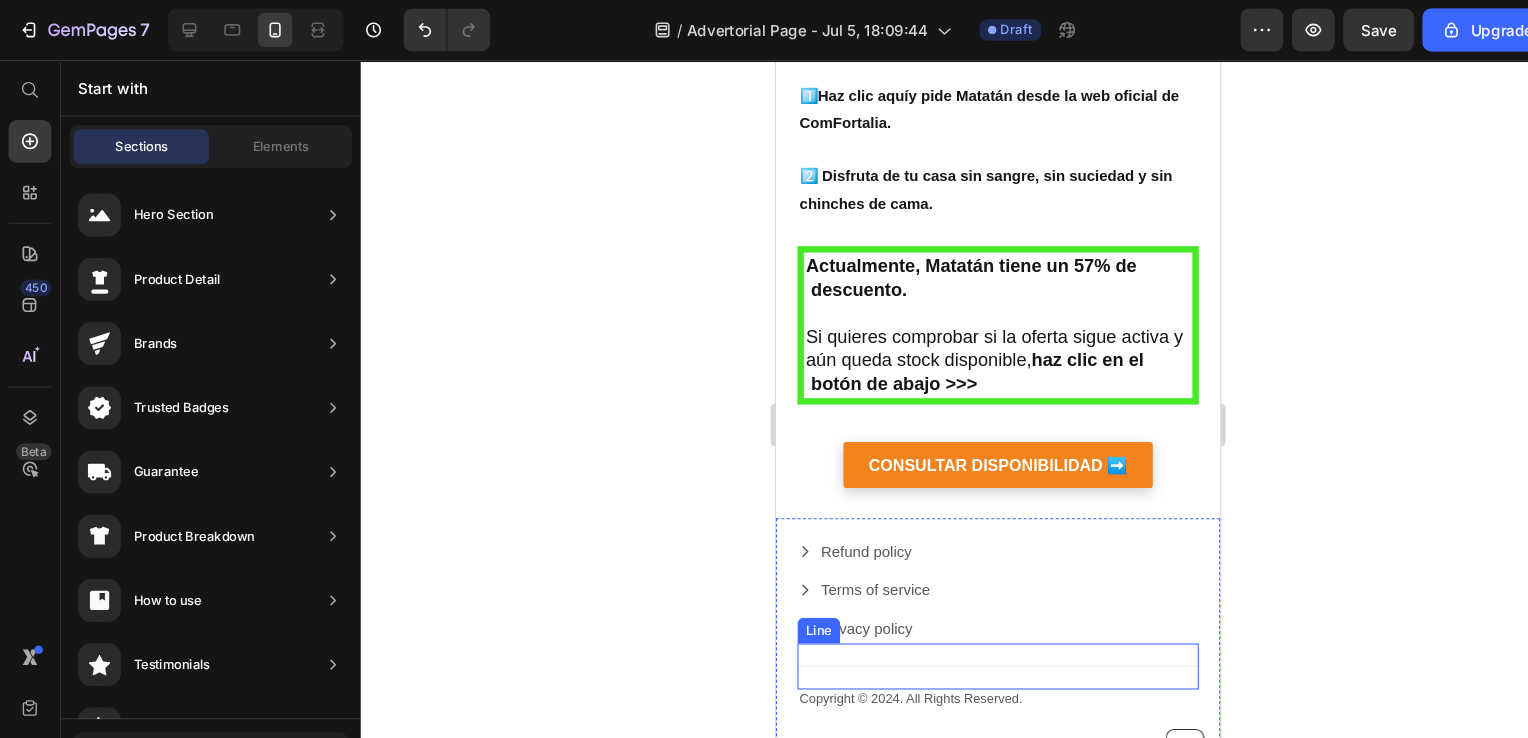 scroll, scrollTop: 10018, scrollLeft: 0, axis: vertical 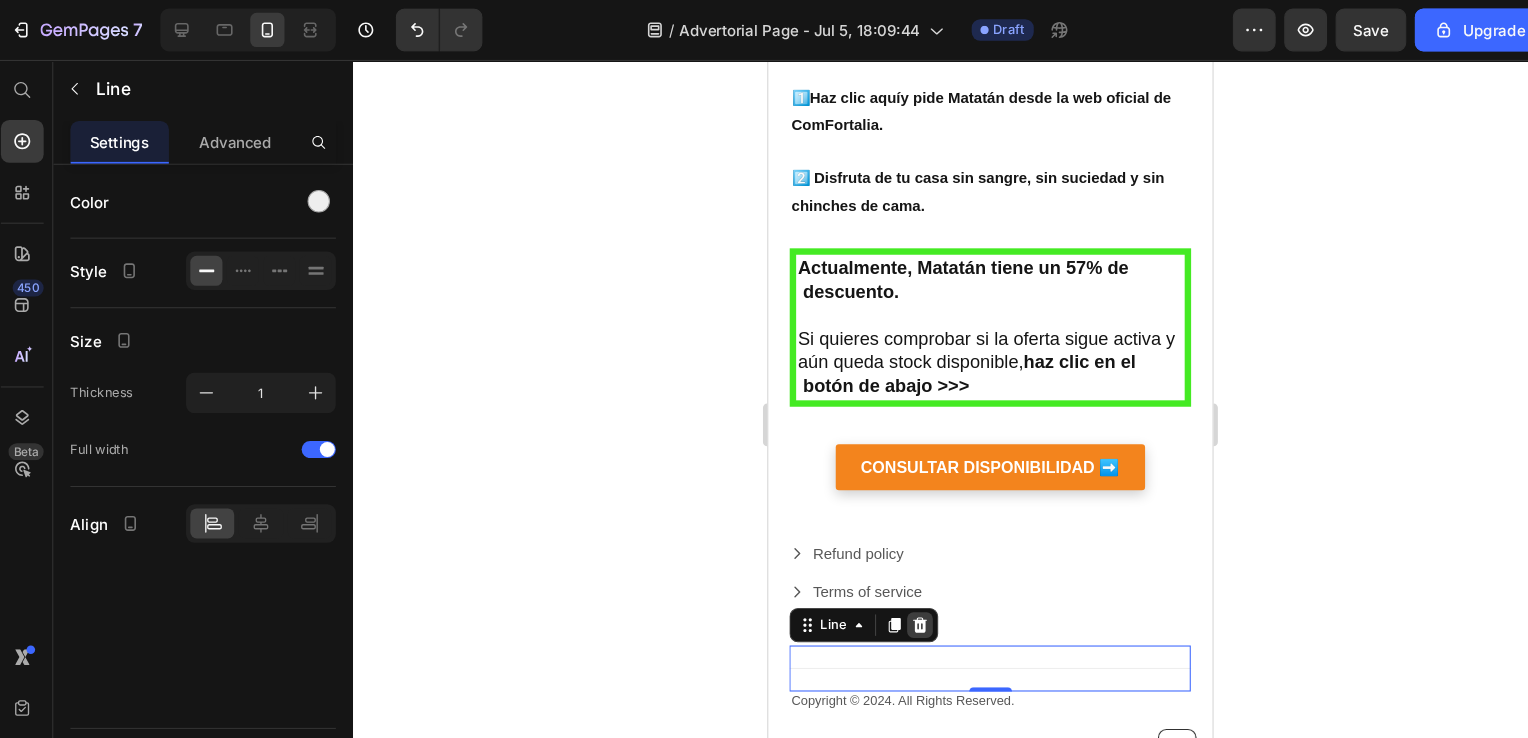 click 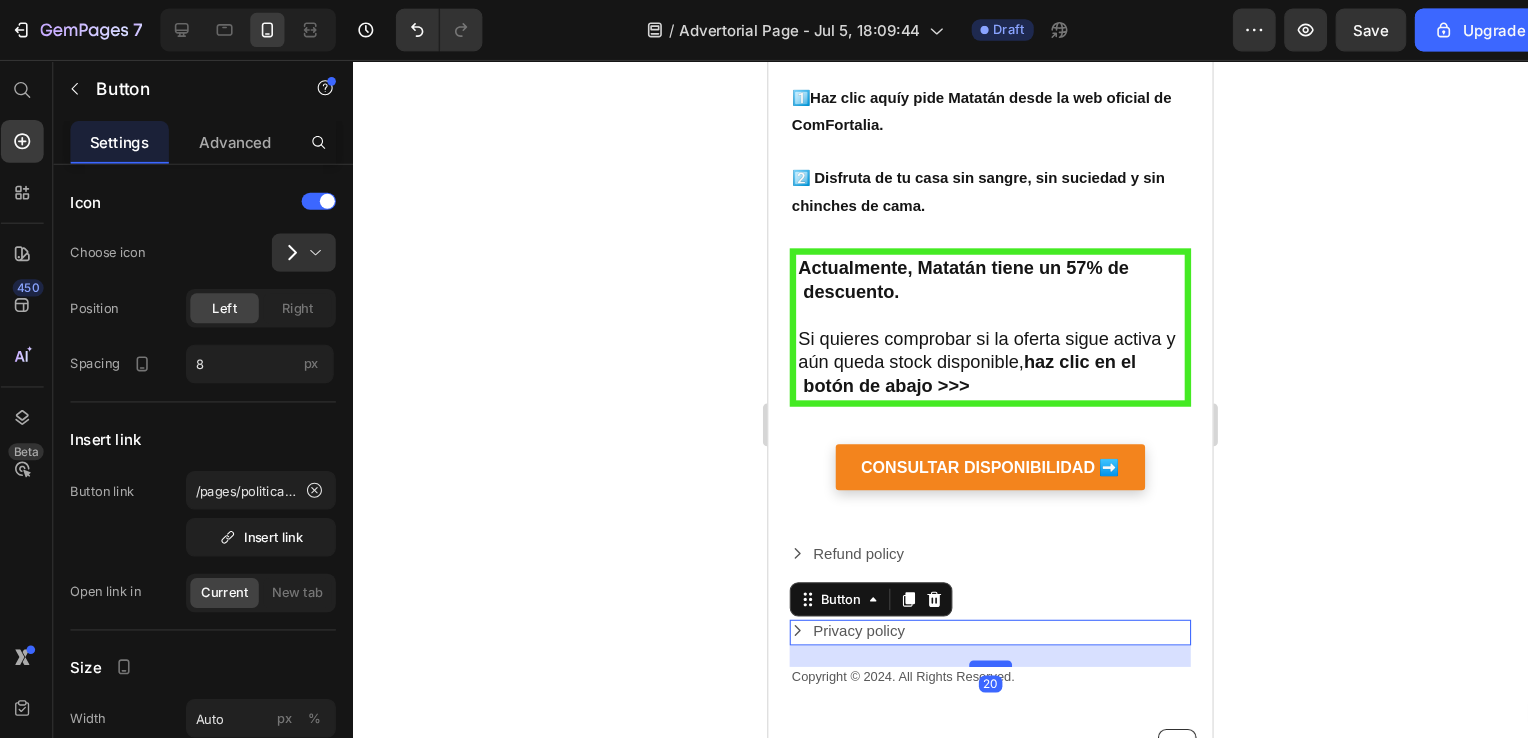 drag, startPoint x: 972, startPoint y: 586, endPoint x: 975, endPoint y: 606, distance: 20.22375 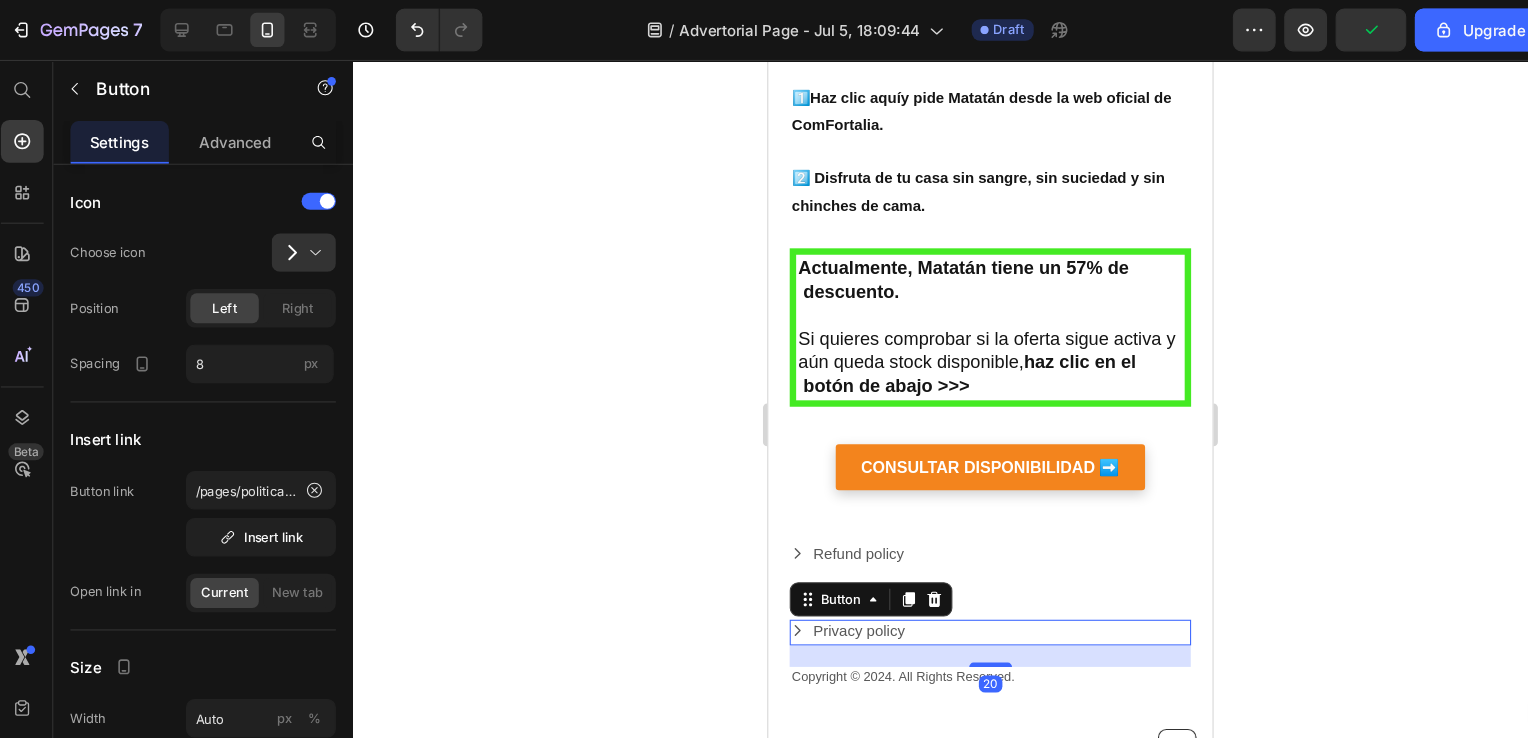 click 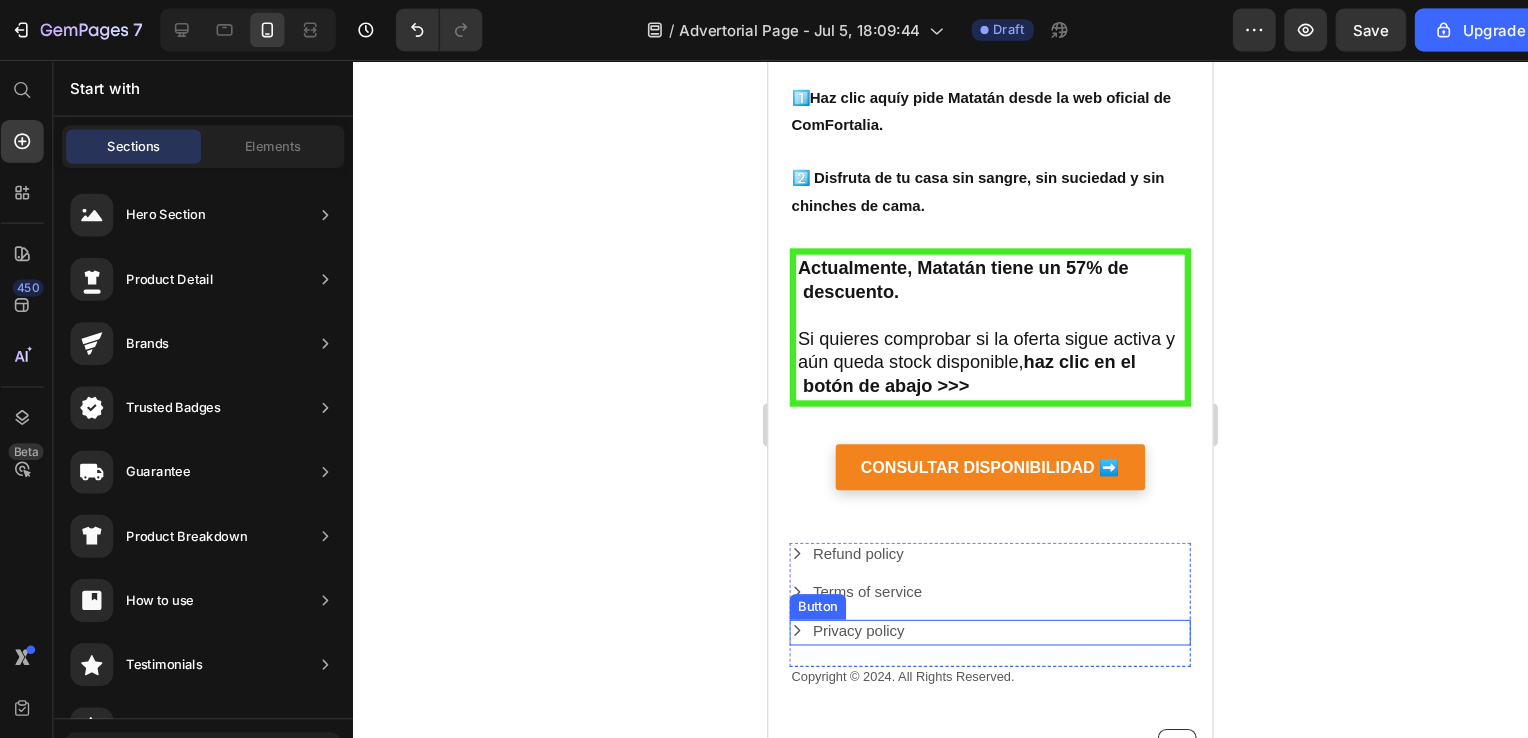 click on "Privacy policy Button" at bounding box center [975, 594] 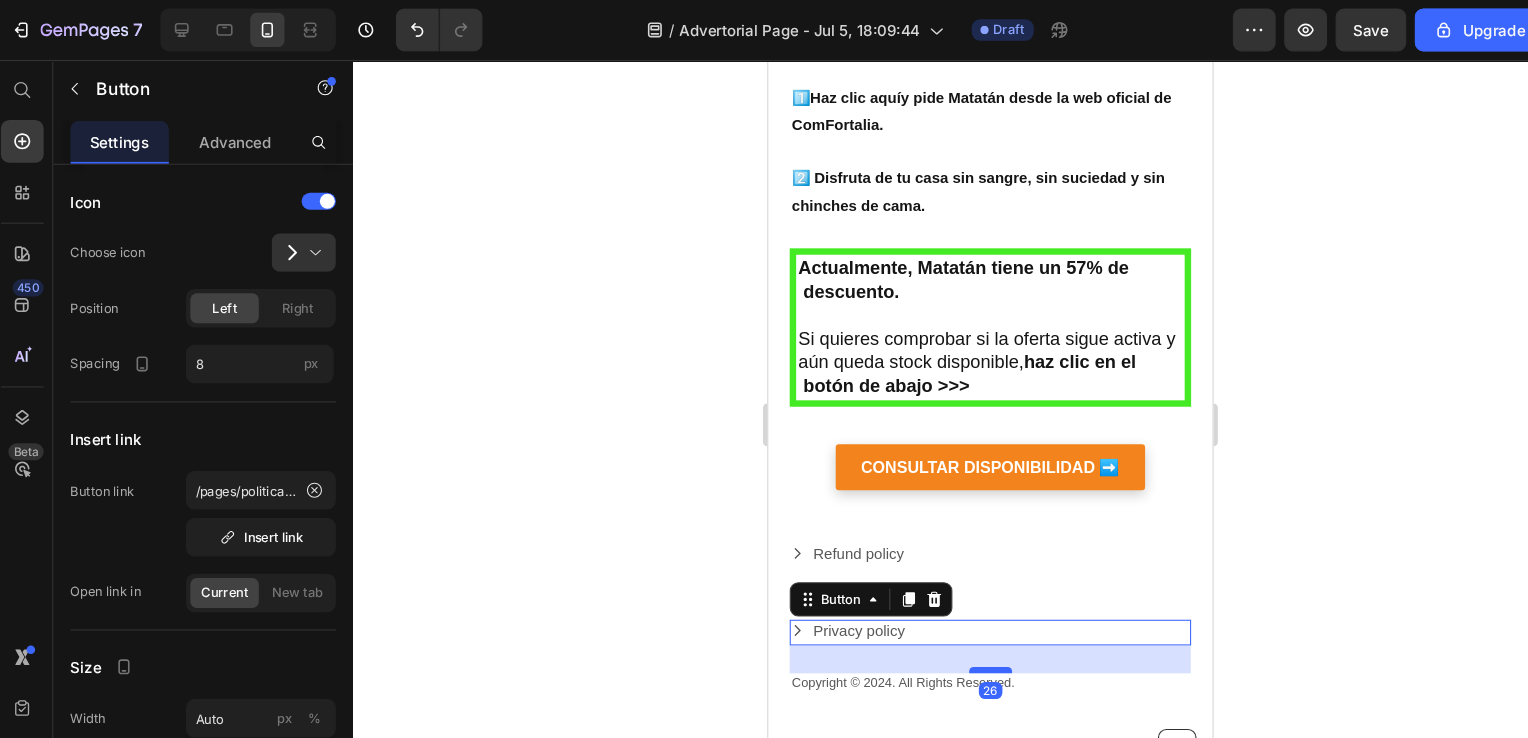 click at bounding box center [976, 629] 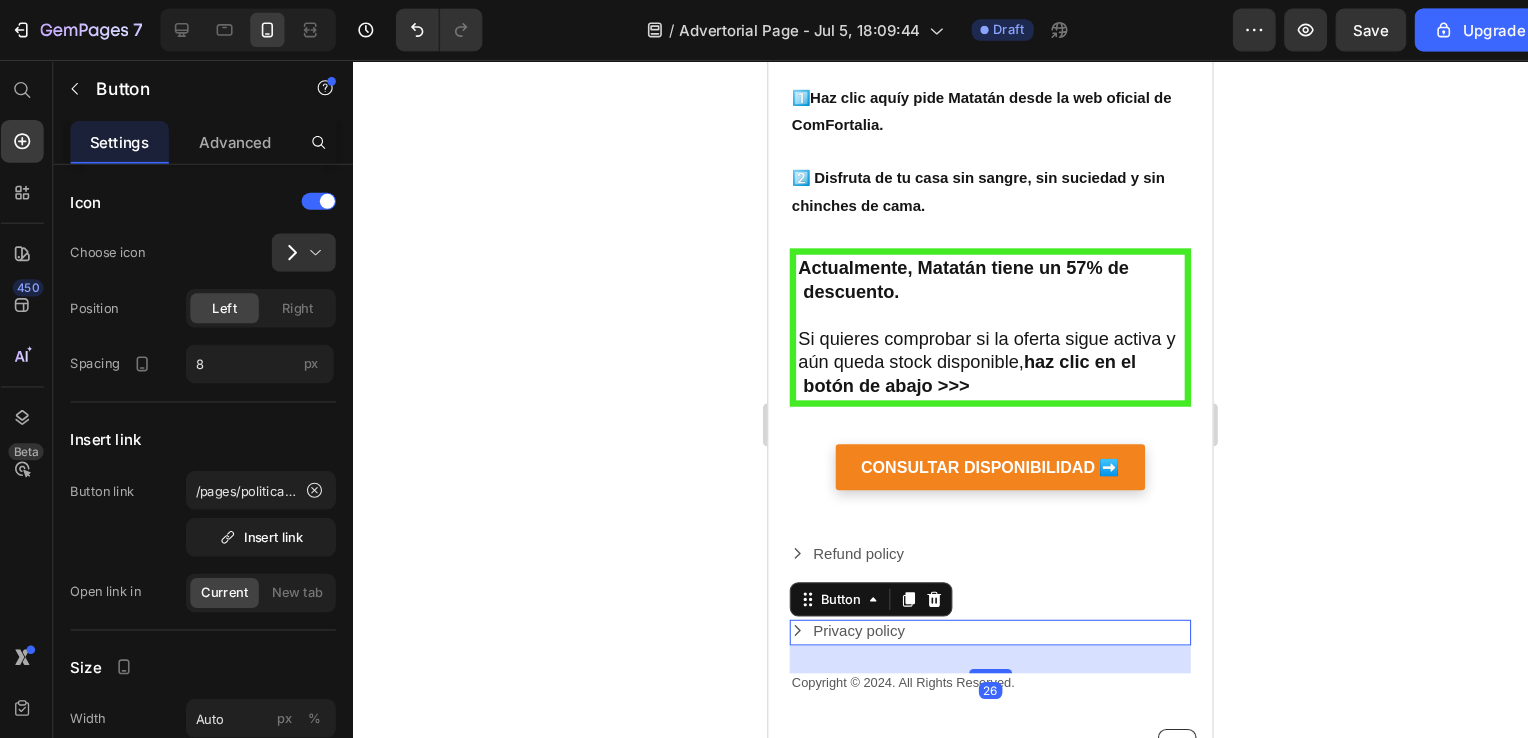click 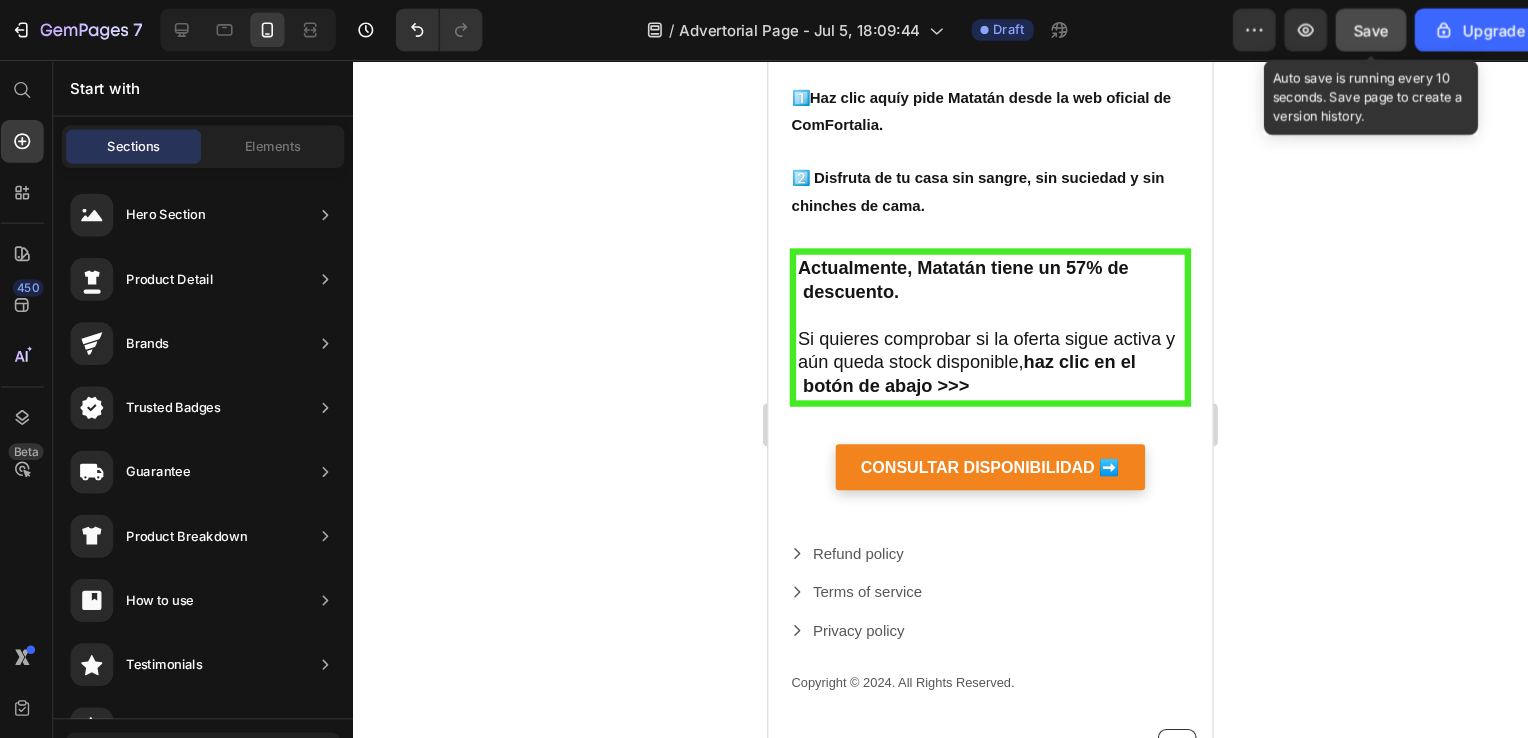 click on "Save" 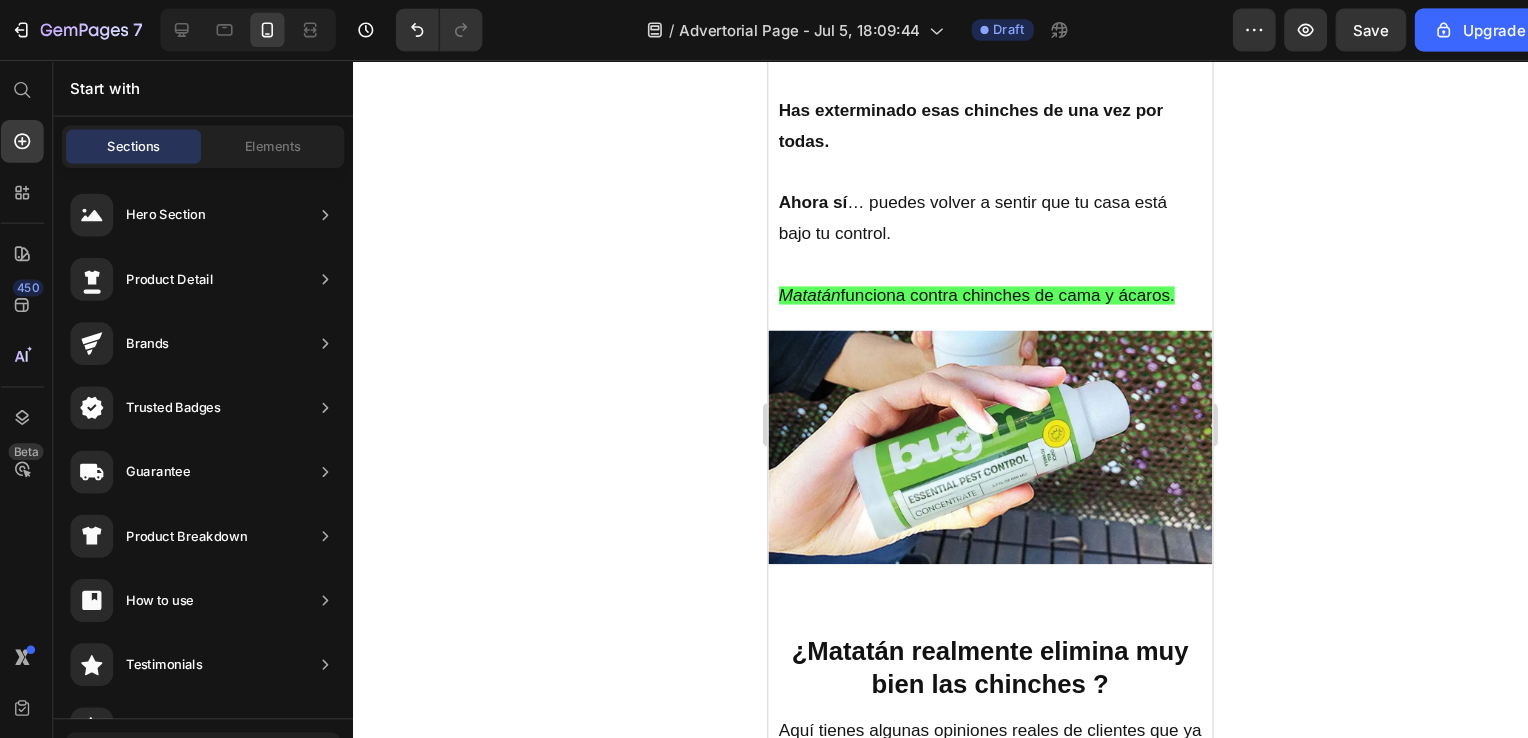 scroll, scrollTop: 5341, scrollLeft: 0, axis: vertical 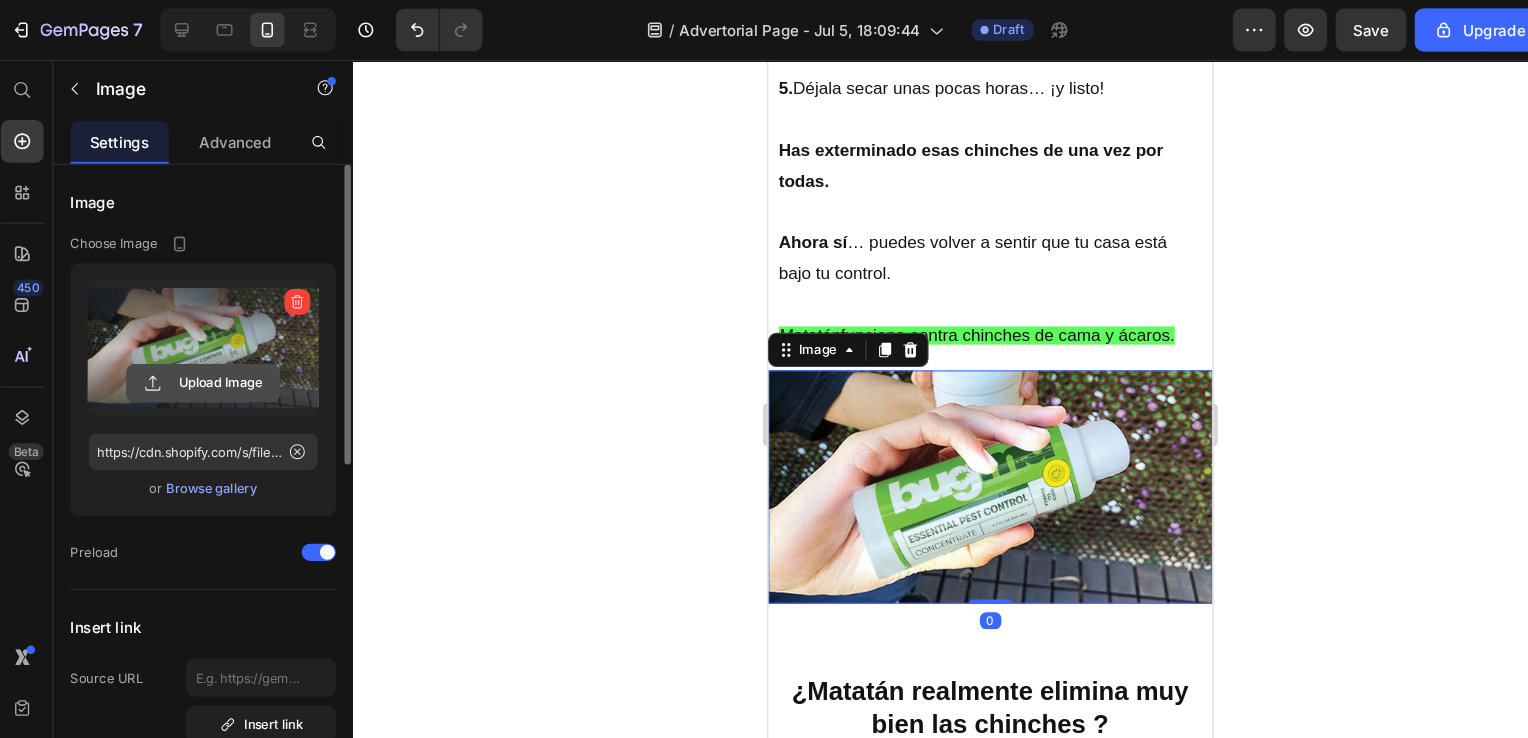 click 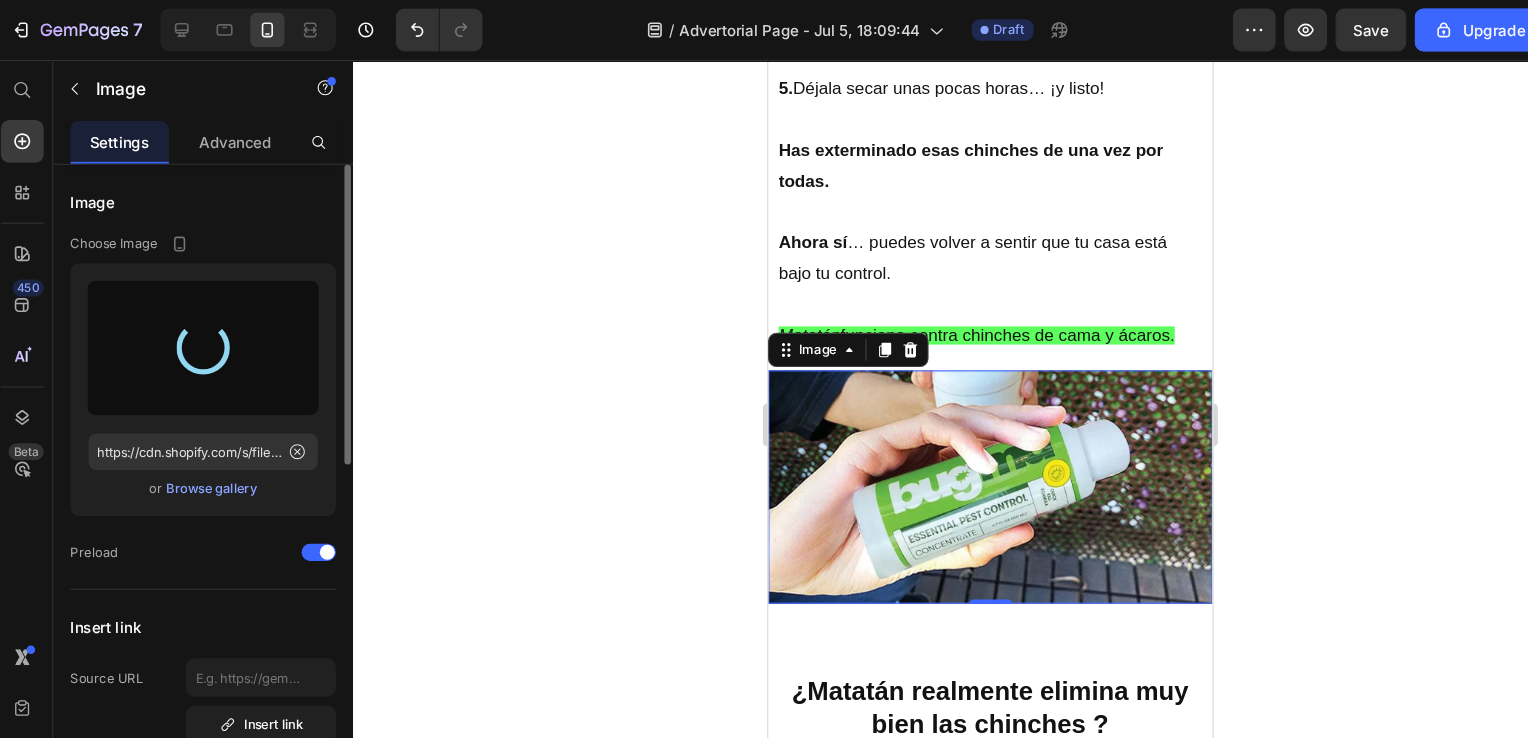type on "https://cdn.shopify.com/s/files/1/0784/3846/5861/files/gempages_544394216629863407-69540890-a387-4f63-aa5d-fa75c5ba37ad.png" 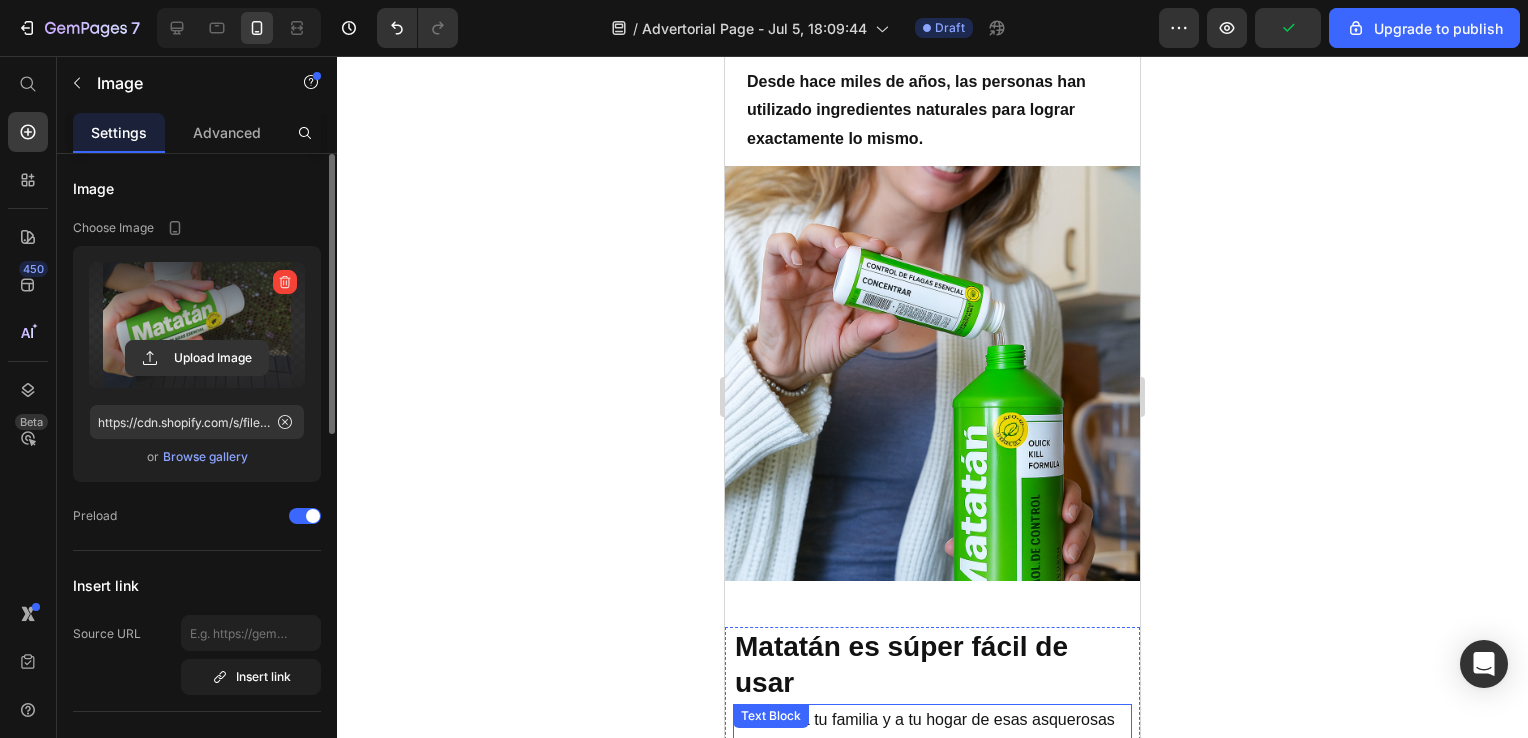 scroll, scrollTop: 4336, scrollLeft: 0, axis: vertical 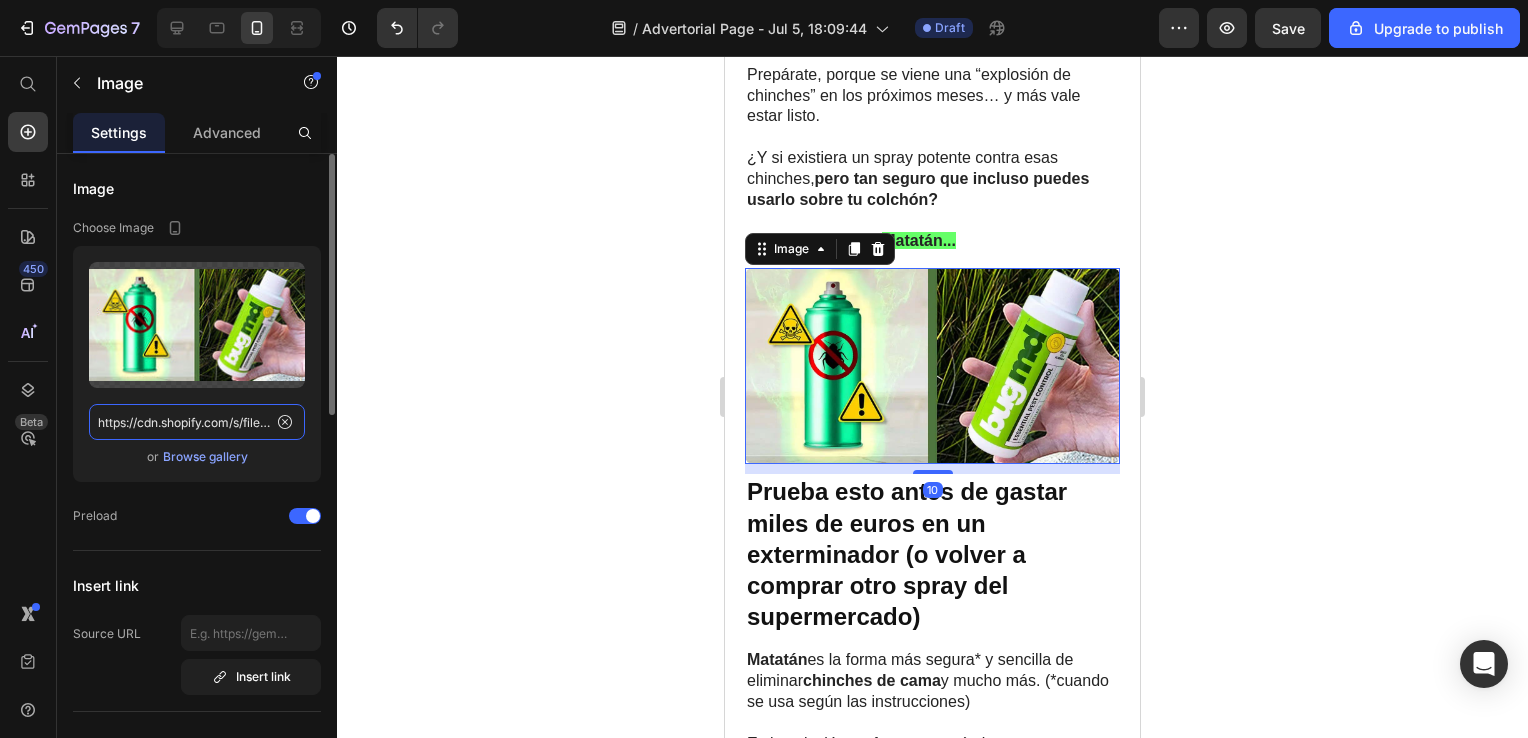 click on "https://cdn.shopify.com/s/files/1/0784/3846/5861/files/gempages_544394216629863407-e4bc4131-9000-4d0b-8225-bc673dd89fc9.jpg" 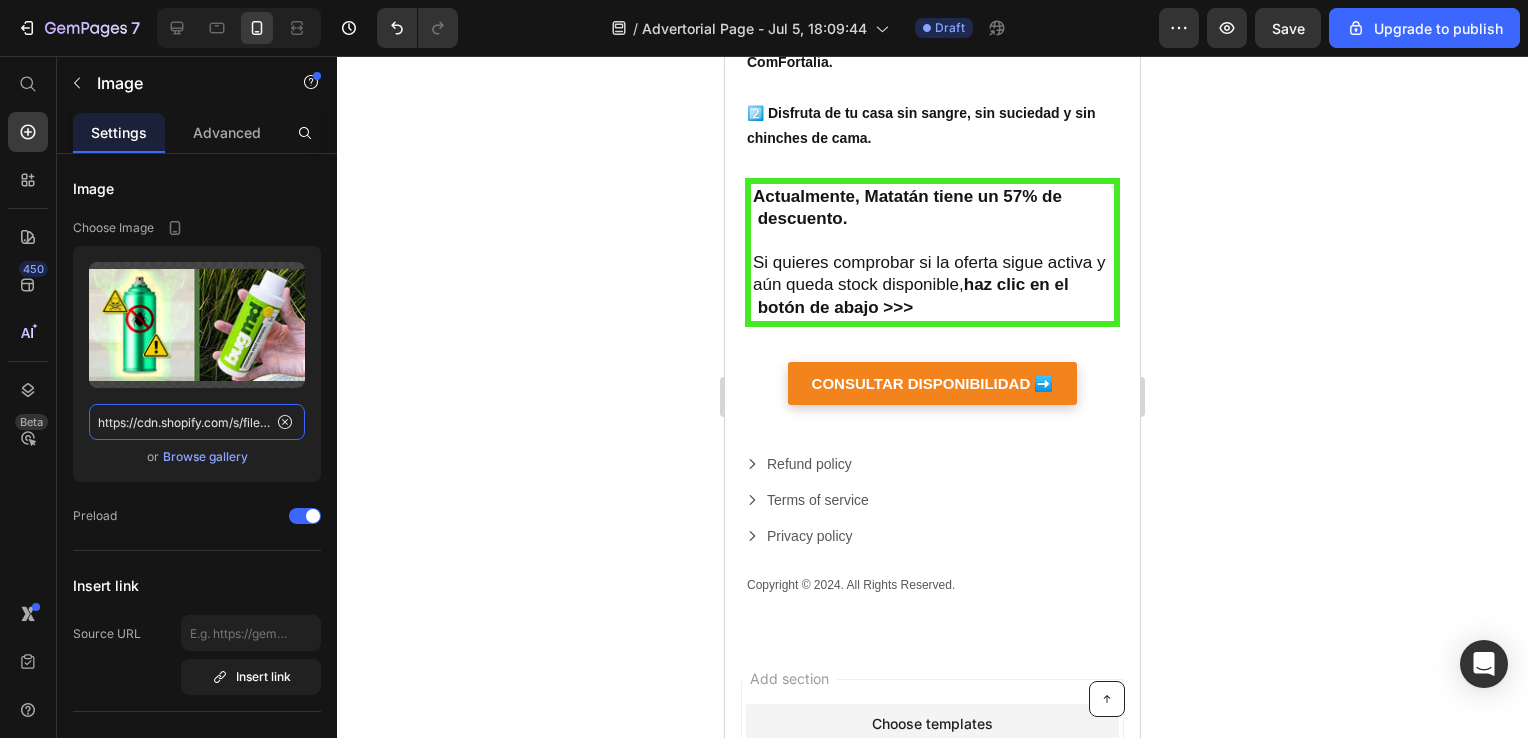 scroll, scrollTop: 10136, scrollLeft: 0, axis: vertical 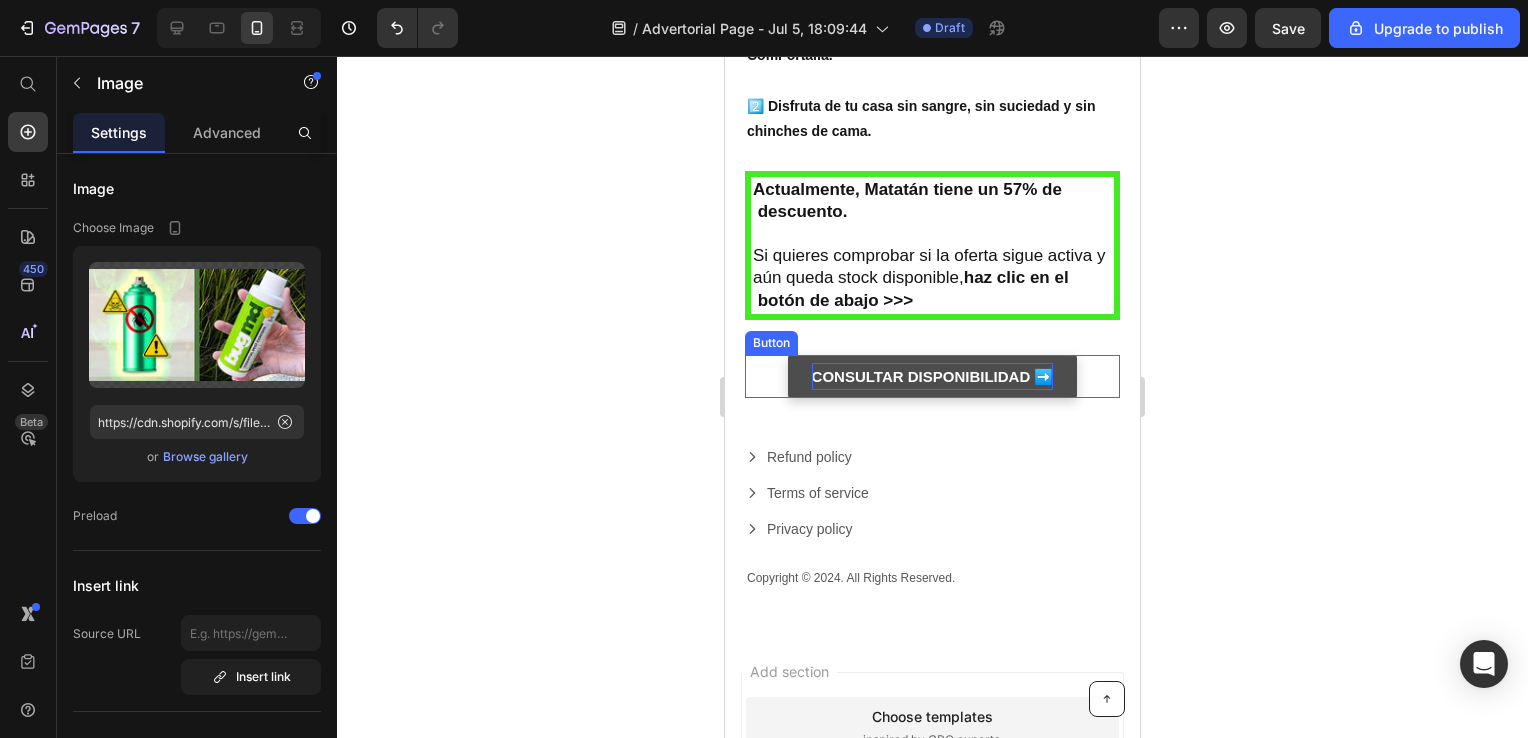 click on "CONSULTAR DISPONIBILIDAD ➡️" at bounding box center [933, 376] 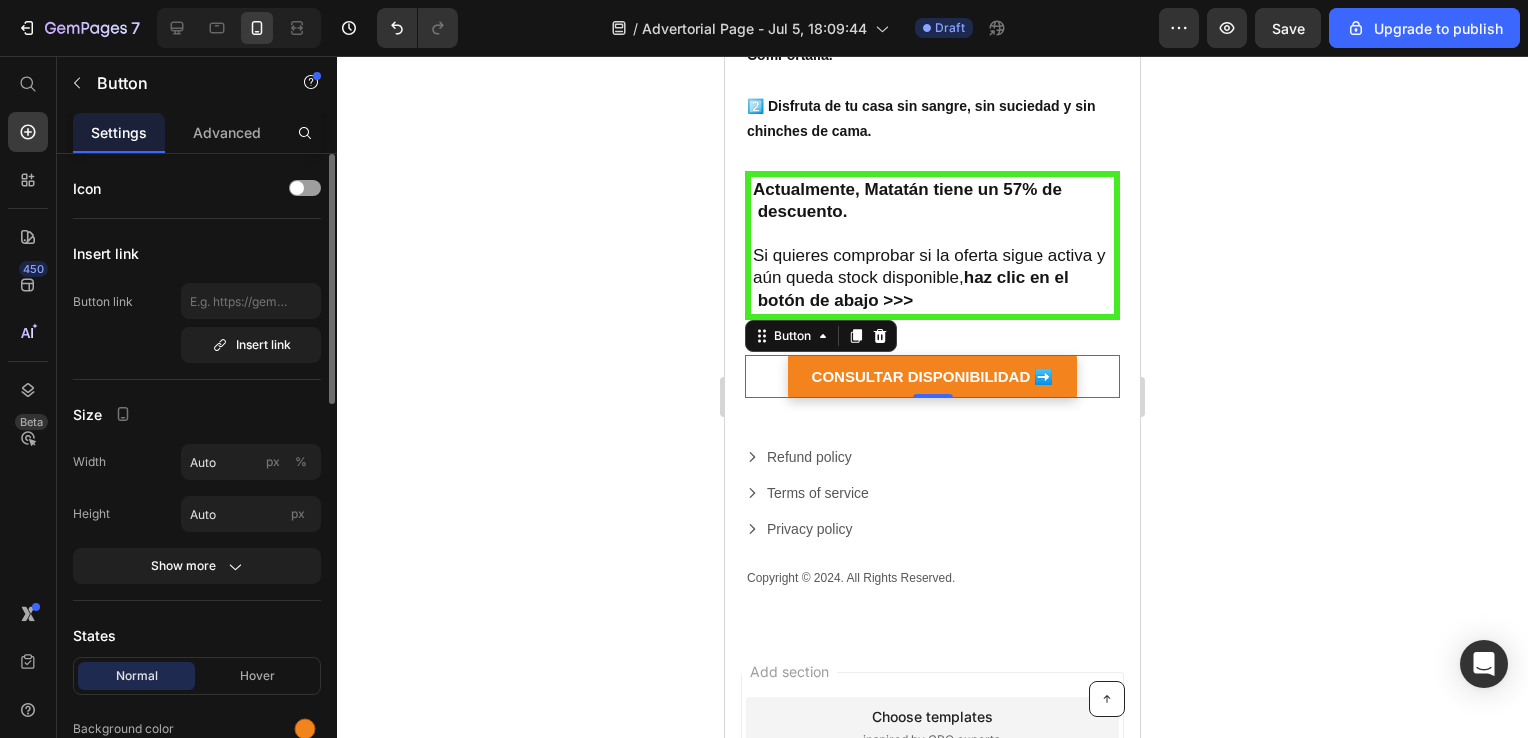 click on "Button link  Insert link" at bounding box center (197, 323) 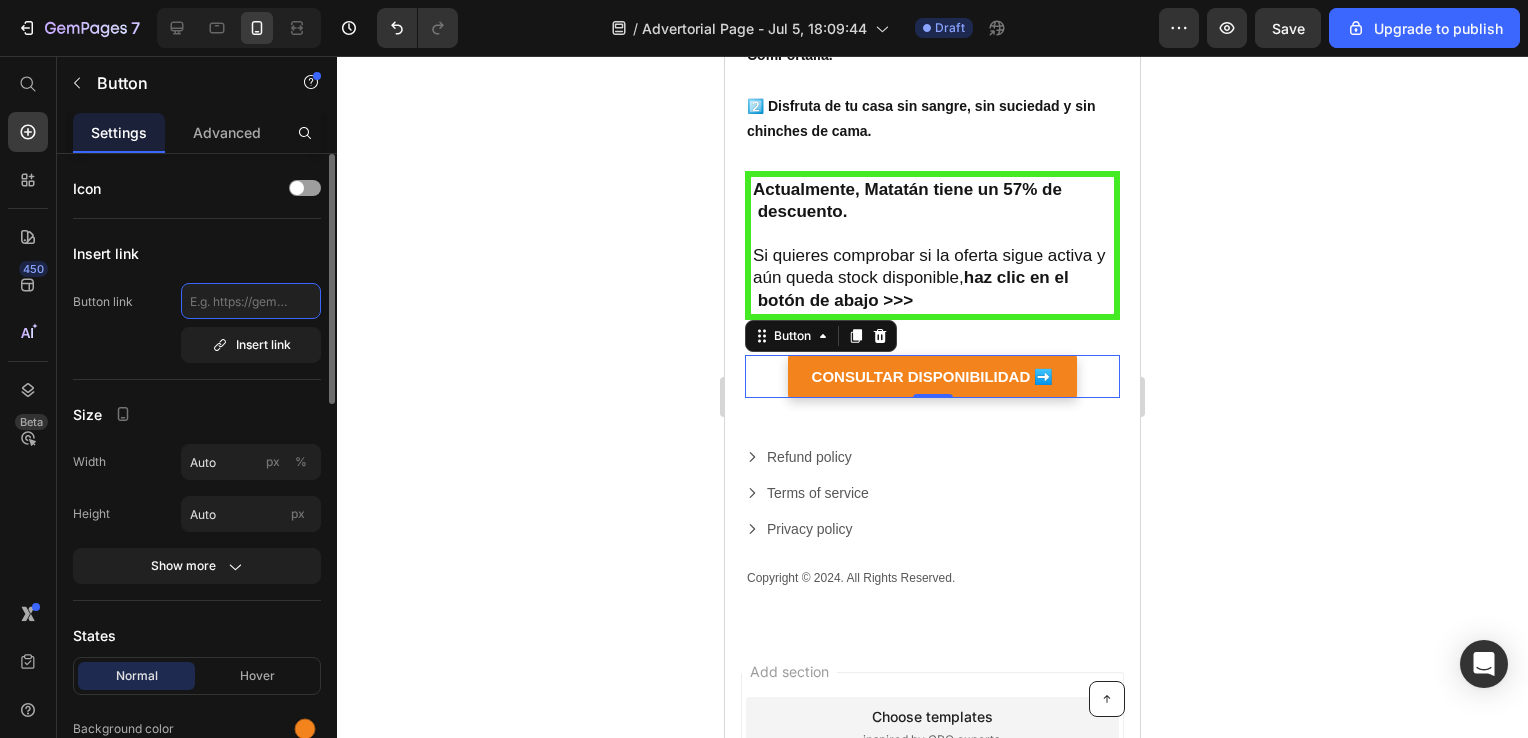 click 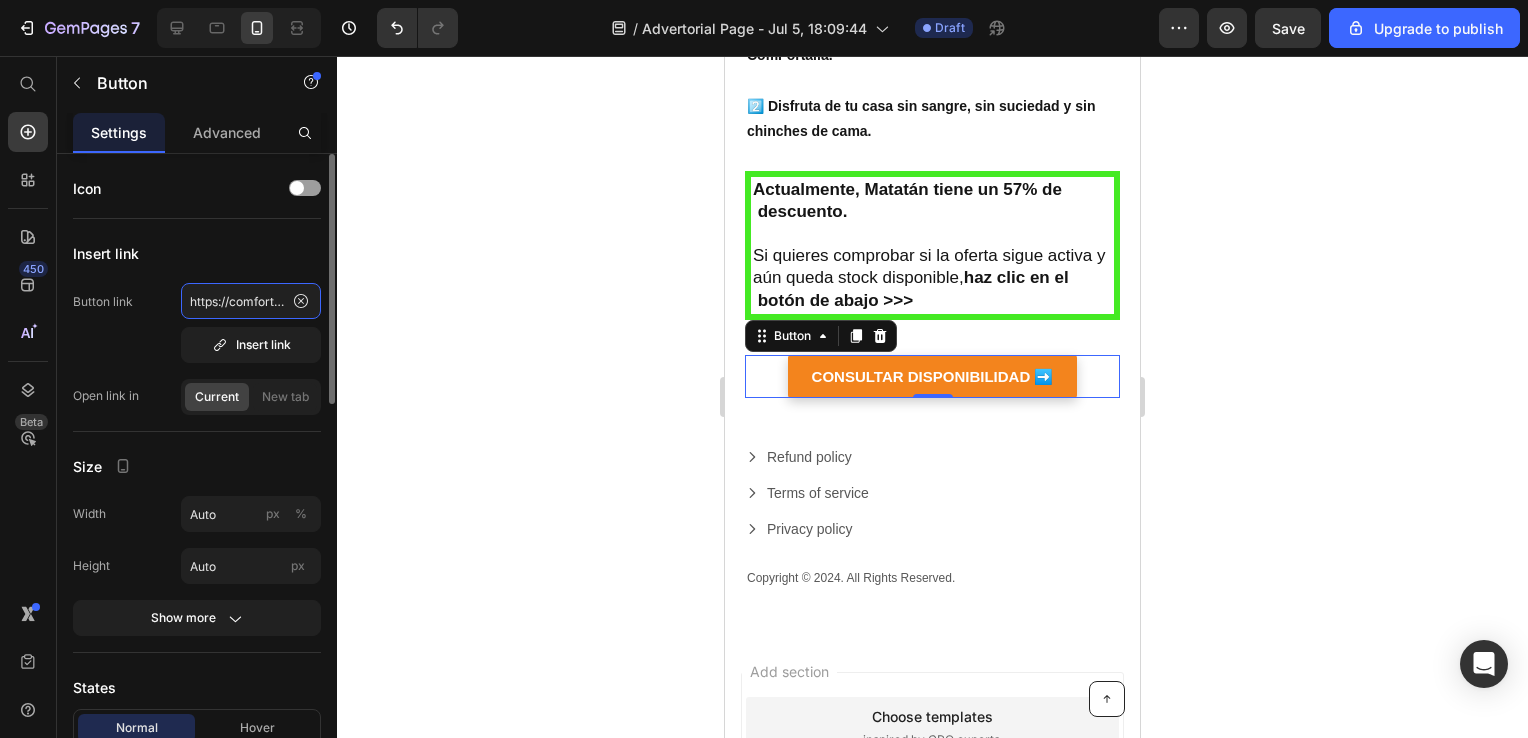 scroll, scrollTop: 0, scrollLeft: 1132, axis: horizontal 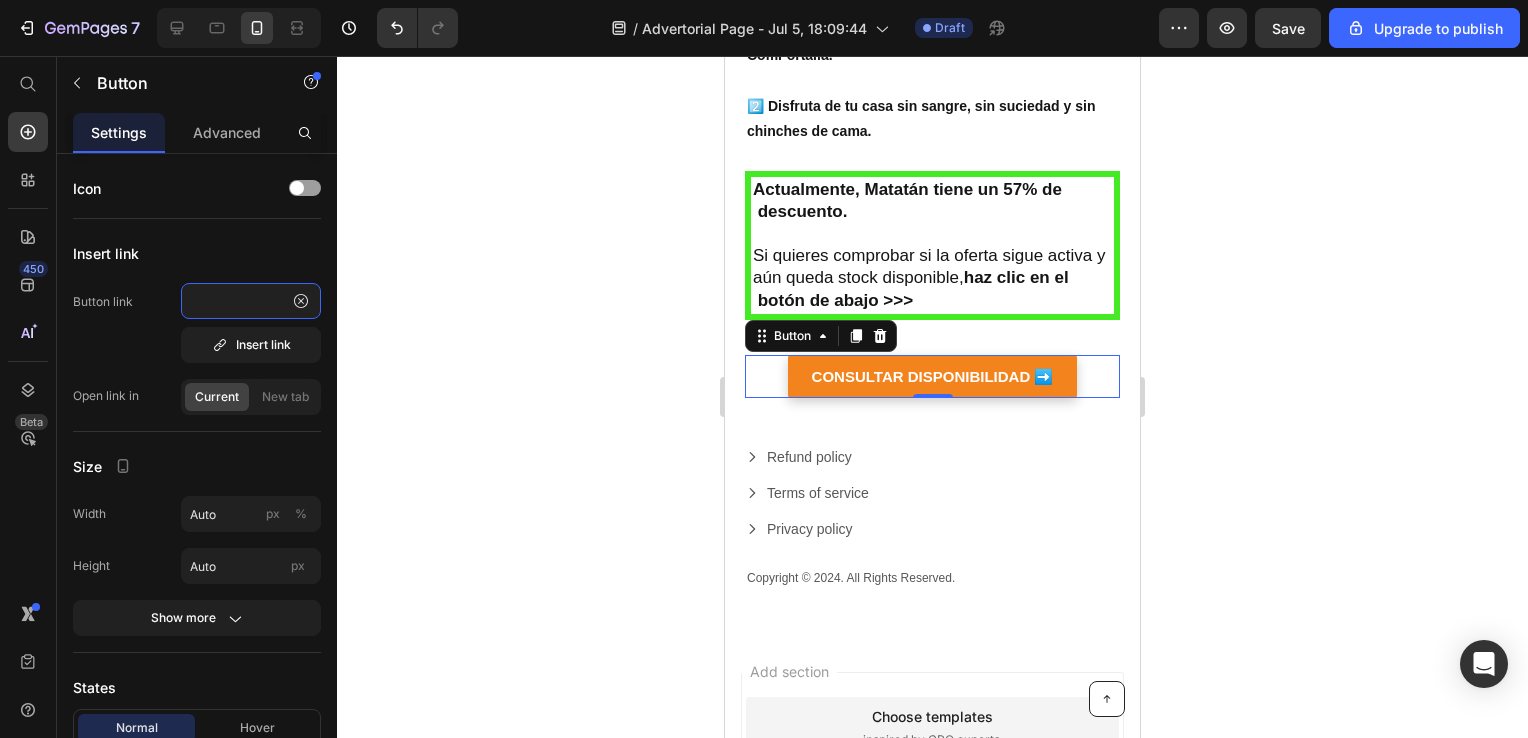 type on "https://comfortalia.es/products/como-eliminar-chinches-de-cama-y-acaros-de-forma-efectiva-sin-usar-productos-quimicos-agresivos?utm_source=copyToPasteBoard&utm_medium=product-links&utm_content=web" 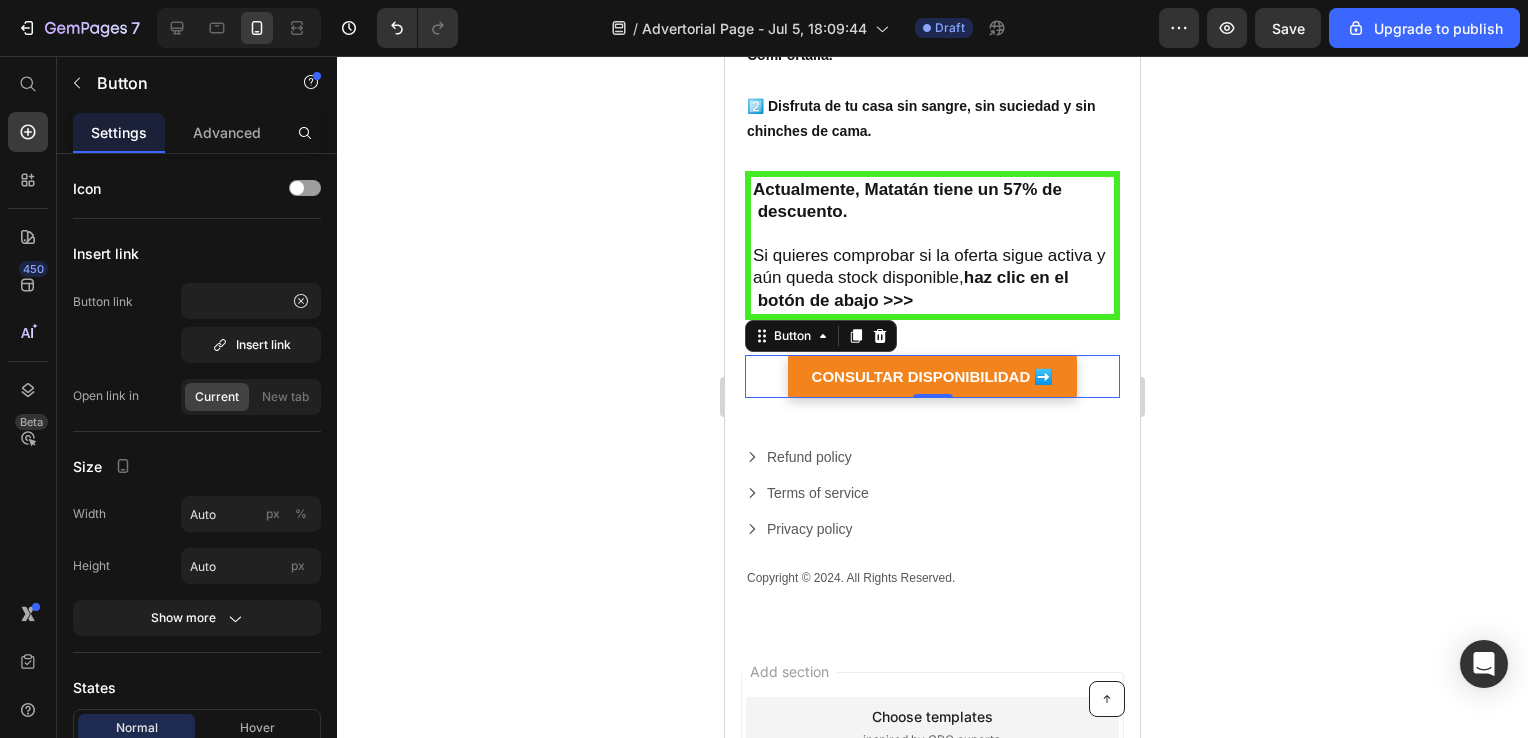 scroll, scrollTop: 0, scrollLeft: 0, axis: both 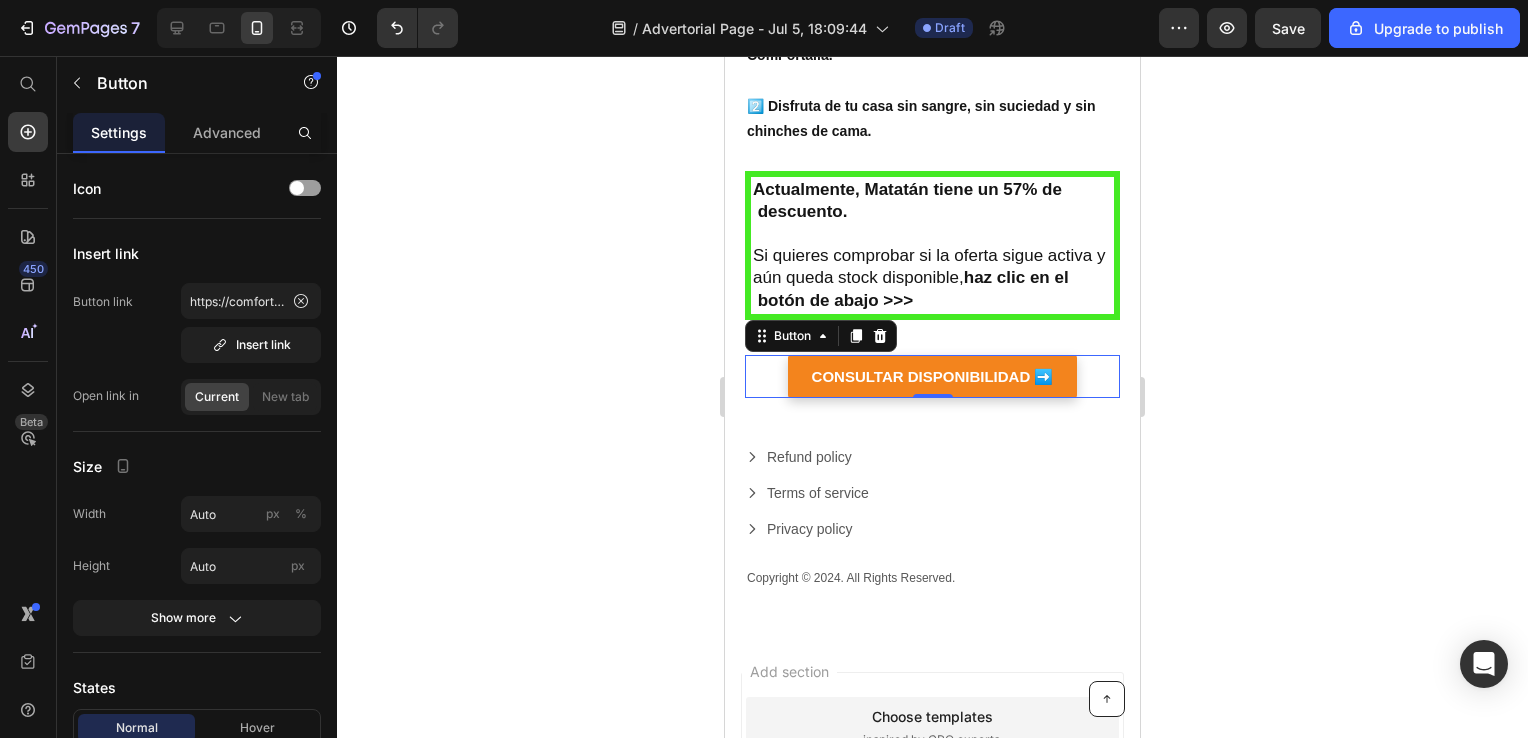 click 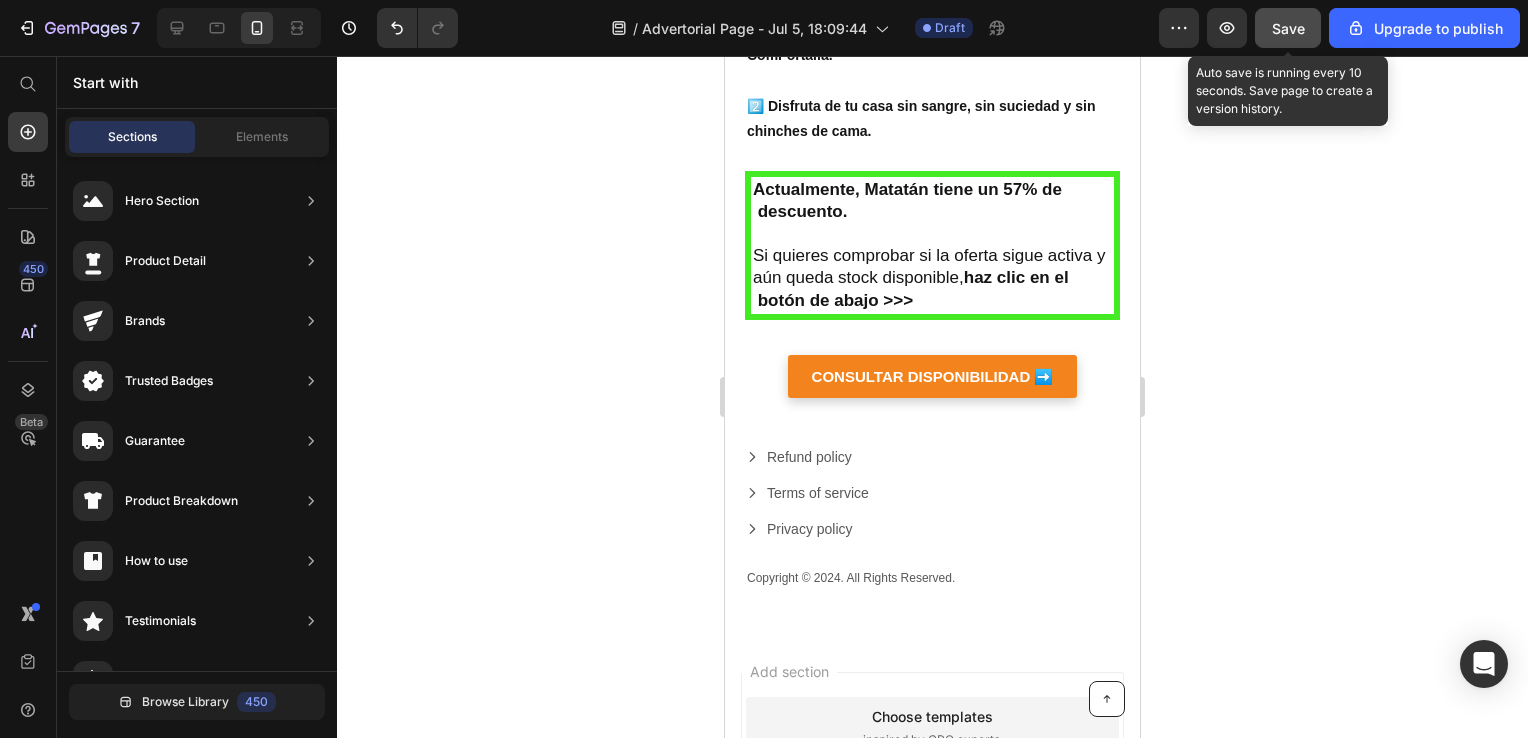 click on "Save" at bounding box center (1288, 28) 